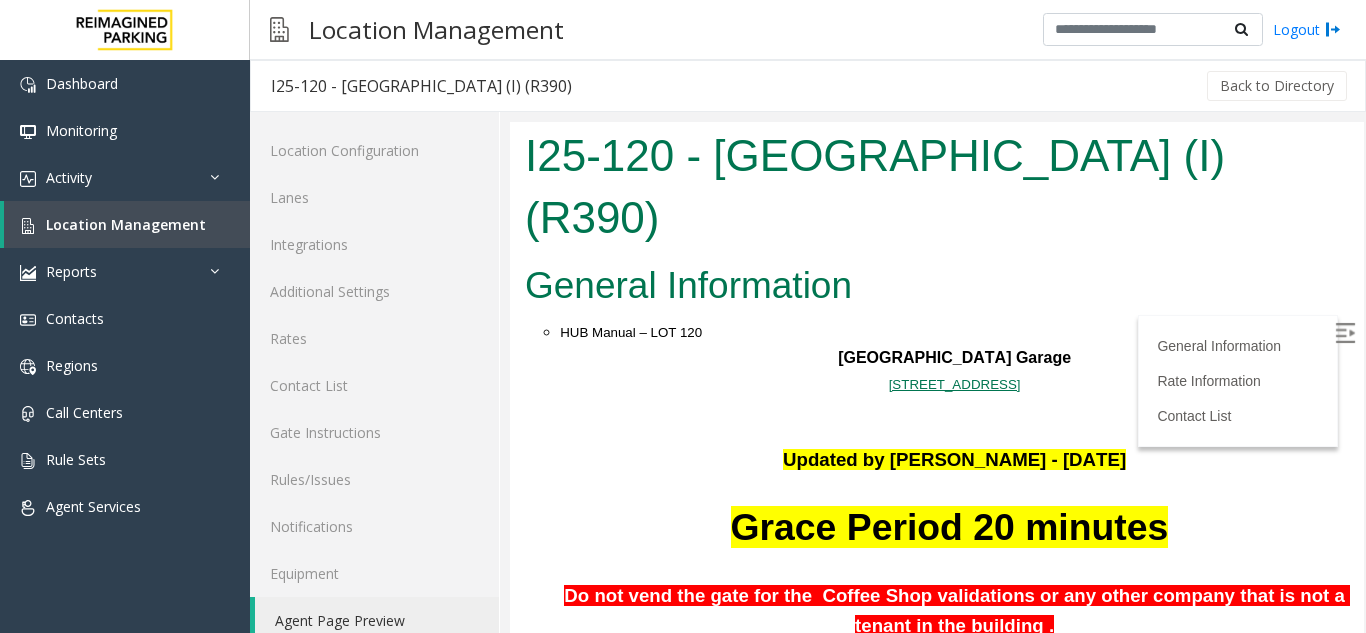 scroll, scrollTop: 1900, scrollLeft: 0, axis: vertical 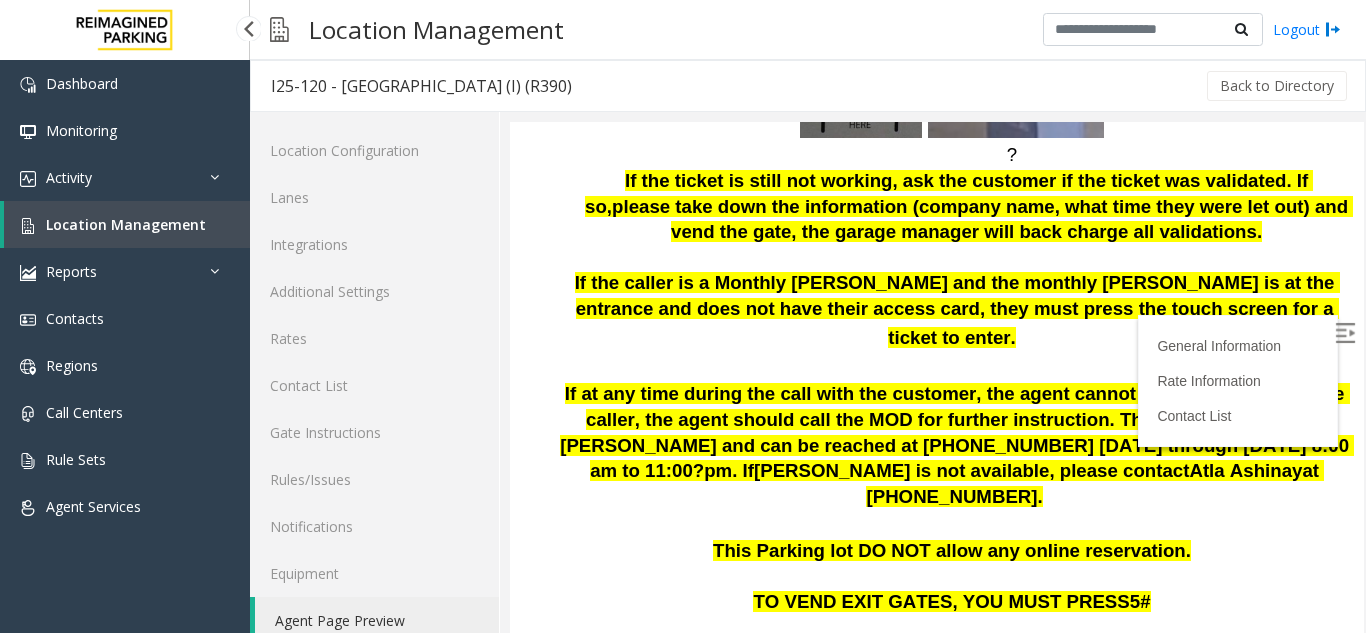 click on "Location Management" at bounding box center [127, 224] 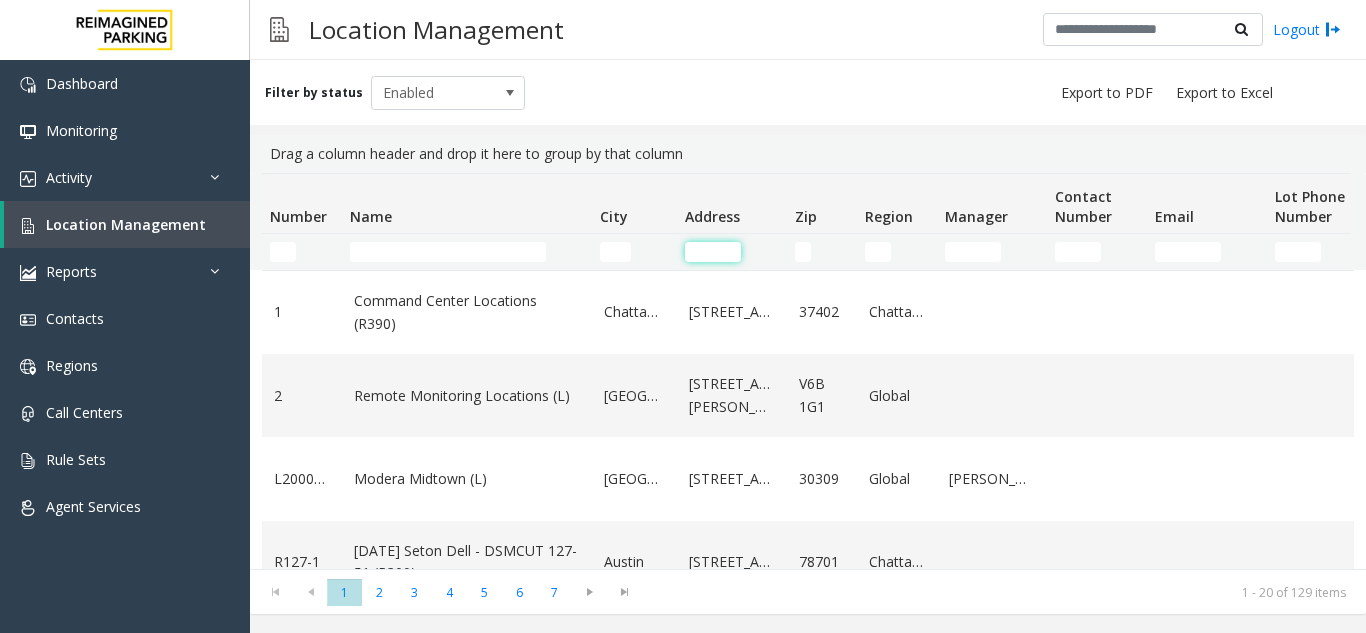 click 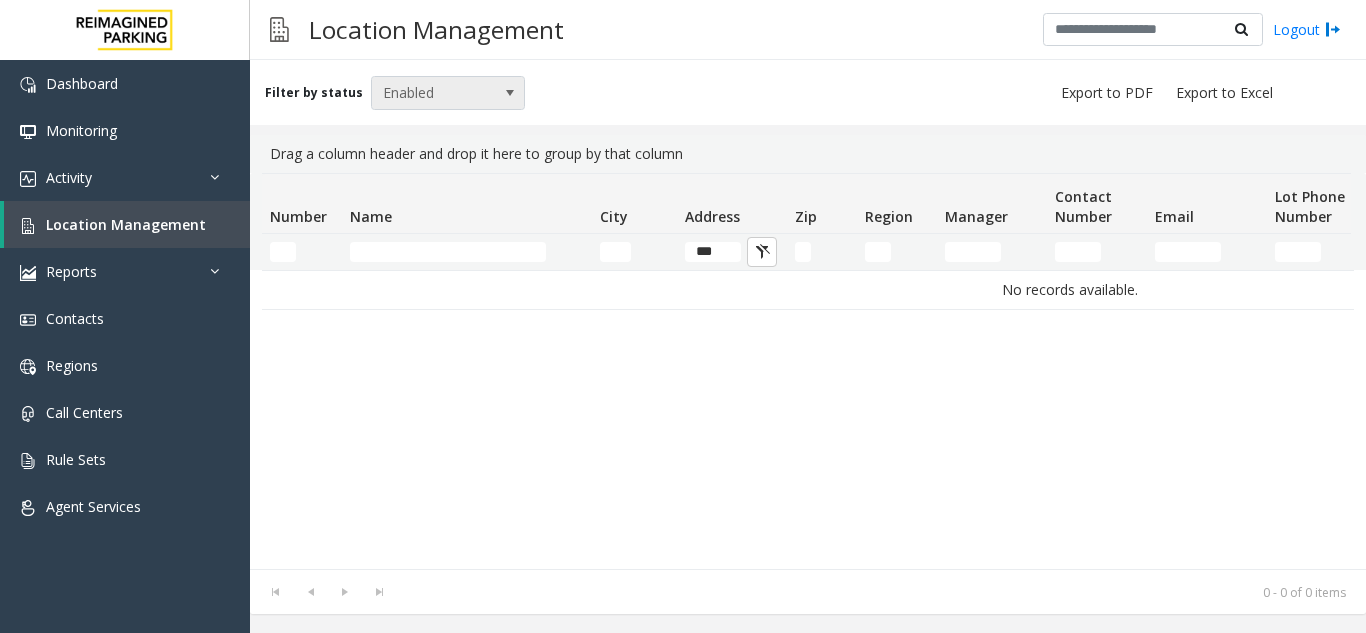 click at bounding box center [510, 93] 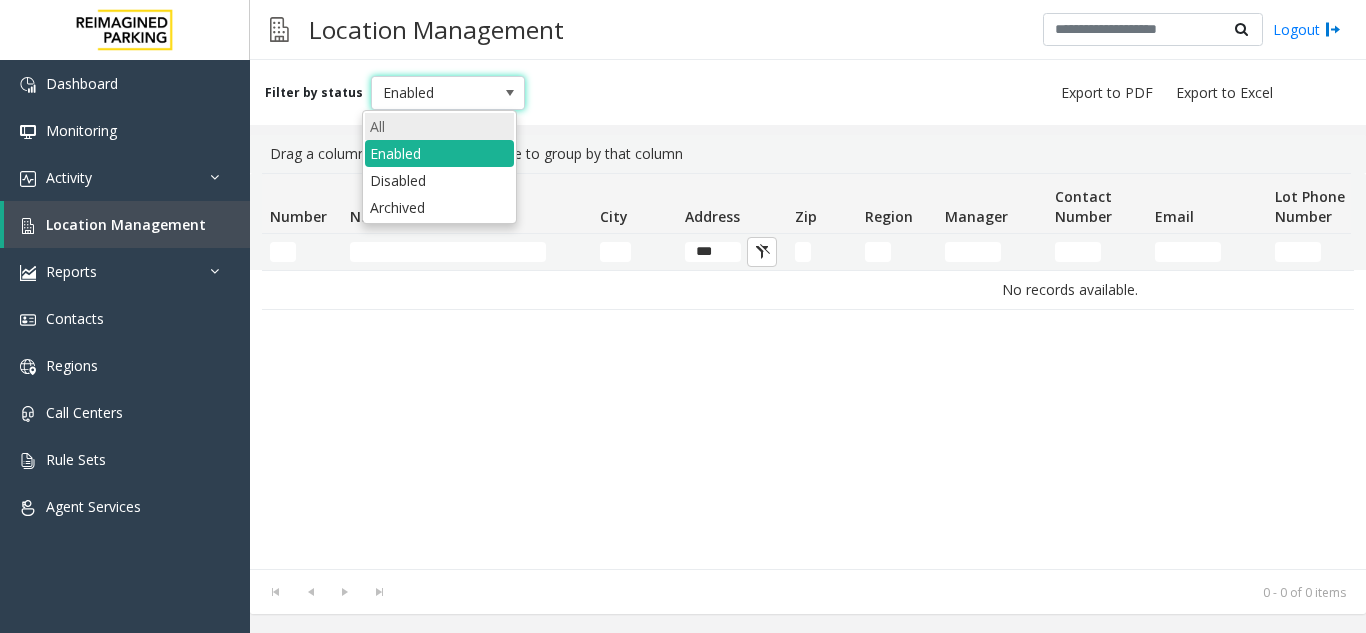 click on "All" at bounding box center (439, 126) 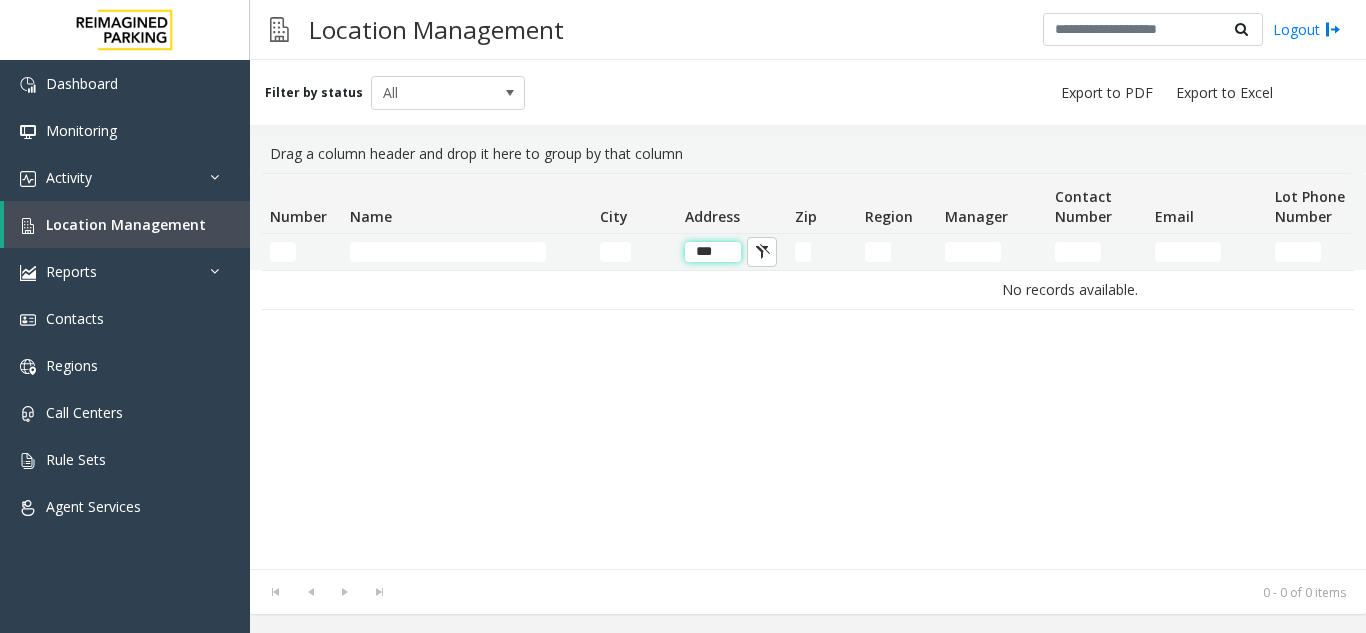 click on "***" 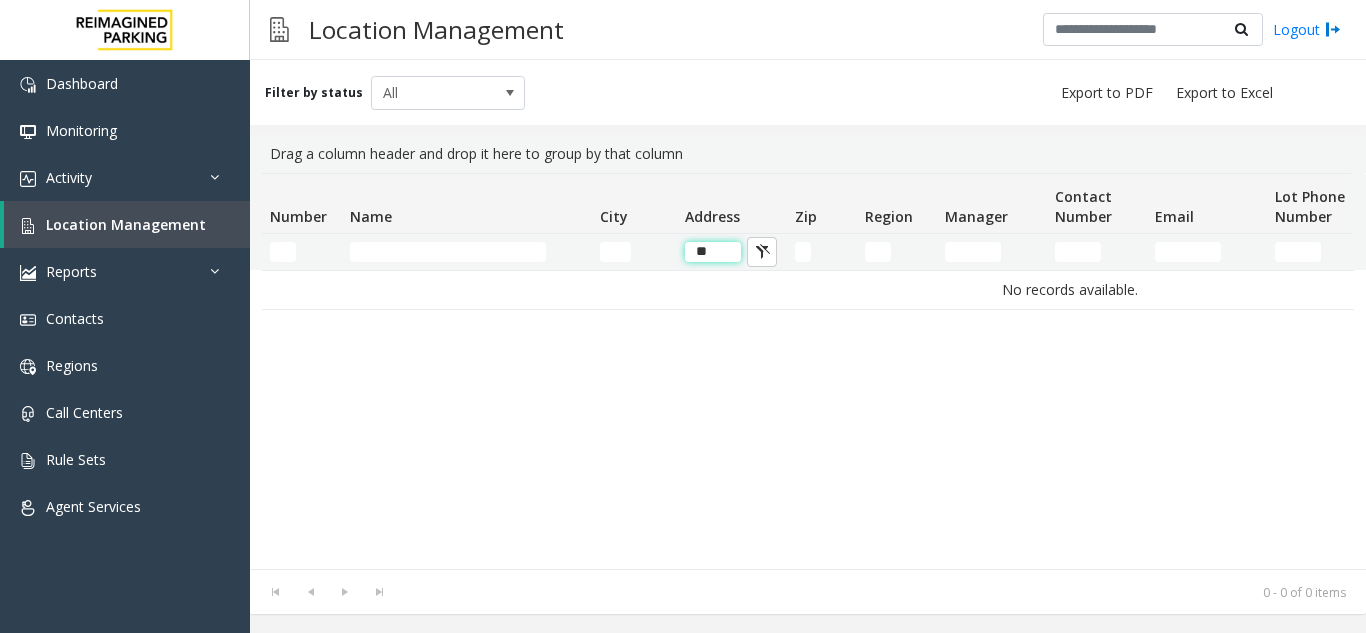 type on "*" 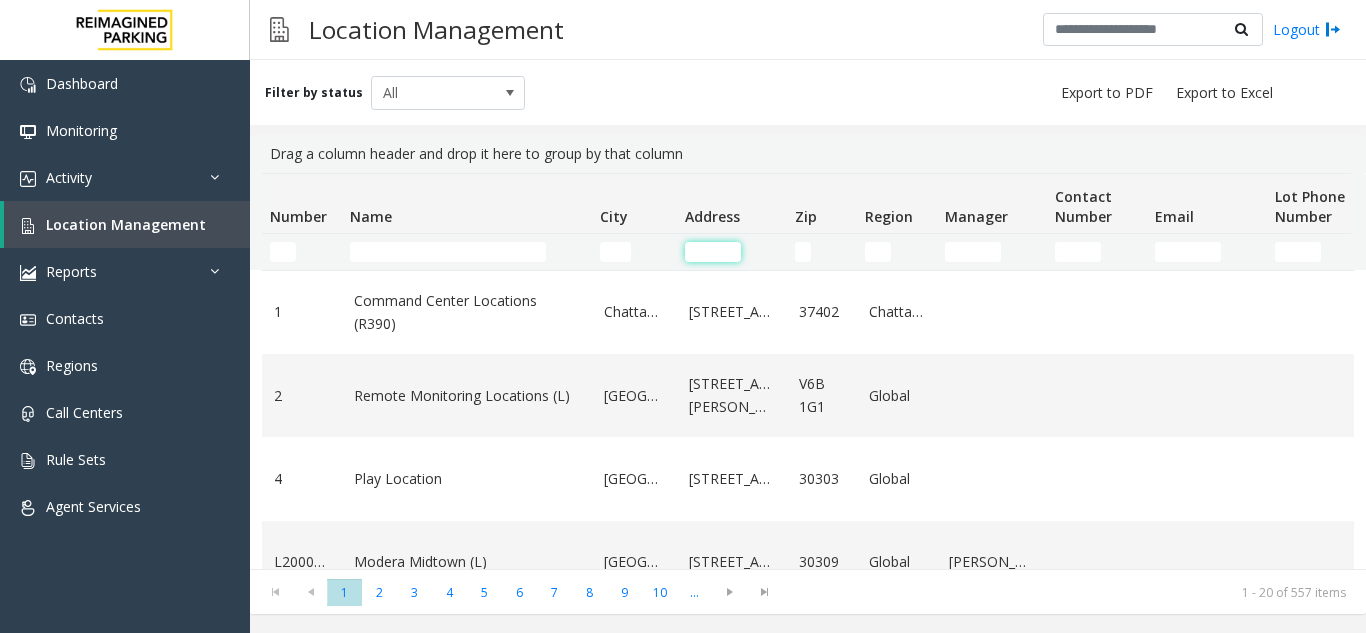click 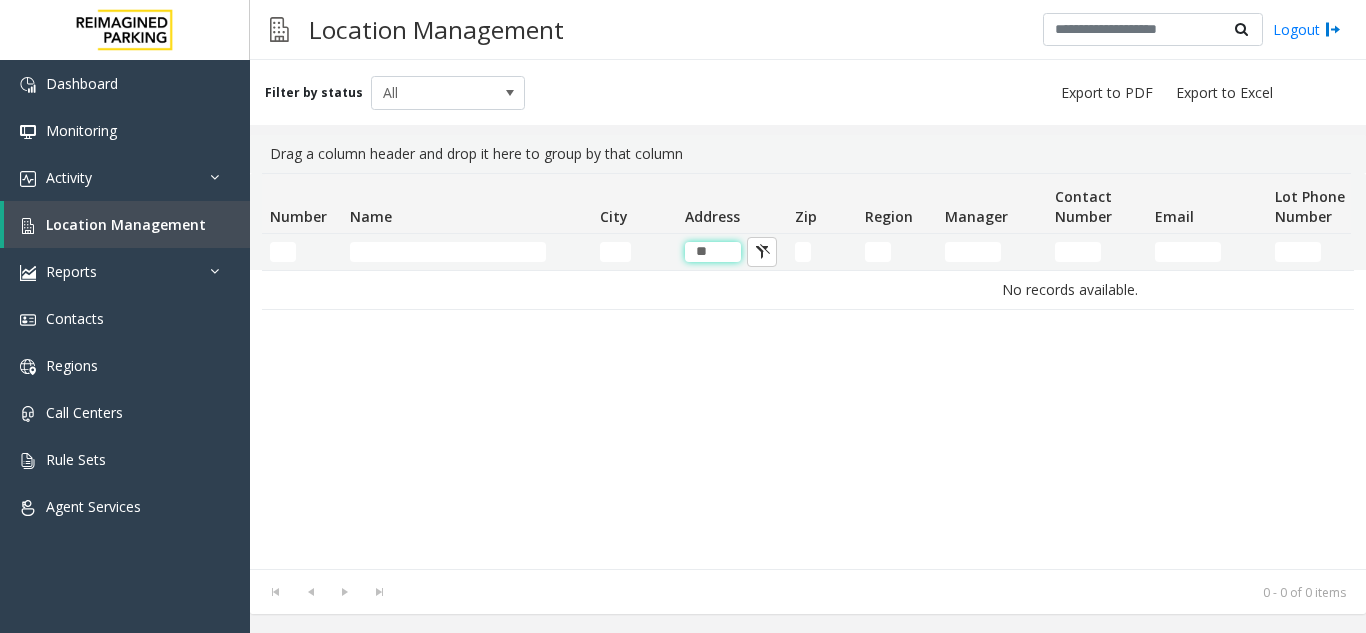 type on "*" 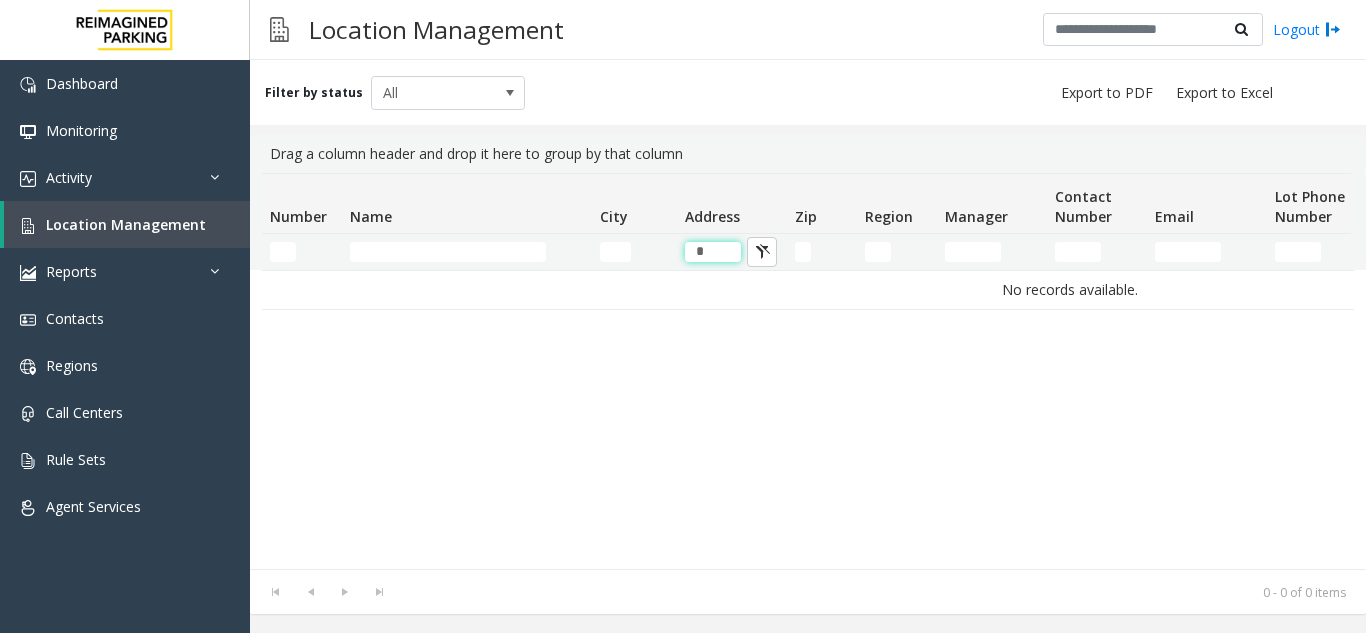 type 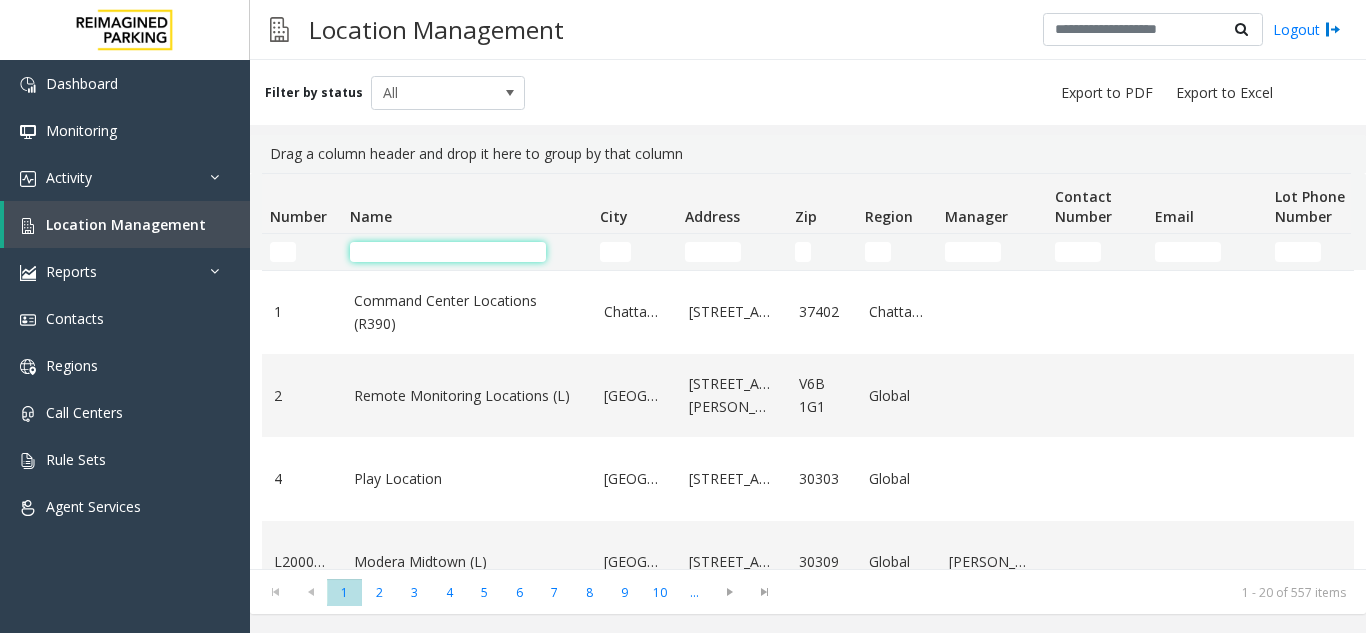 click 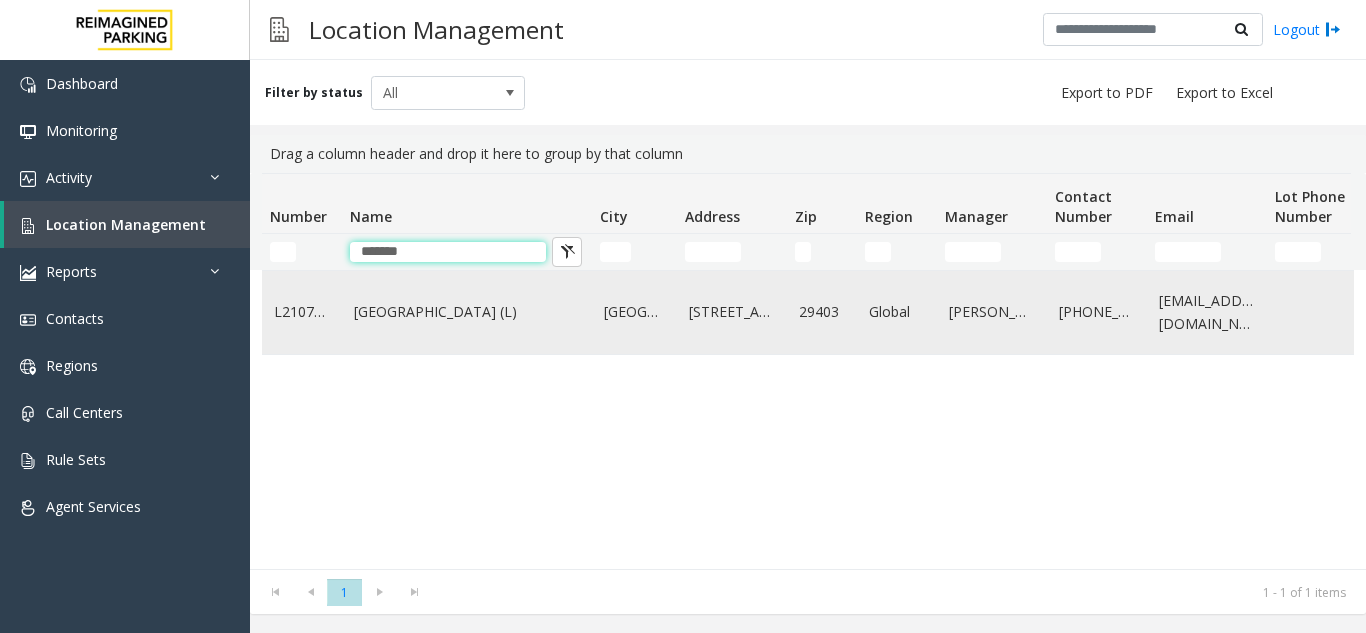 type on "*******" 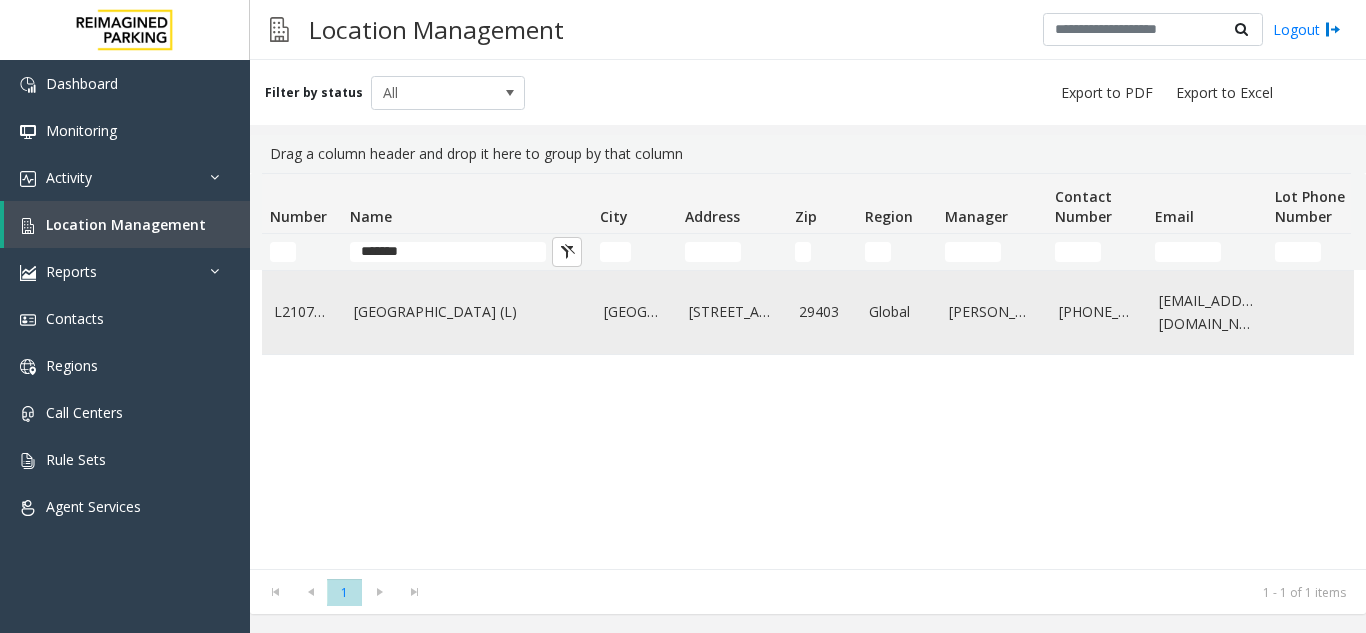 click on "[GEOGRAPHIC_DATA] (L)" 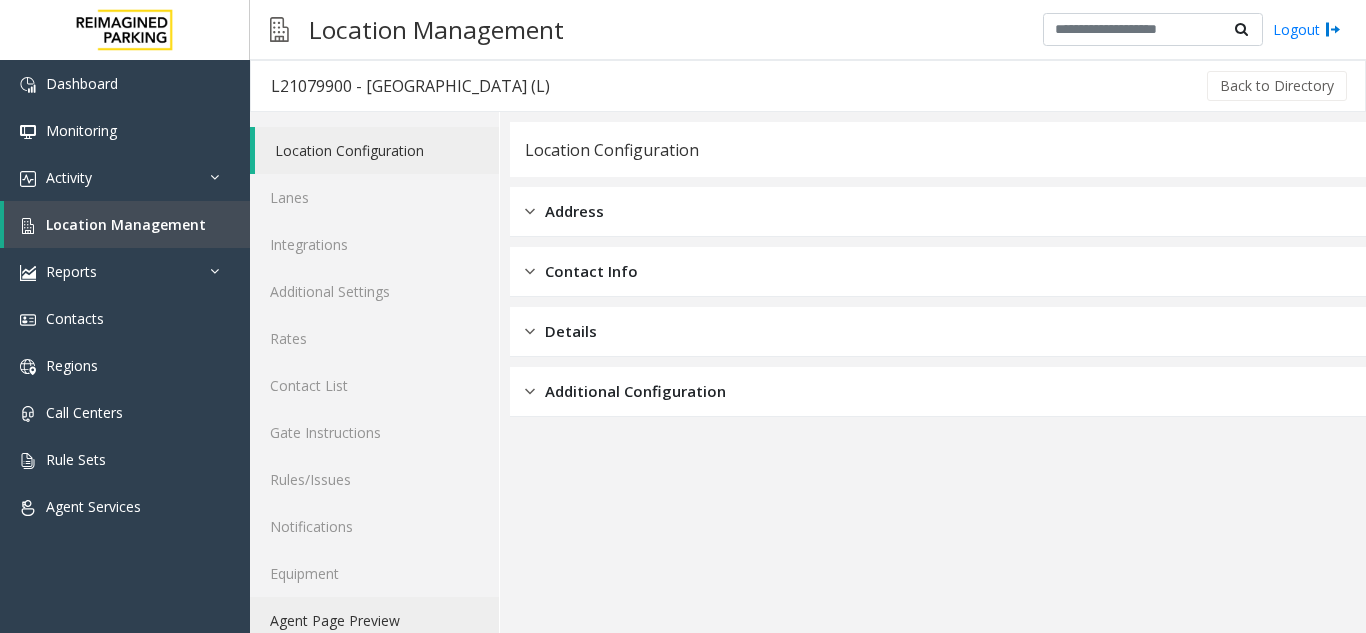 click on "Agent Page Preview" 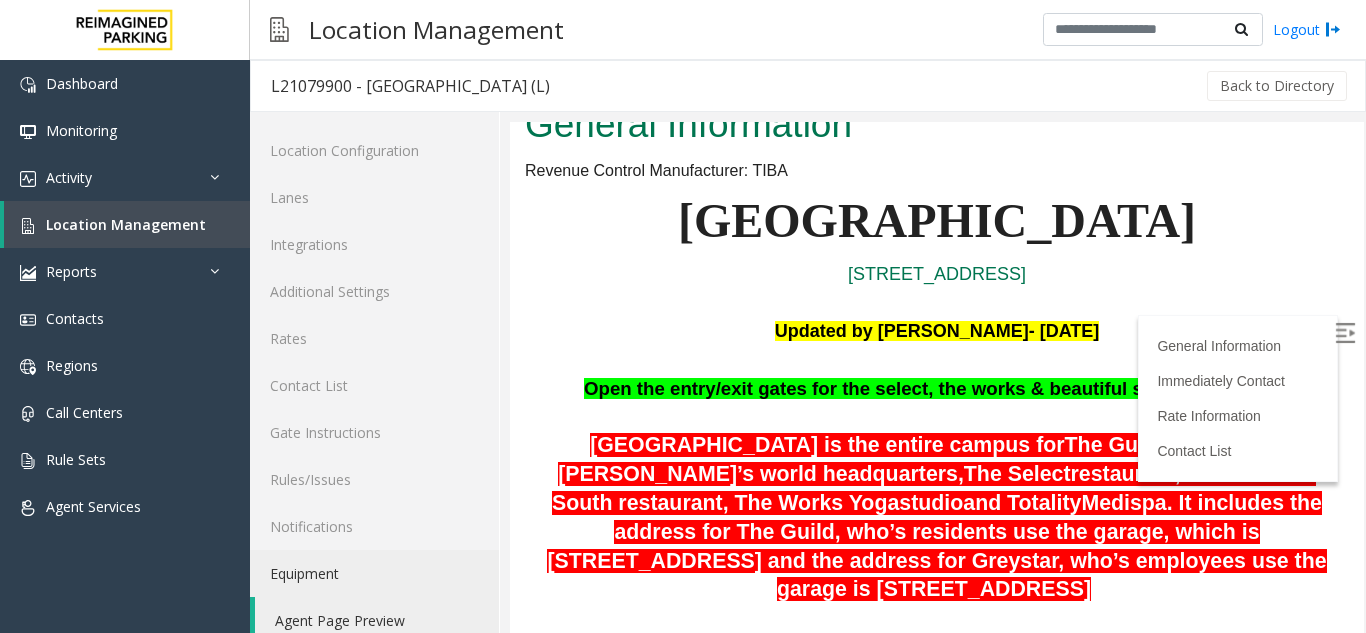 scroll, scrollTop: 100, scrollLeft: 0, axis: vertical 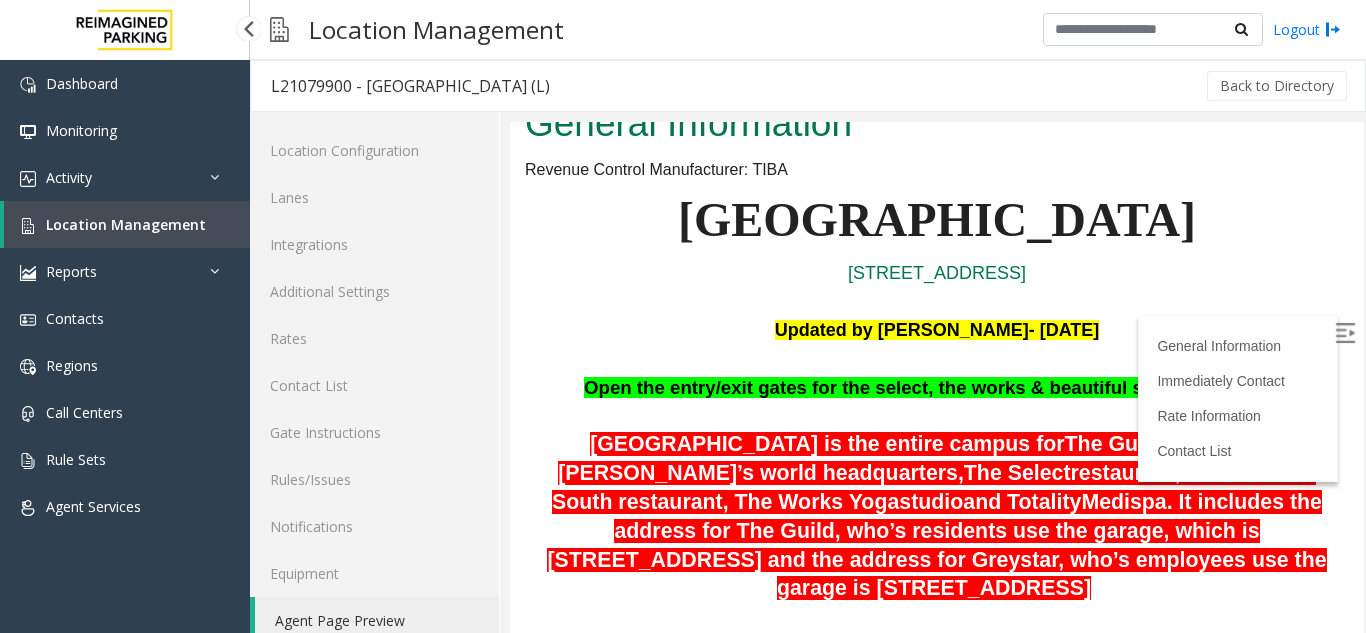 click on "Location Management" at bounding box center (127, 224) 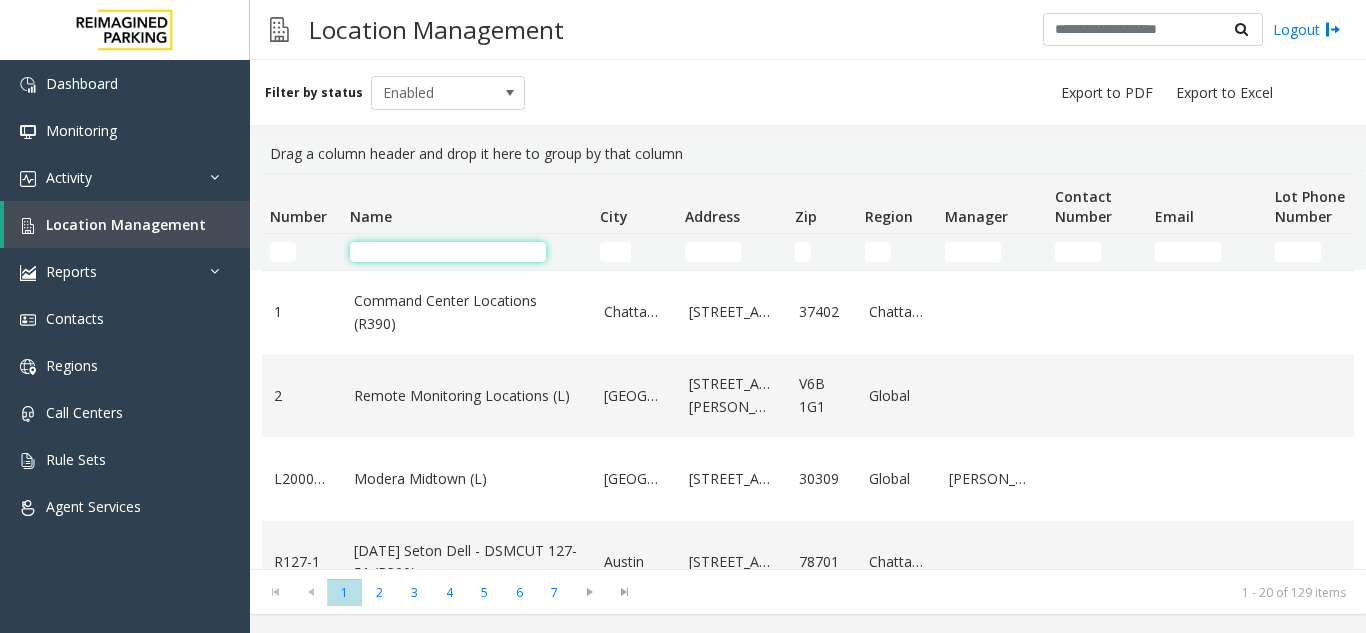 click 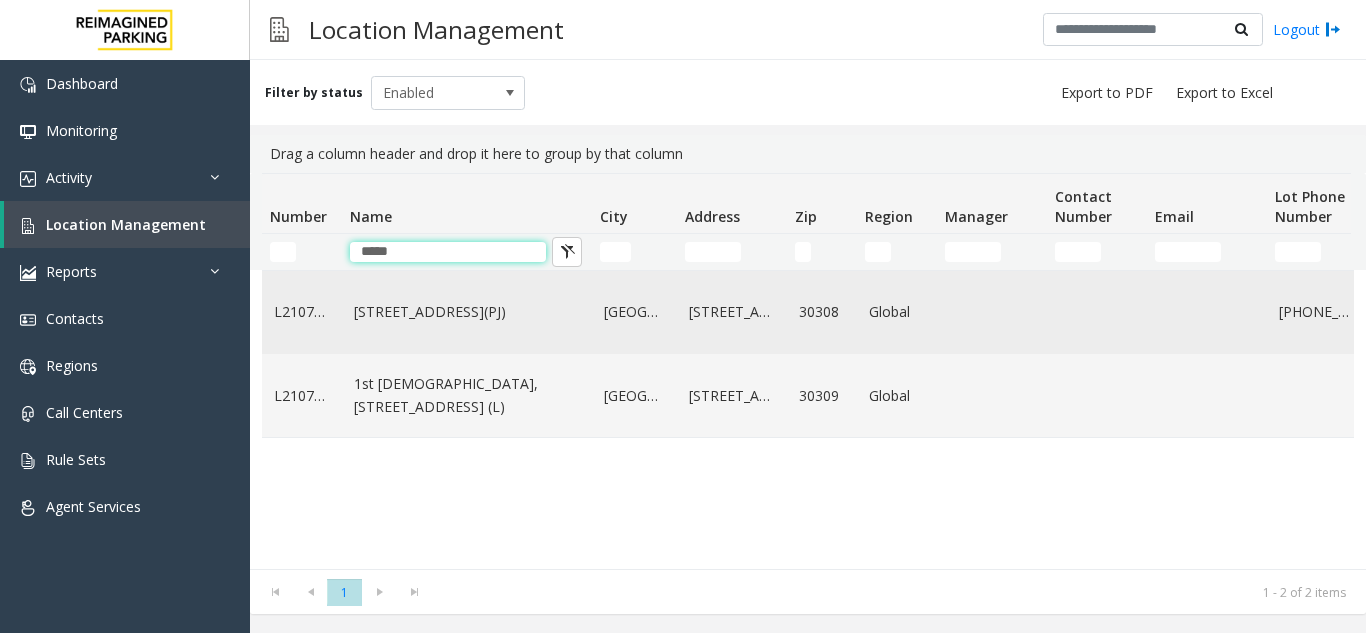type on "*****" 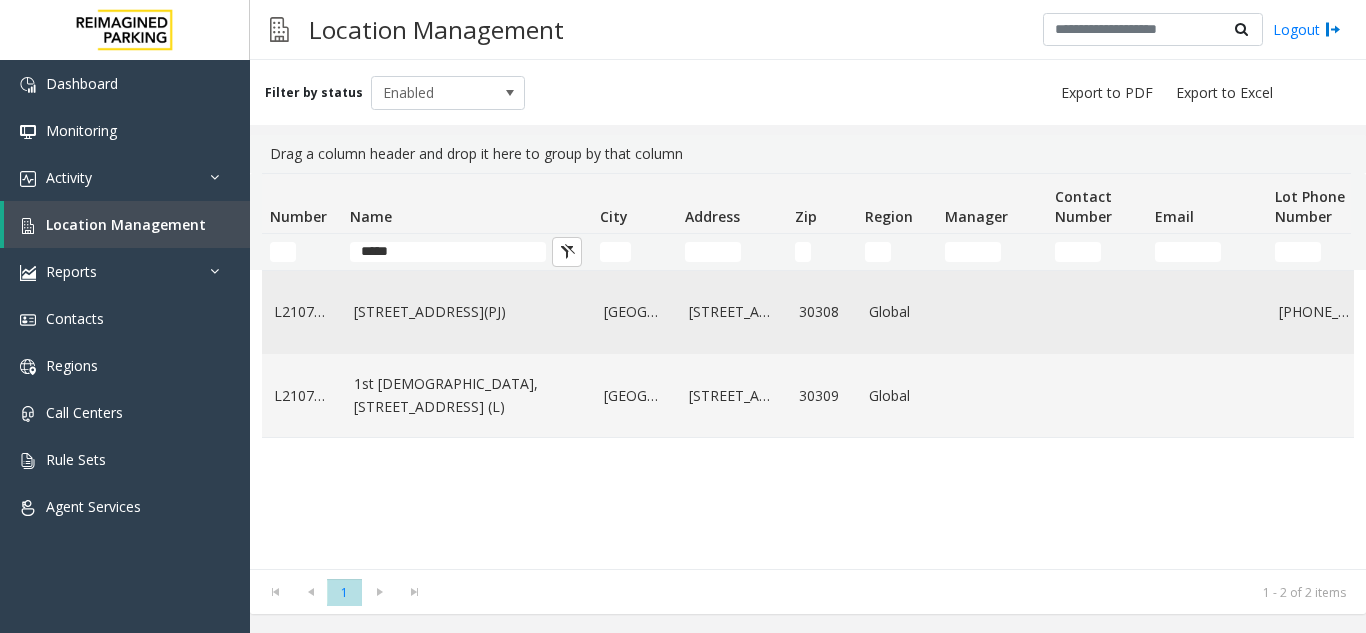 click on "[STREET_ADDRESS](PJ)" 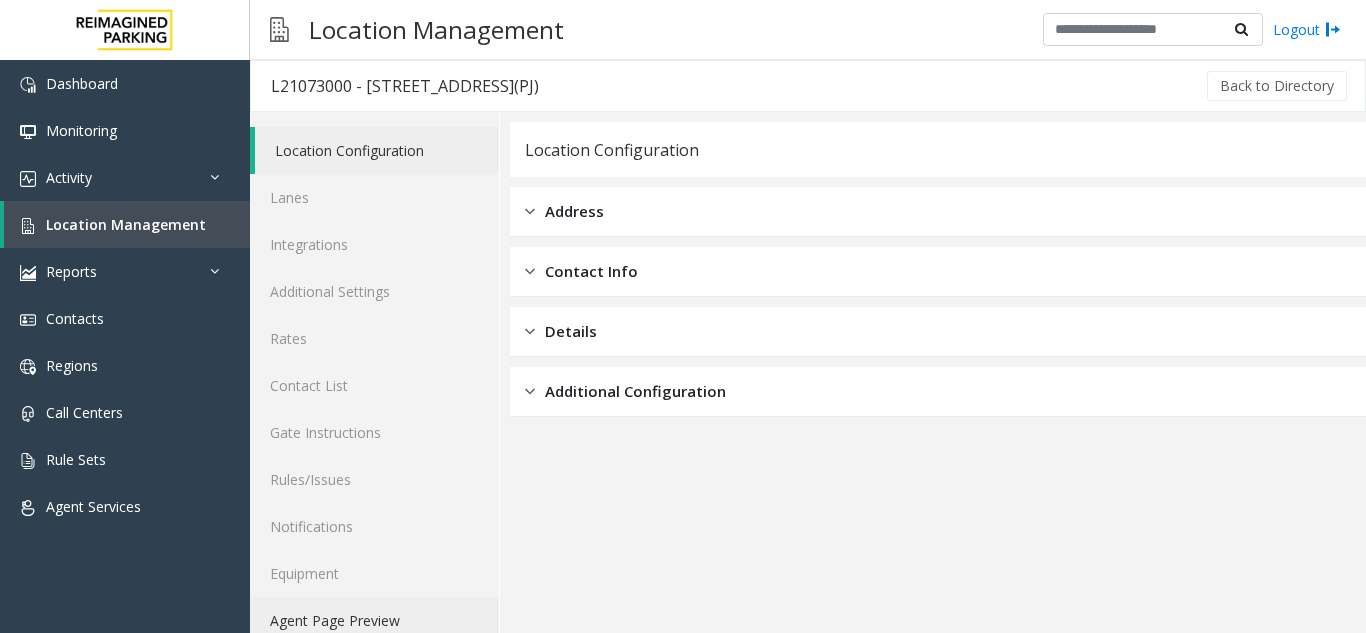 click on "Agent Page Preview" 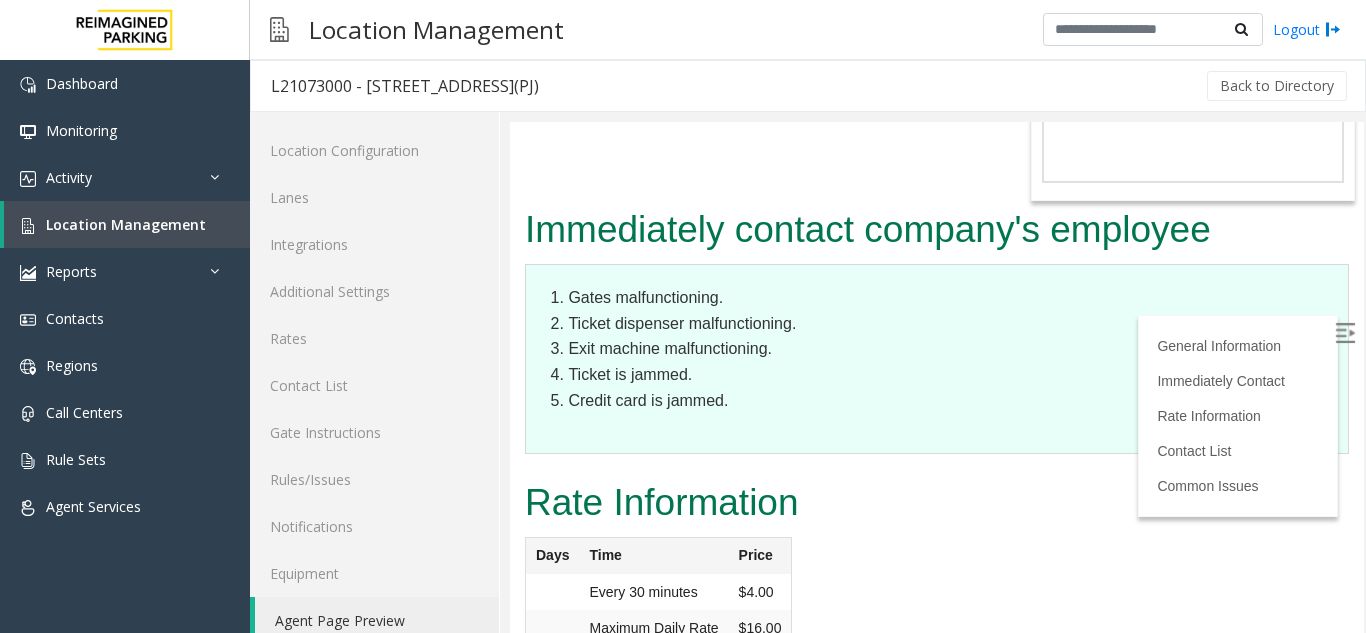 scroll, scrollTop: 2500, scrollLeft: 0, axis: vertical 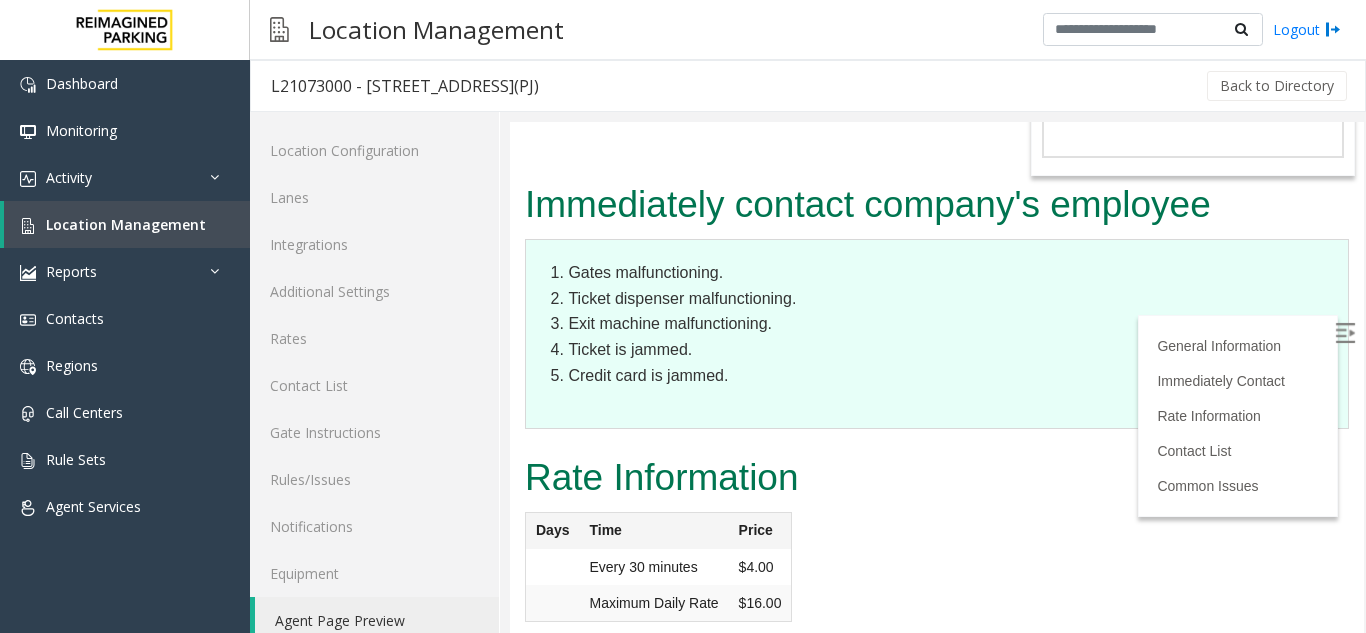 click at bounding box center [1345, 333] 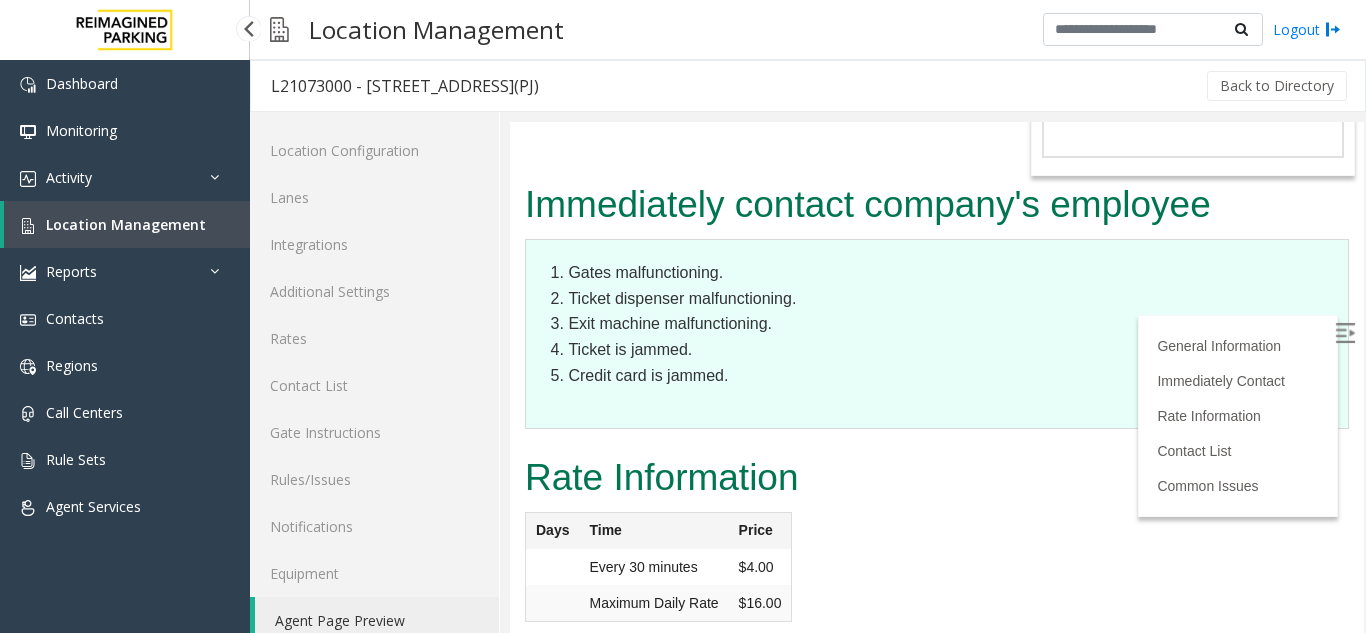 click on "Location Management" at bounding box center (127, 224) 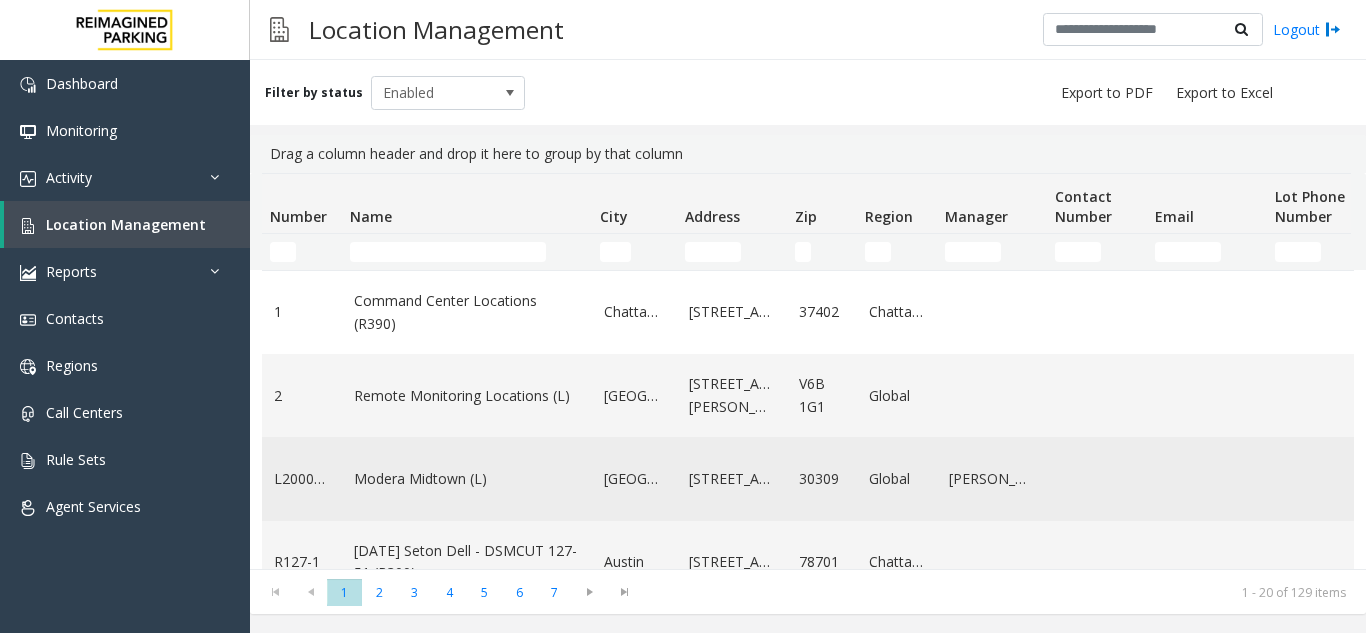 click on "Modera Midtown	(L)" 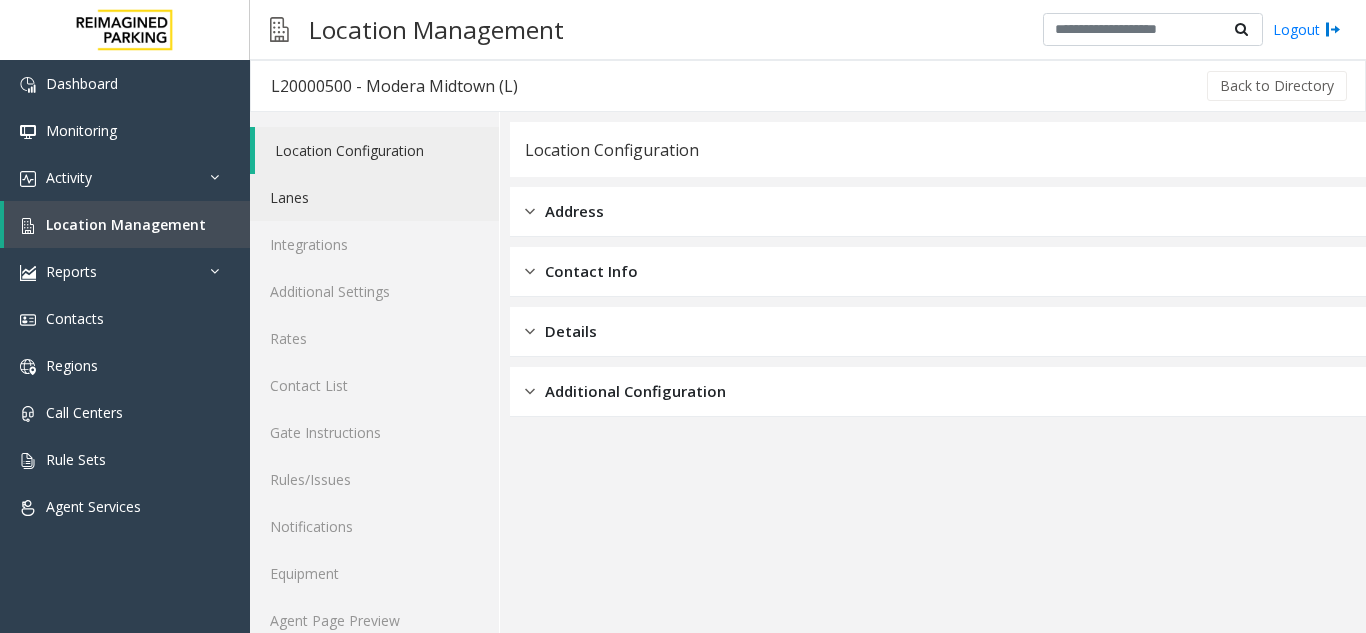 click on "Lanes" 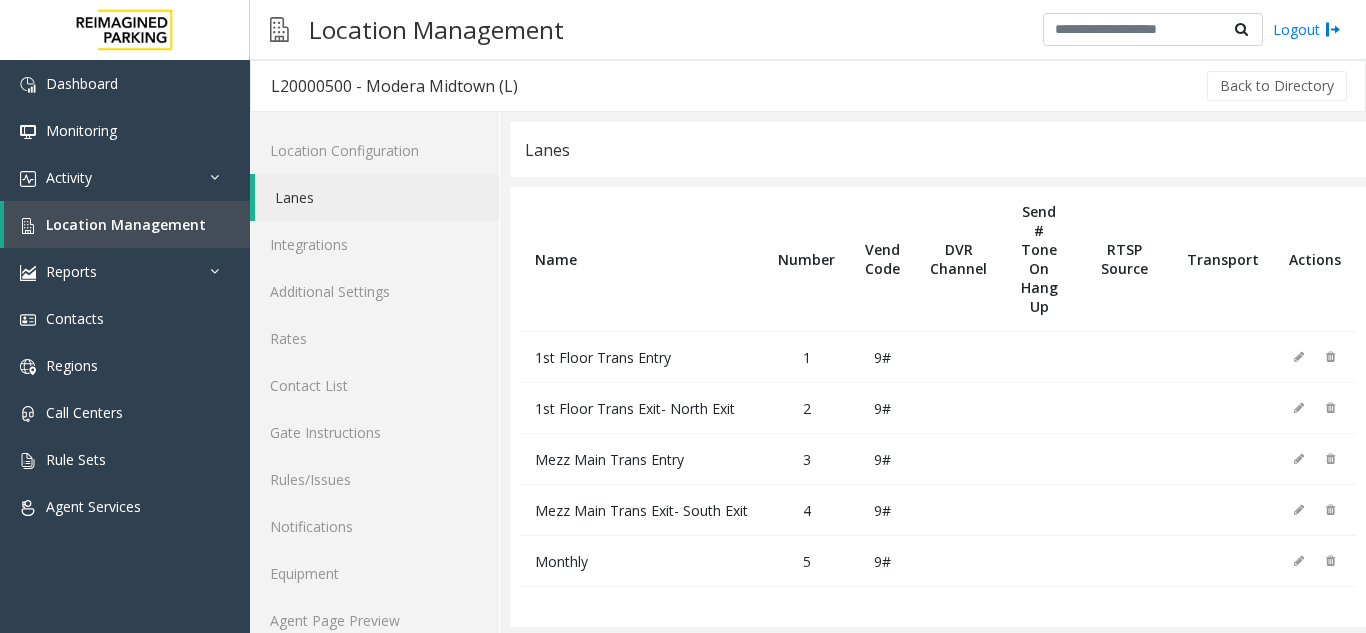 scroll, scrollTop: 26, scrollLeft: 0, axis: vertical 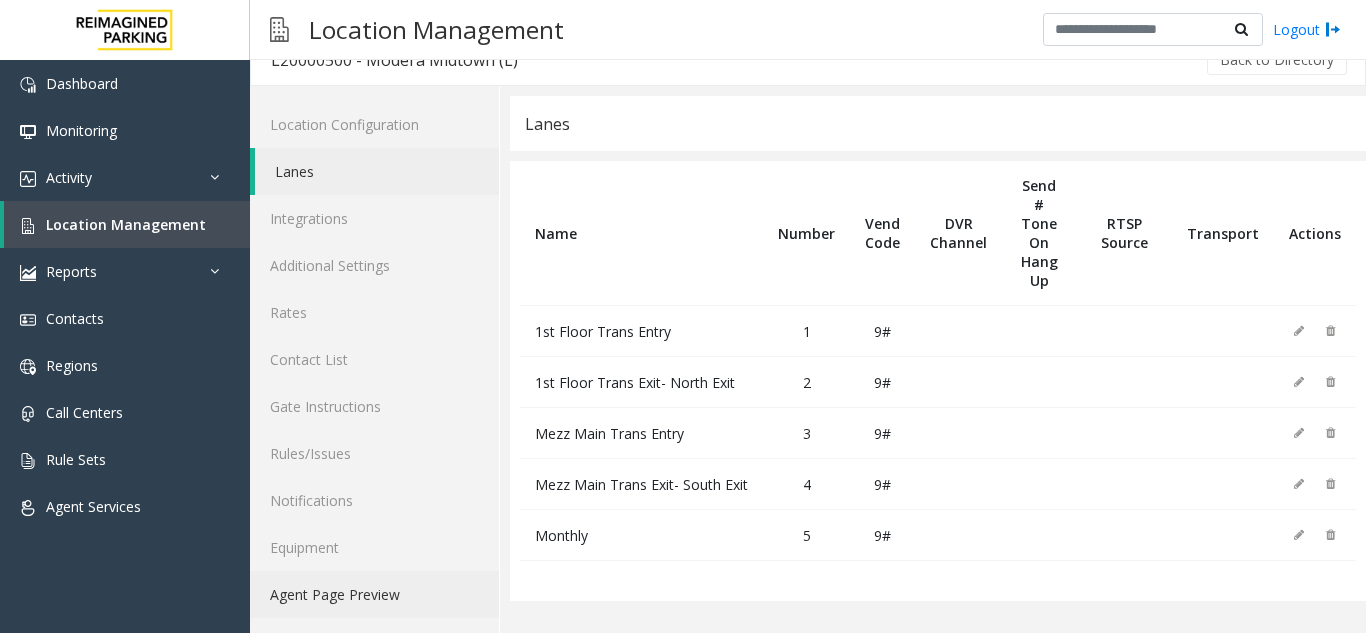 click on "Agent Page Preview" 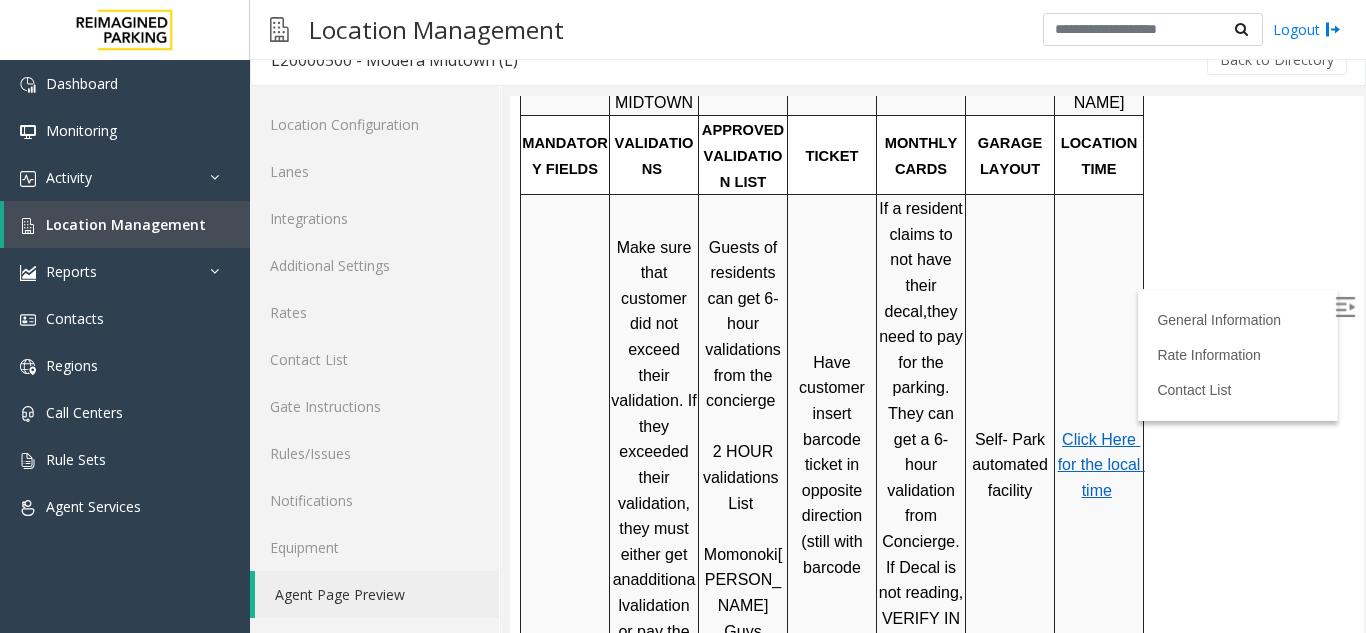 scroll, scrollTop: 900, scrollLeft: 0, axis: vertical 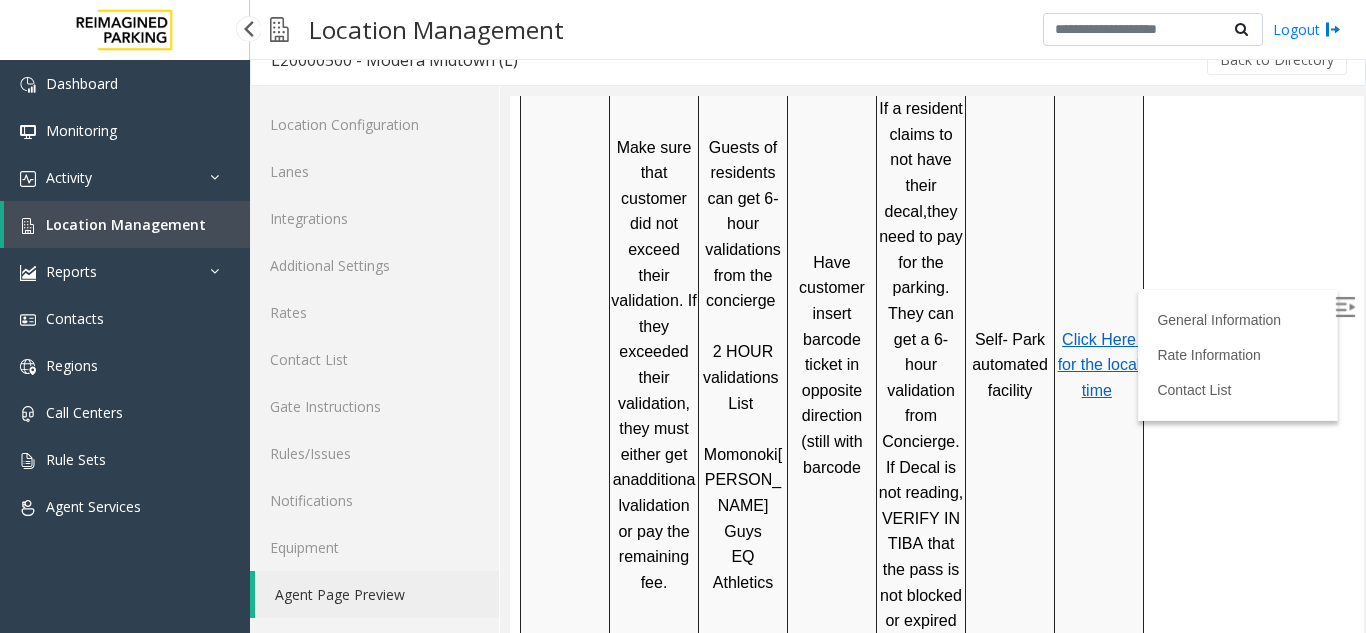 click on "Location Management" at bounding box center (126, 224) 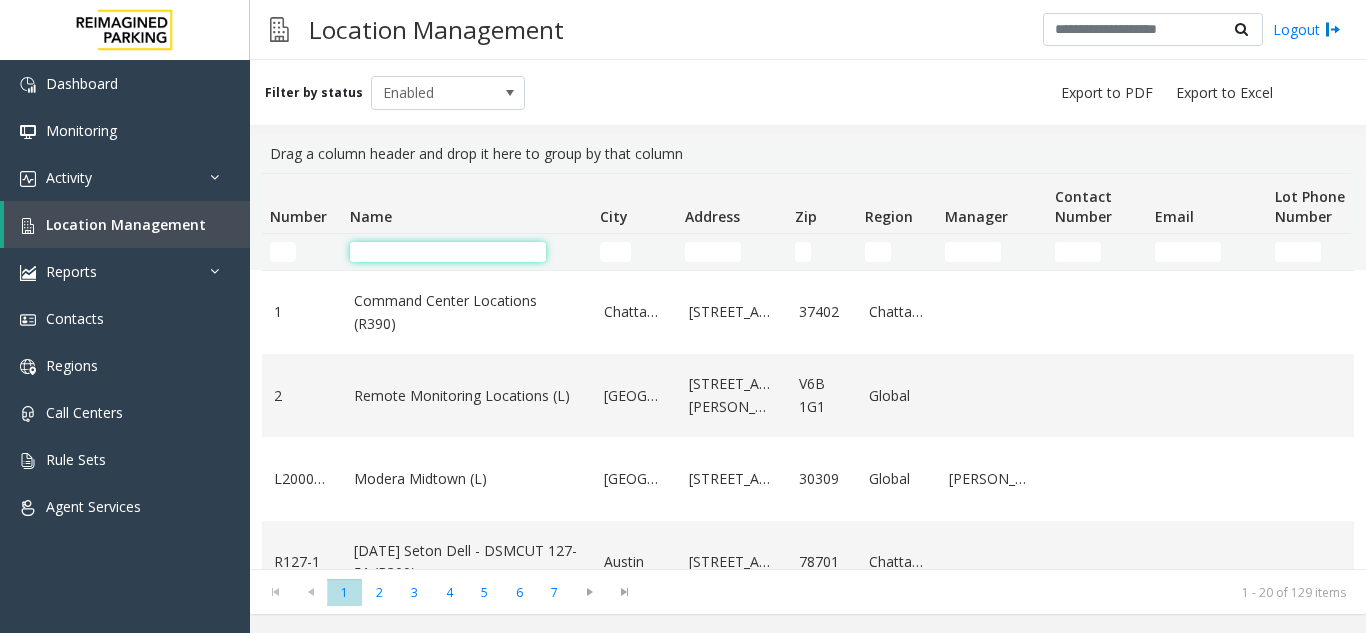 click 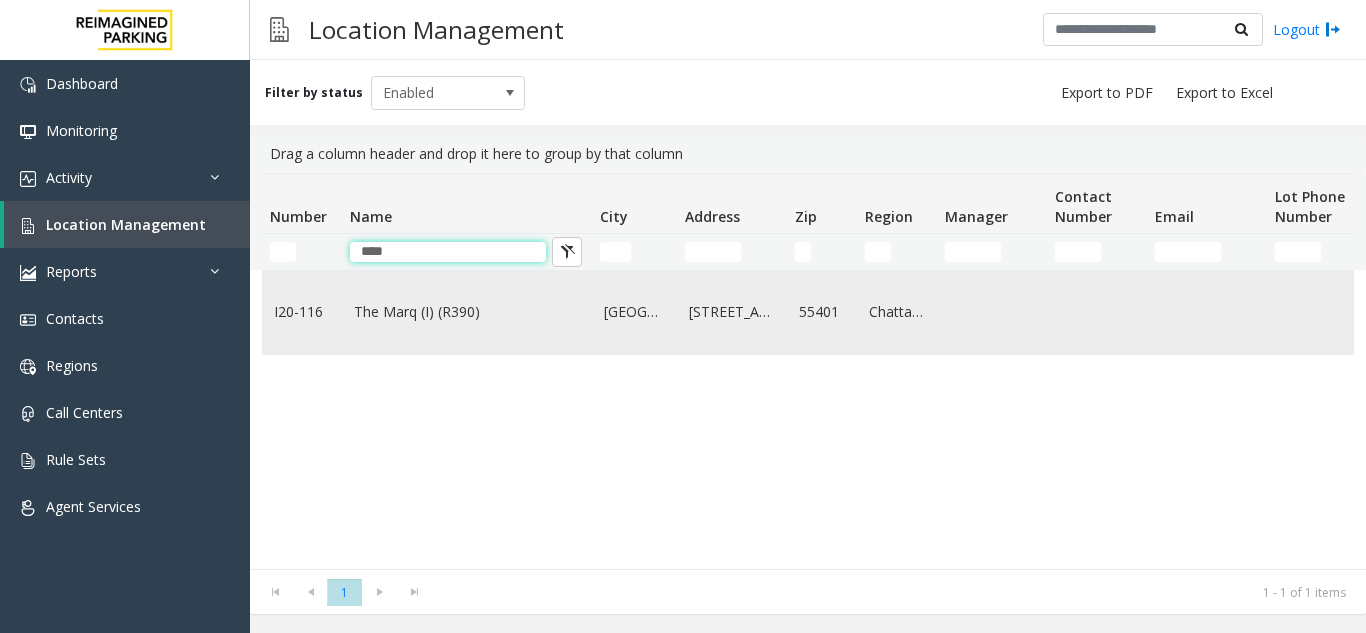 type on "****" 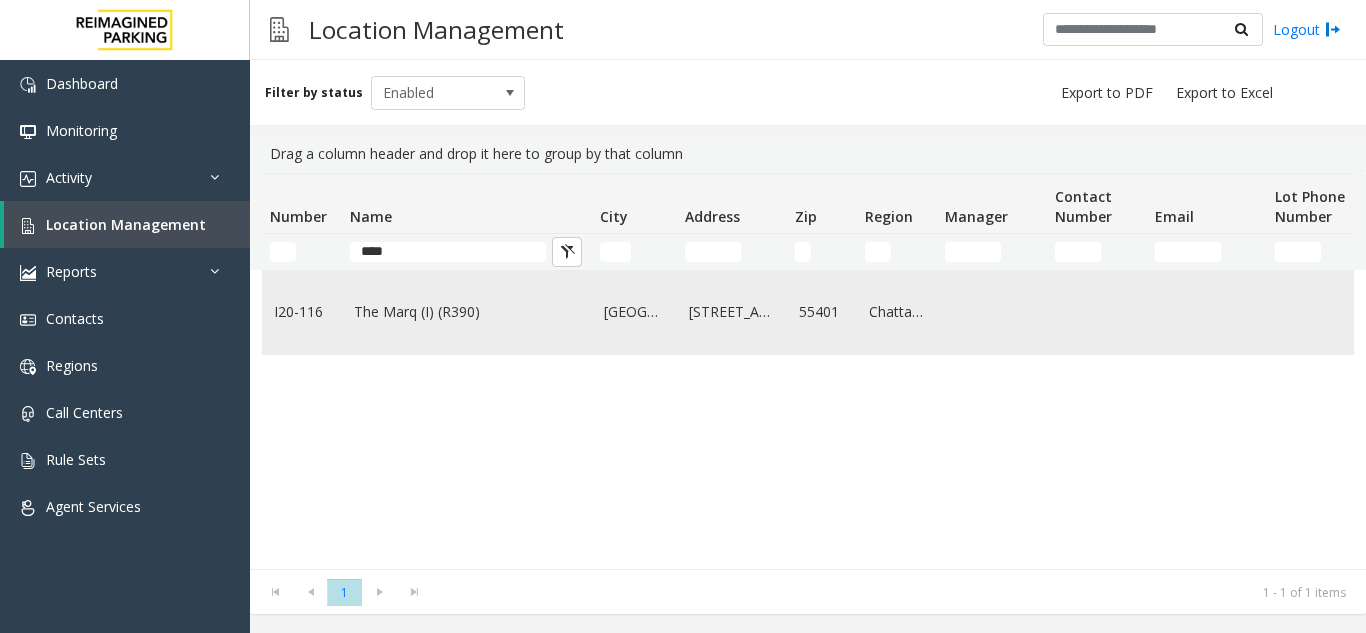 click on "The Marq (I) (R390)" 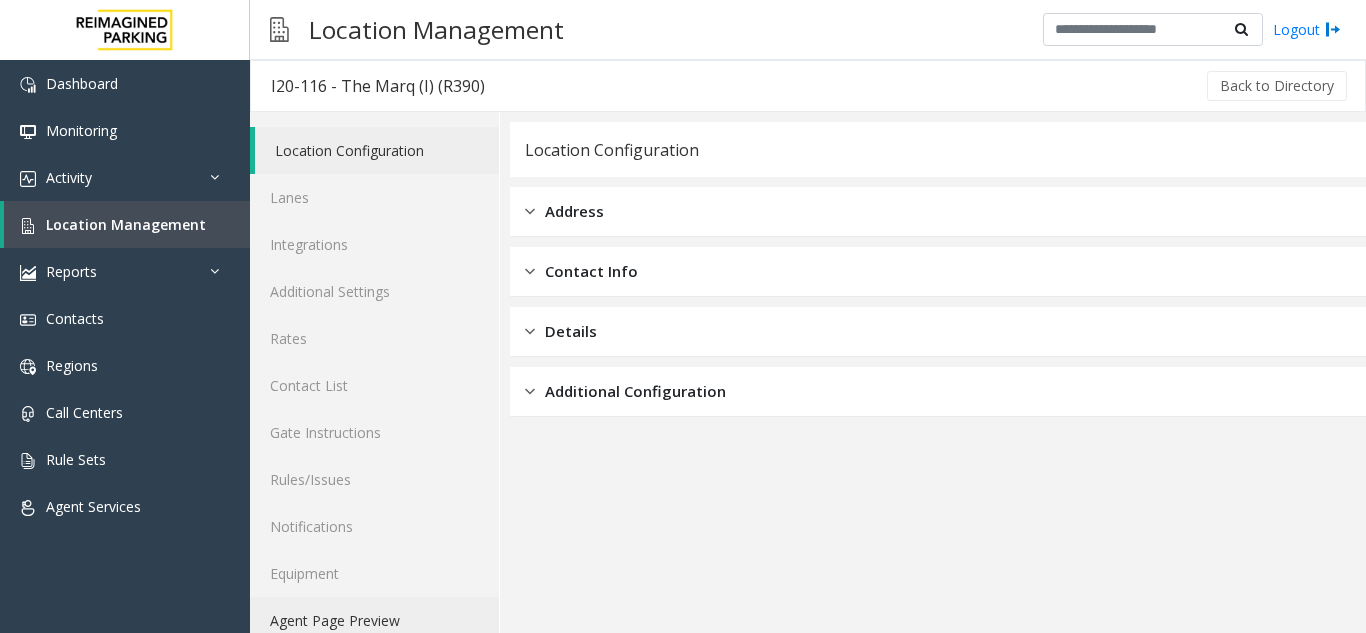 click on "Agent Page Preview" 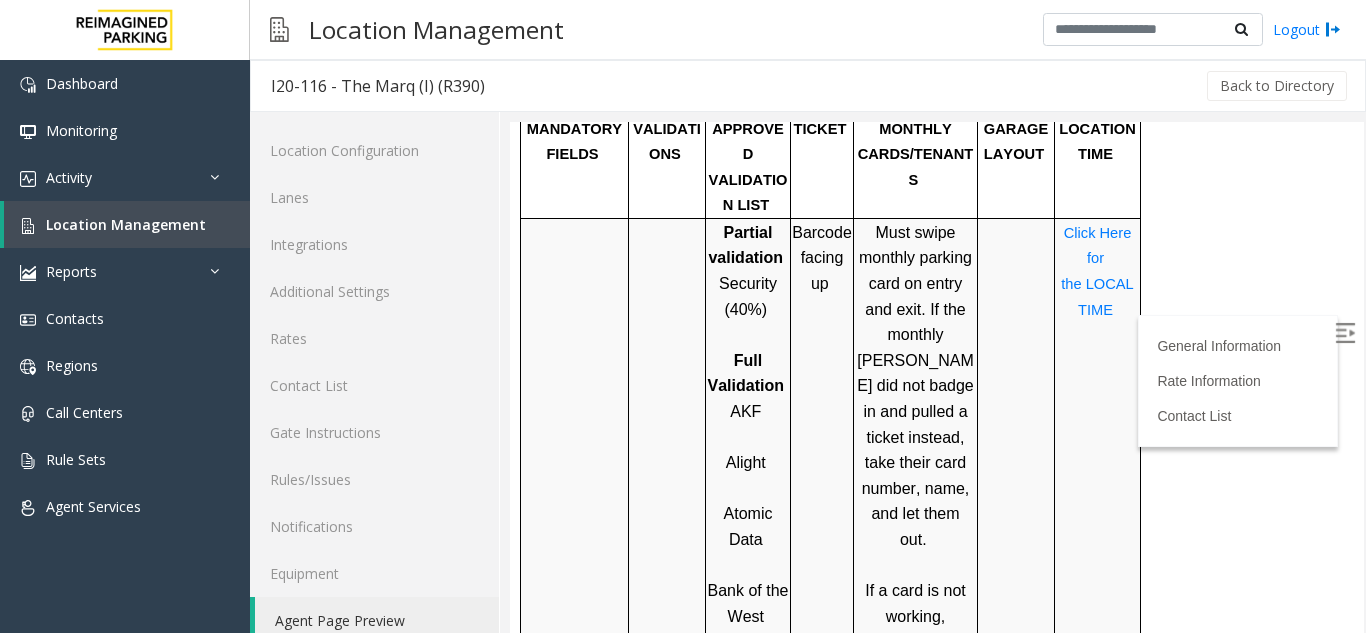 scroll, scrollTop: 1700, scrollLeft: 0, axis: vertical 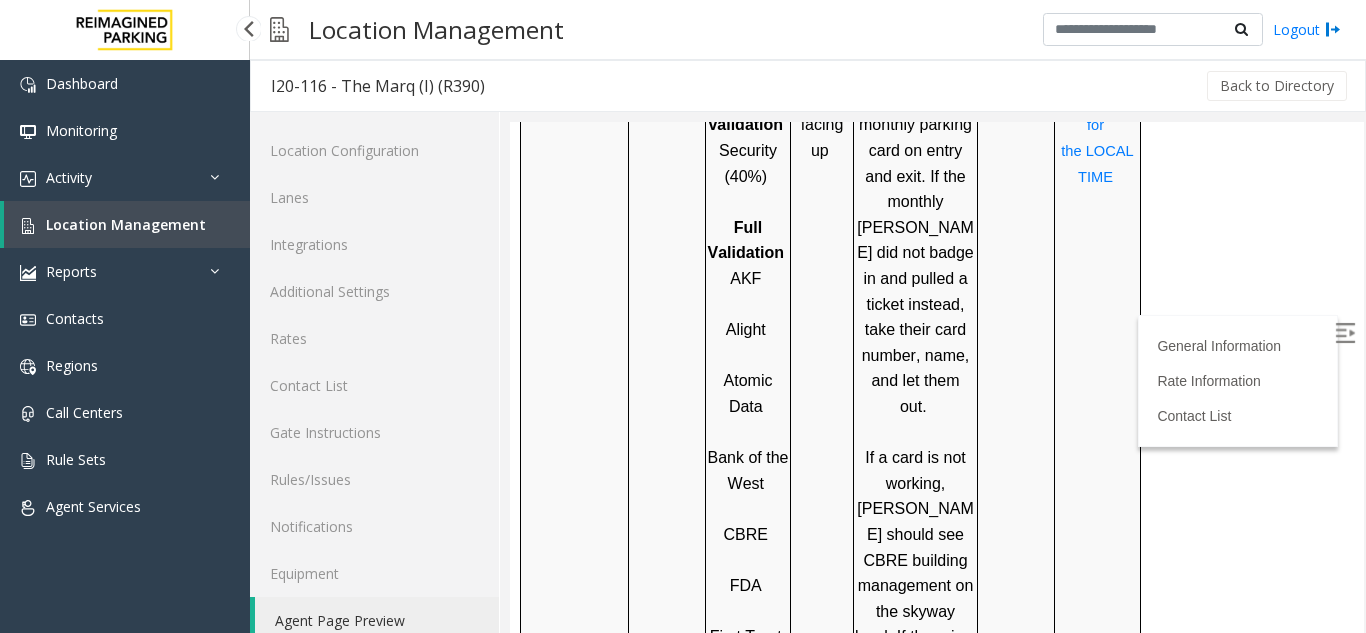 click on "Location Management" at bounding box center [127, 224] 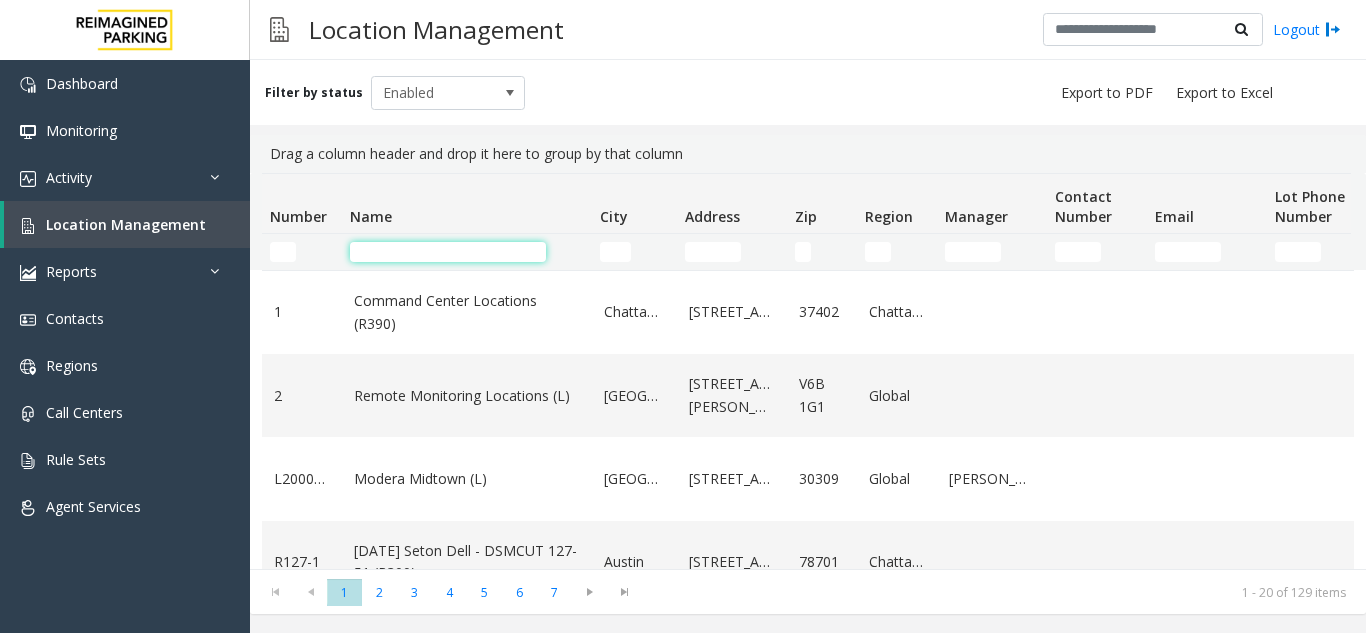 click 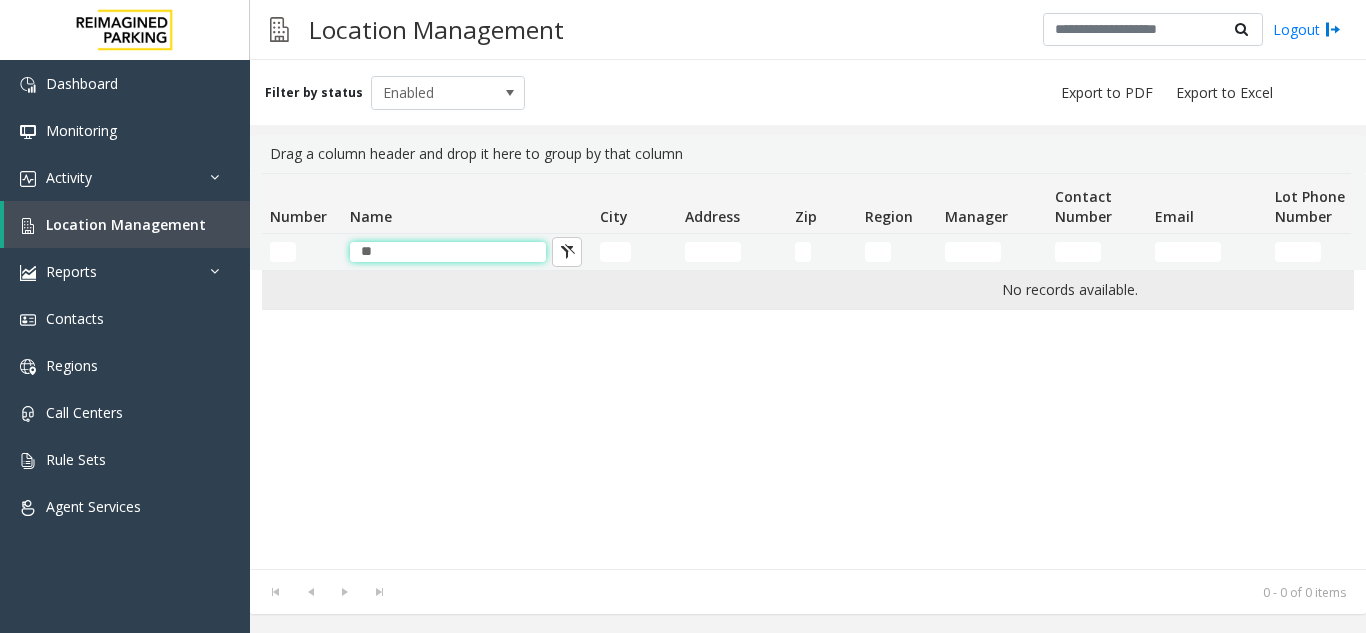 type on "*" 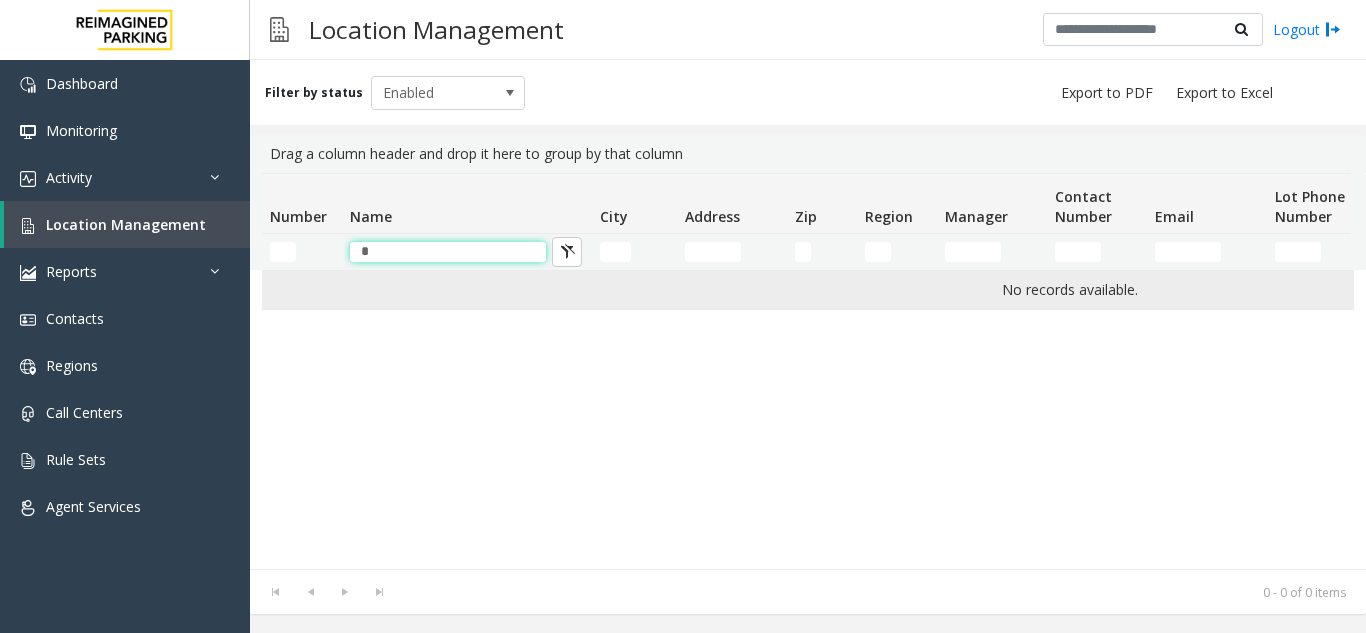 type 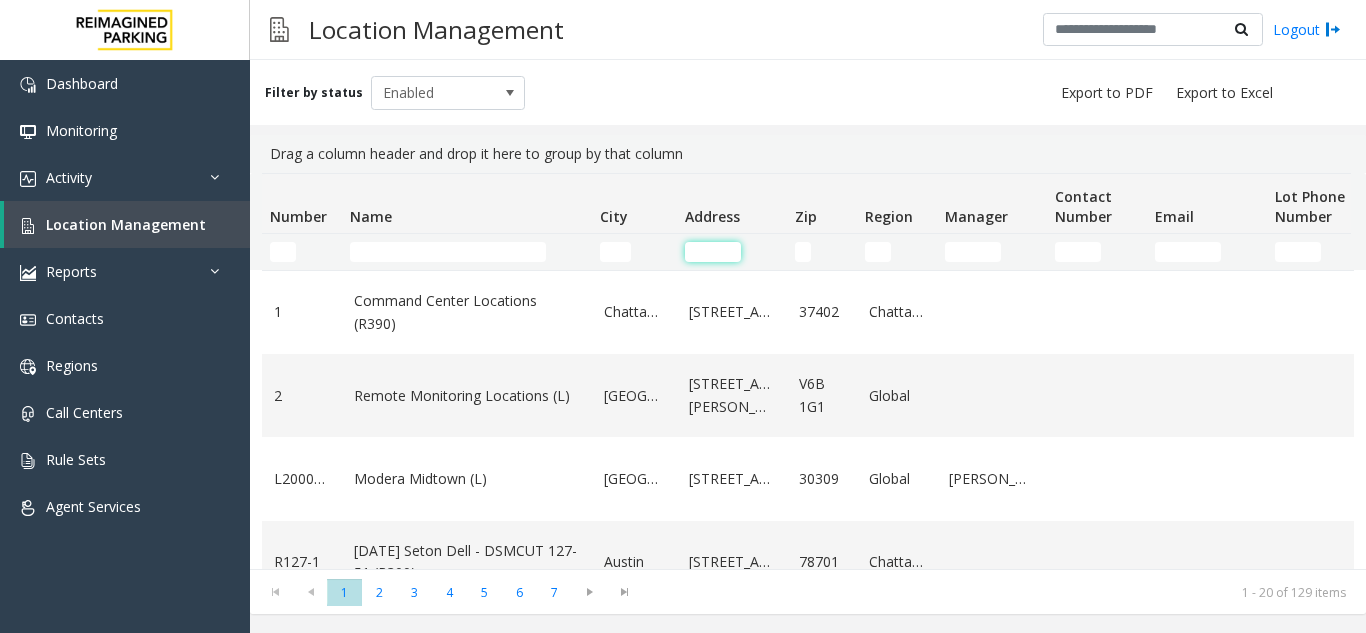 click 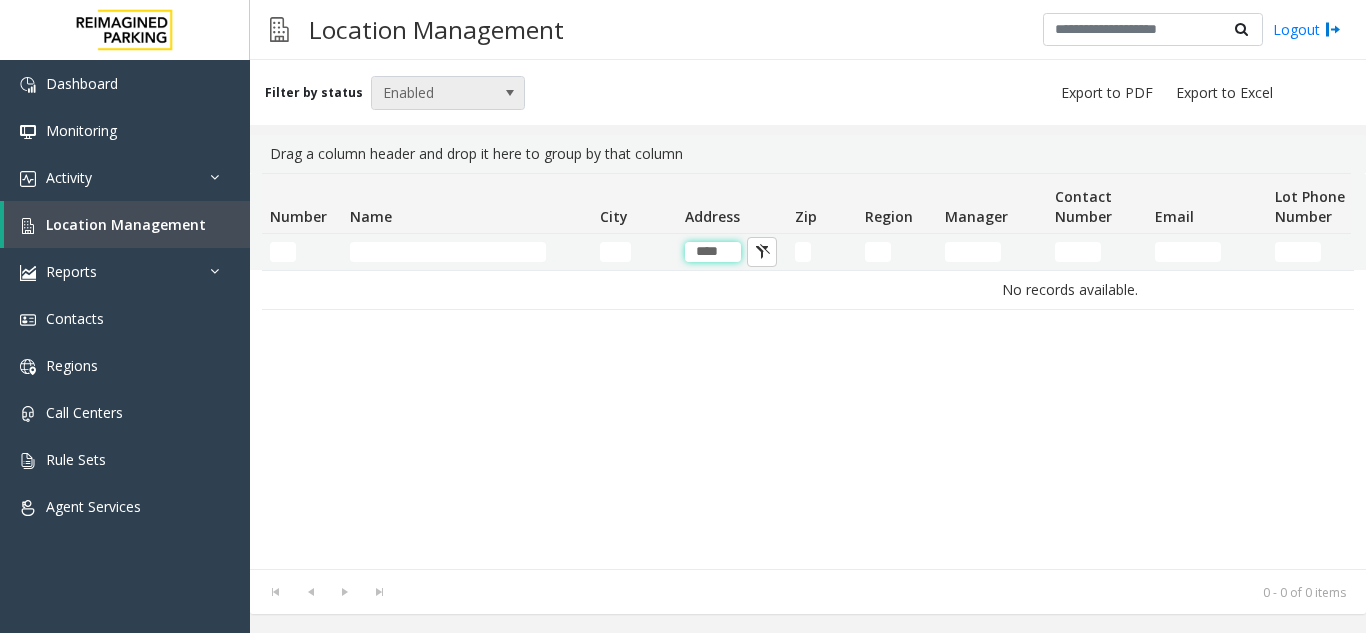 type on "****" 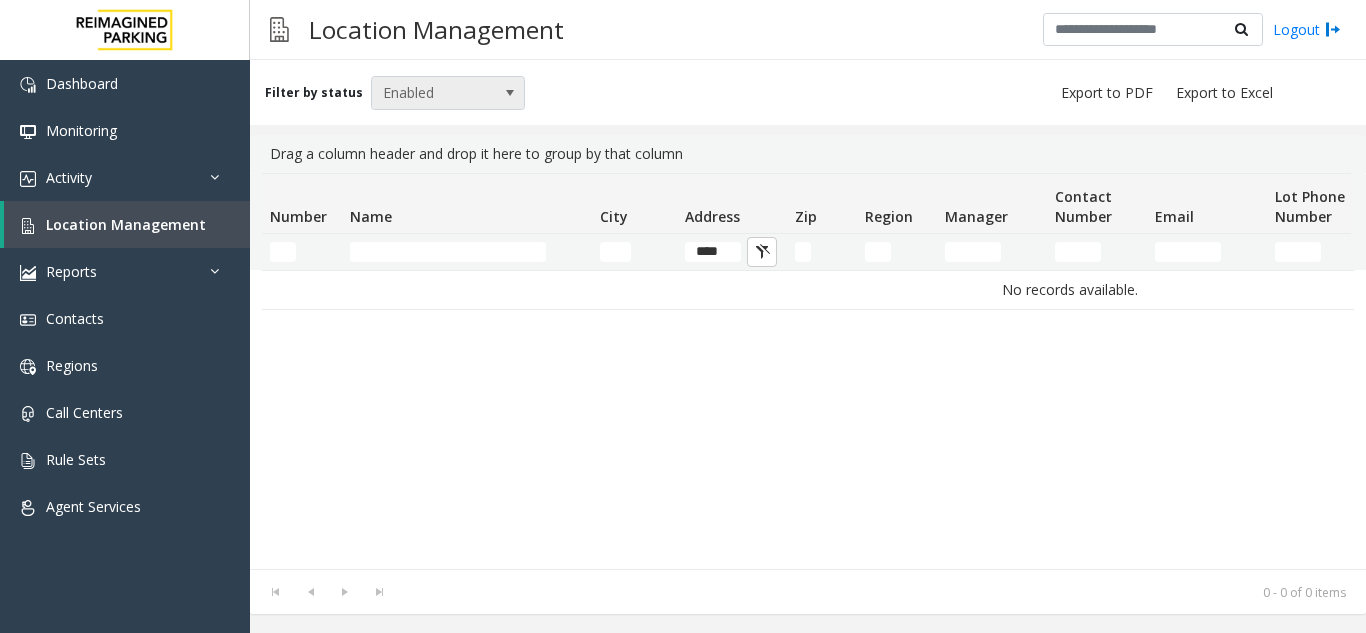 click at bounding box center (510, 93) 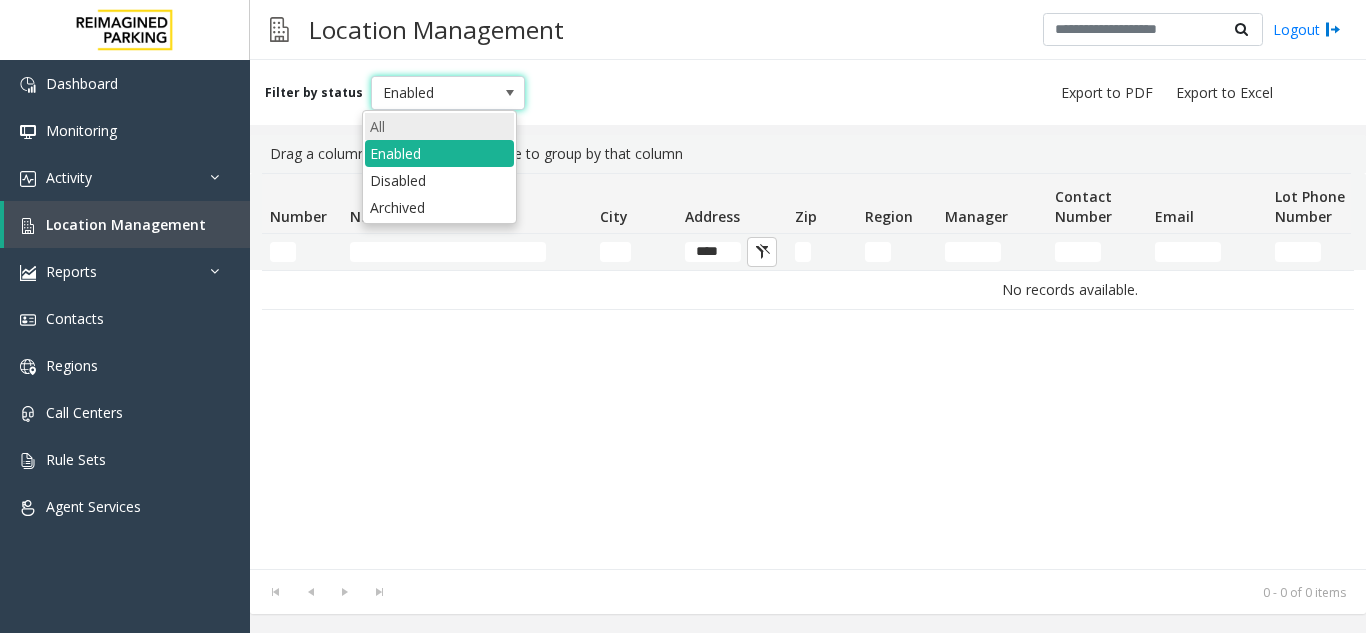 click on "All" at bounding box center (439, 126) 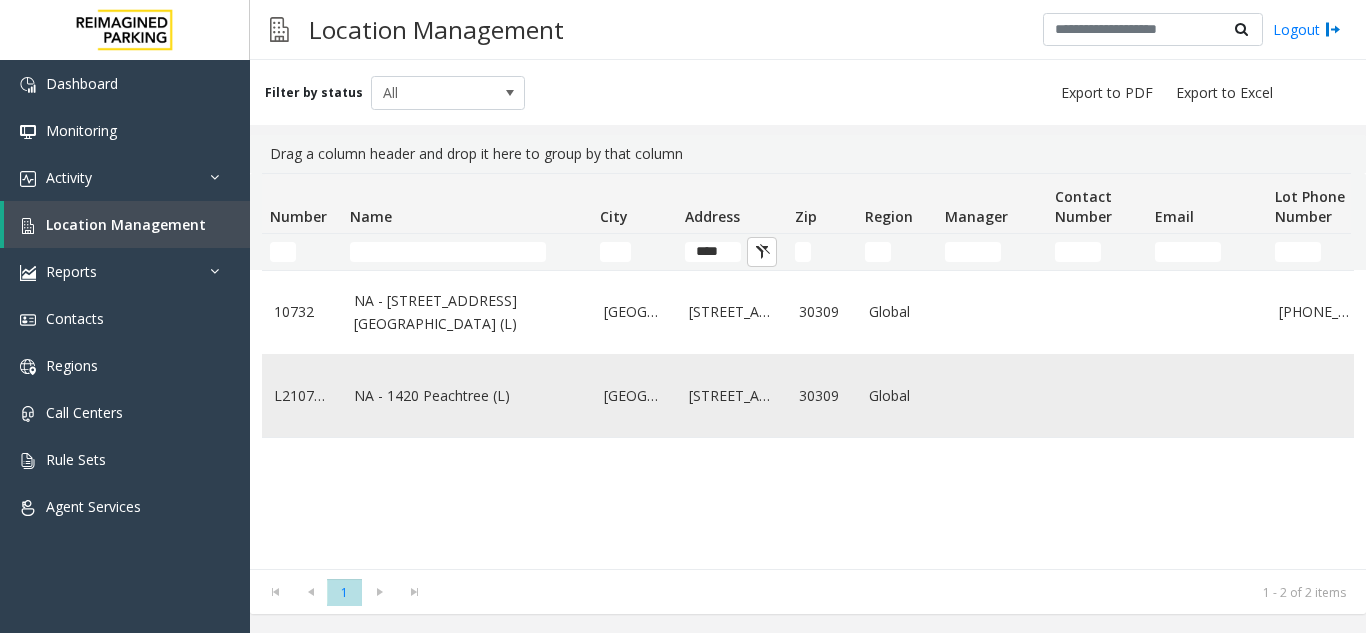 click on "[STREET_ADDRESS]" 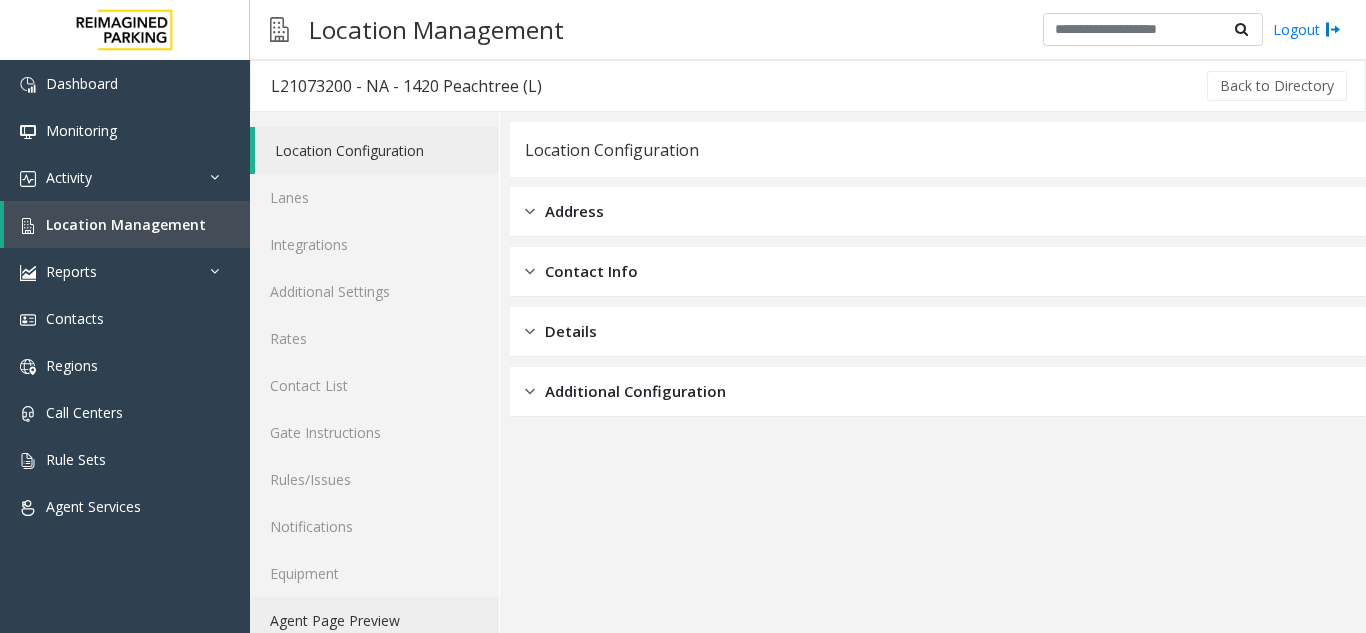 click on "Agent Page Preview" 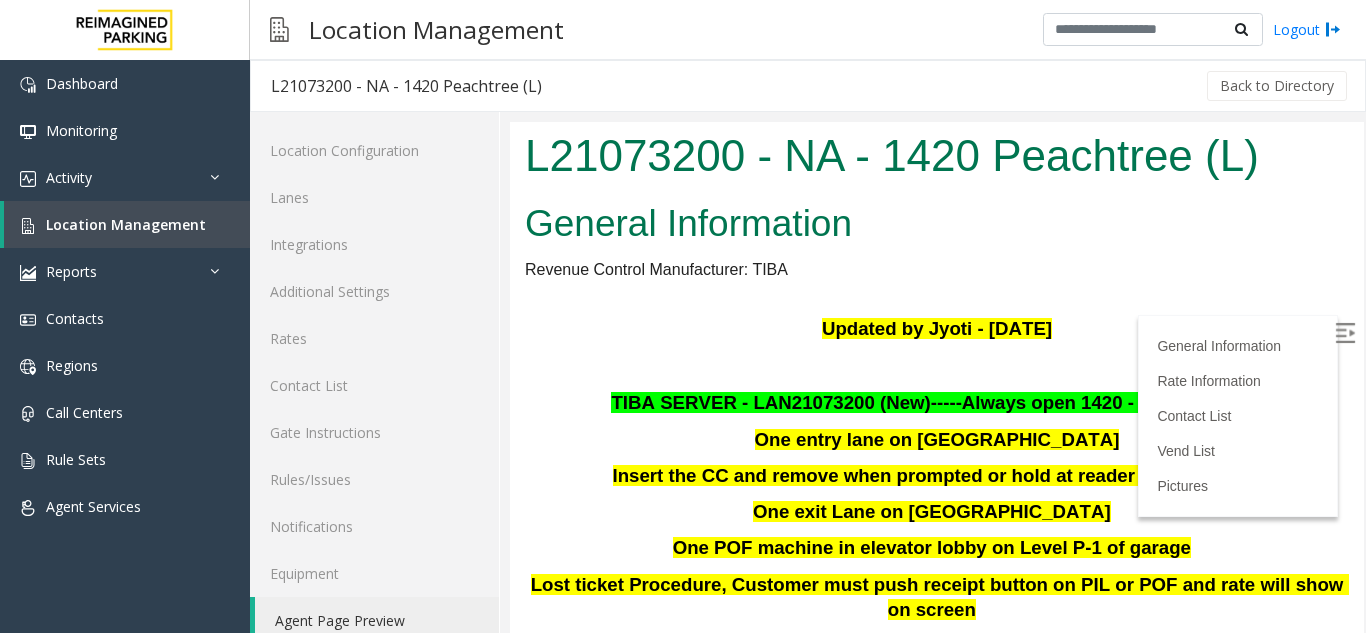 scroll, scrollTop: 100, scrollLeft: 0, axis: vertical 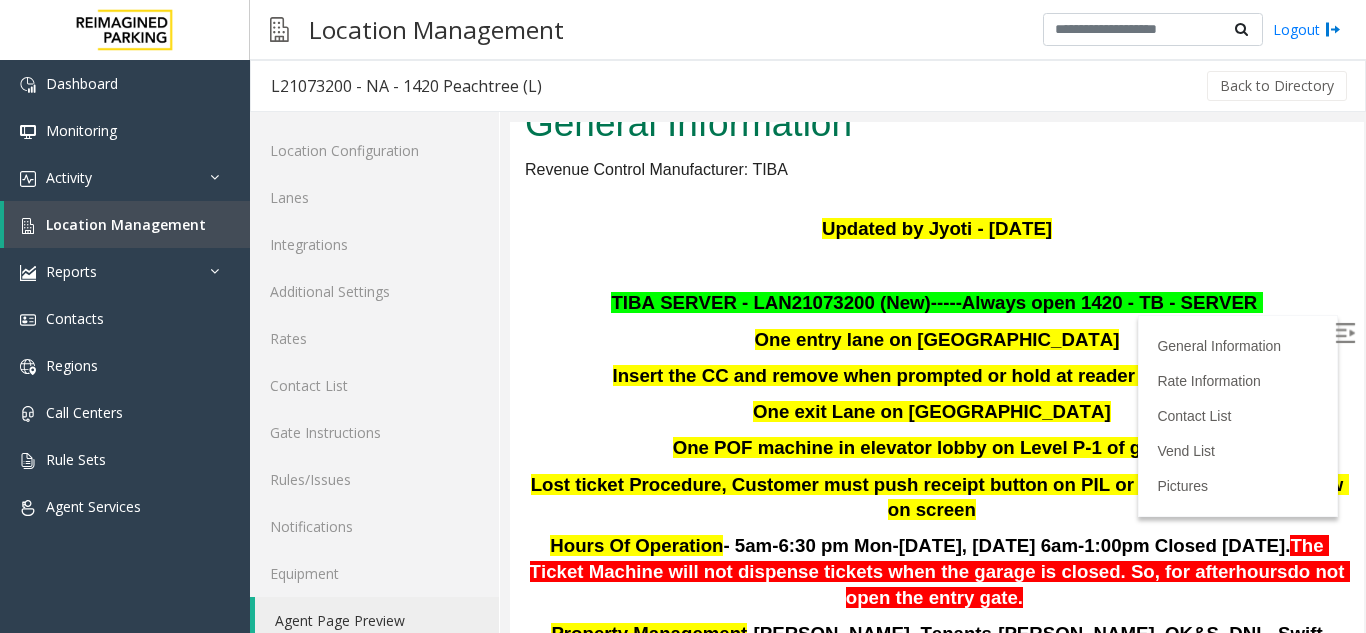 click on "TIBA SERVER - LAN21073200 (New)----- Always open 1420 - TB - SERVER" at bounding box center [937, 303] 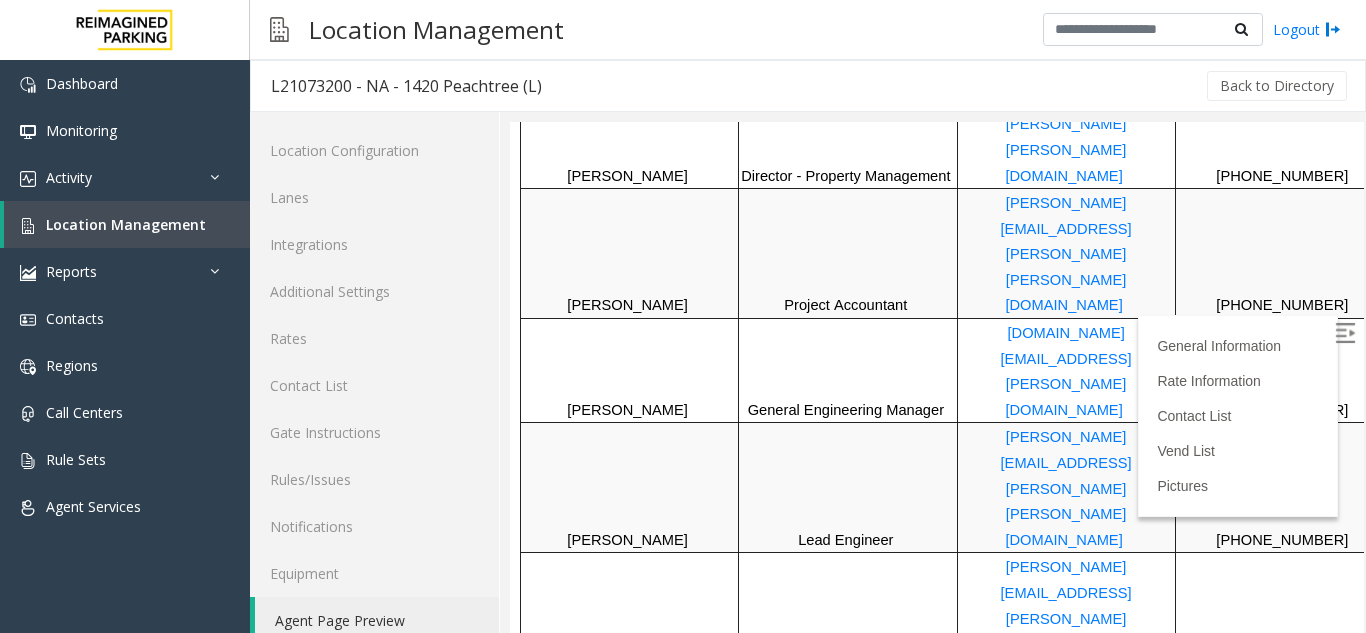 scroll, scrollTop: 1400, scrollLeft: 0, axis: vertical 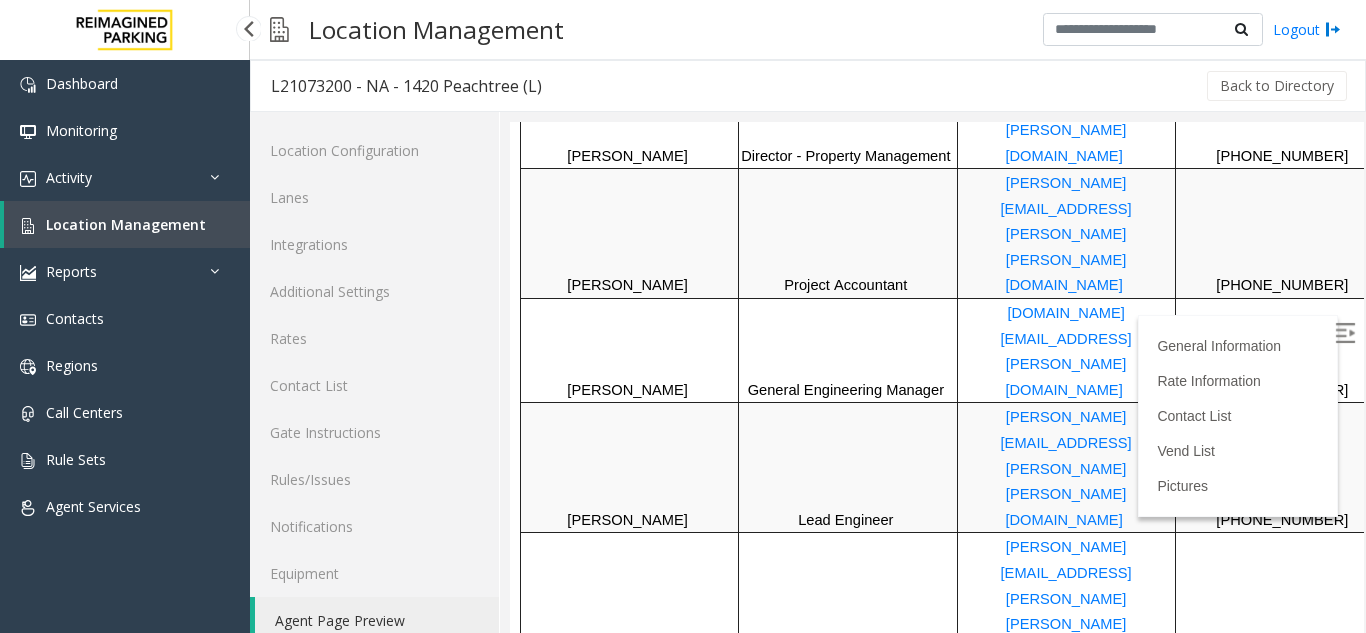 click on "Location Management" at bounding box center [127, 224] 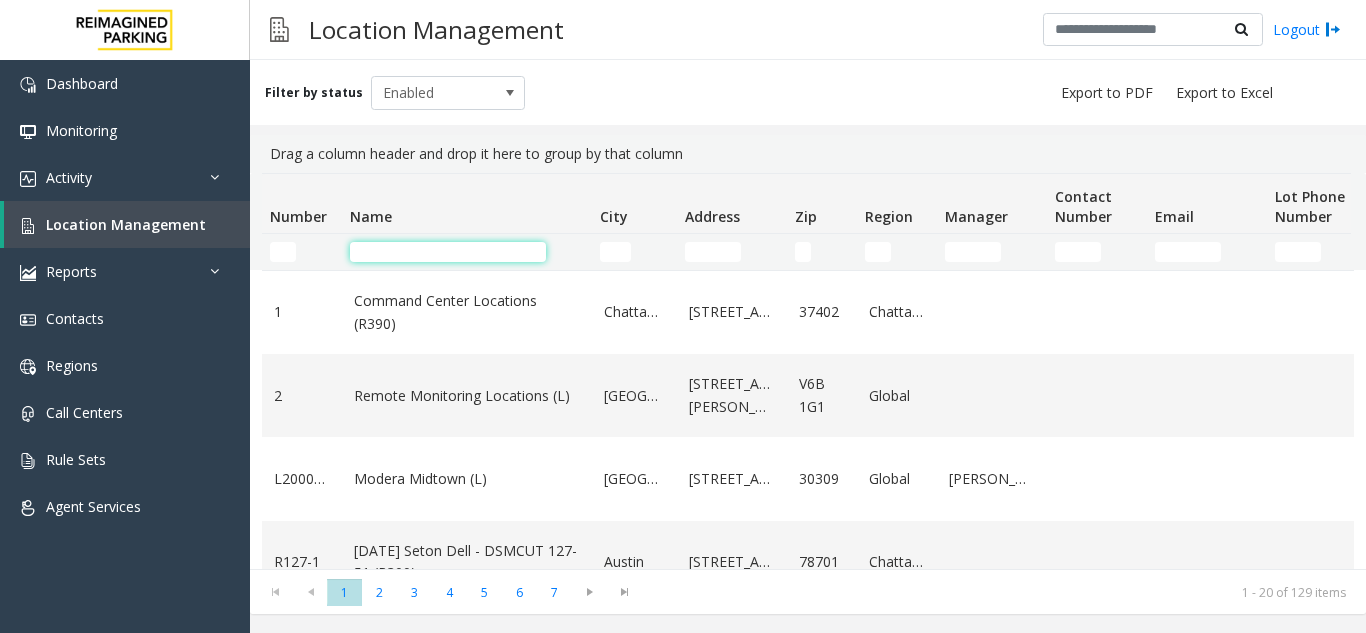 click 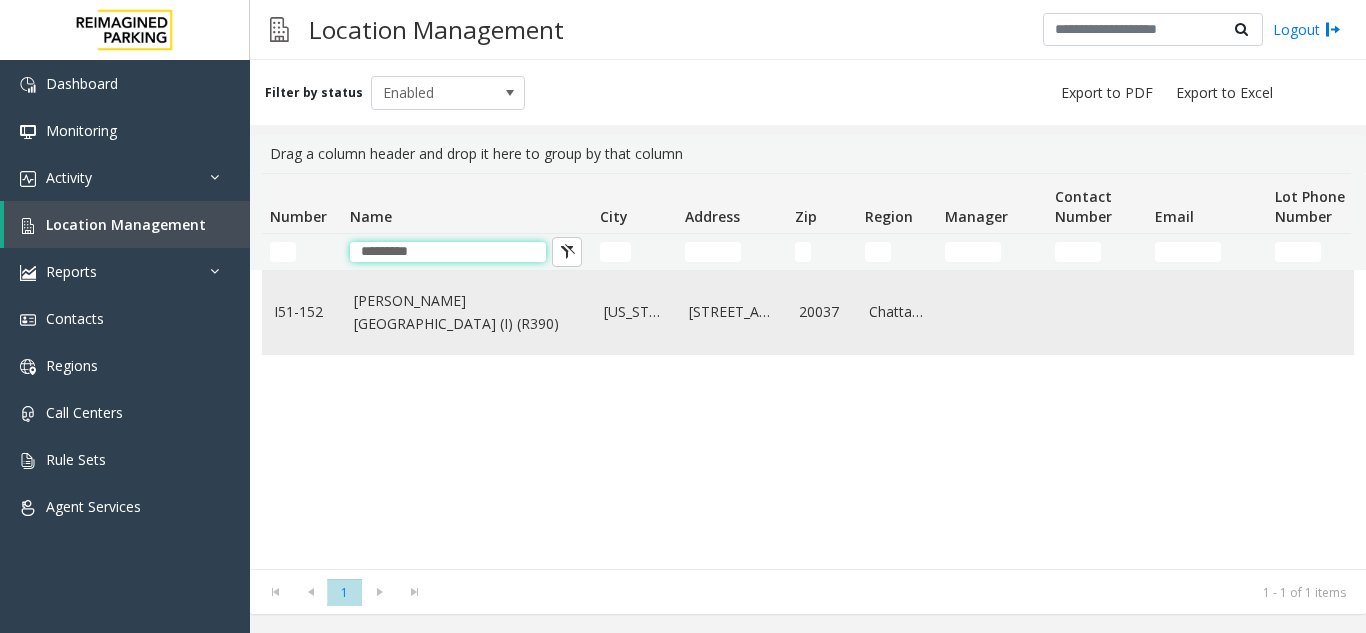 type on "*********" 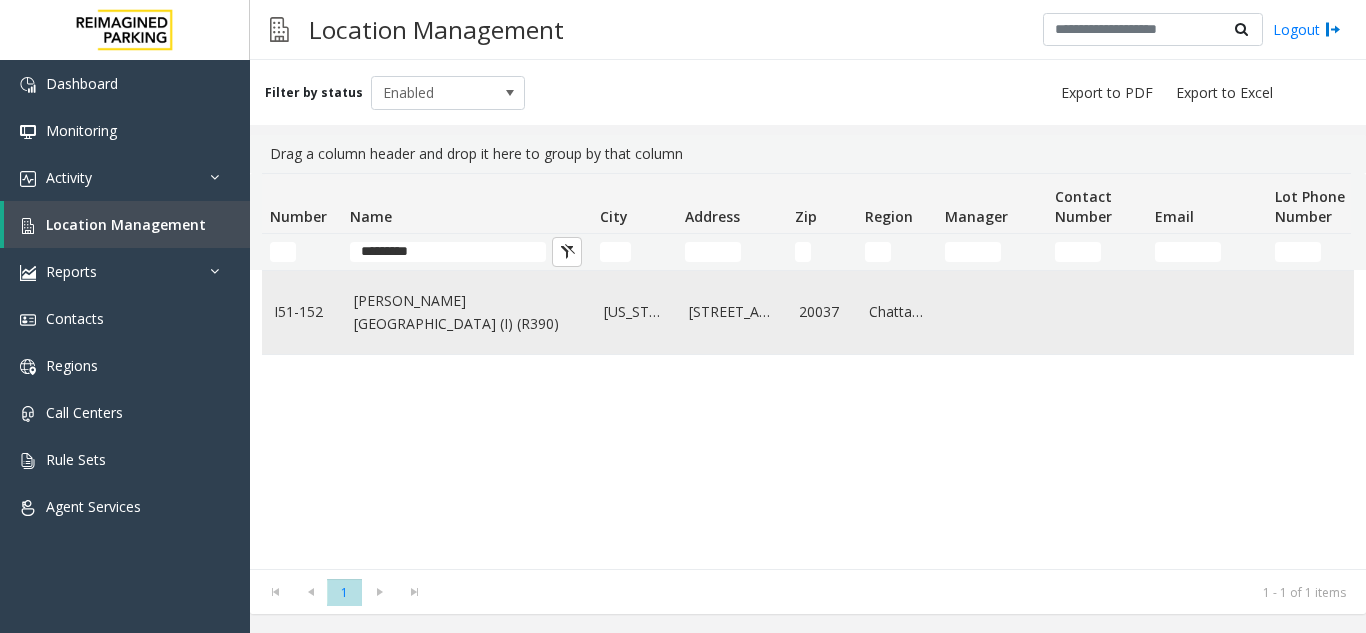 click on "[PERSON_NAME][GEOGRAPHIC_DATA] (I) (R390)" 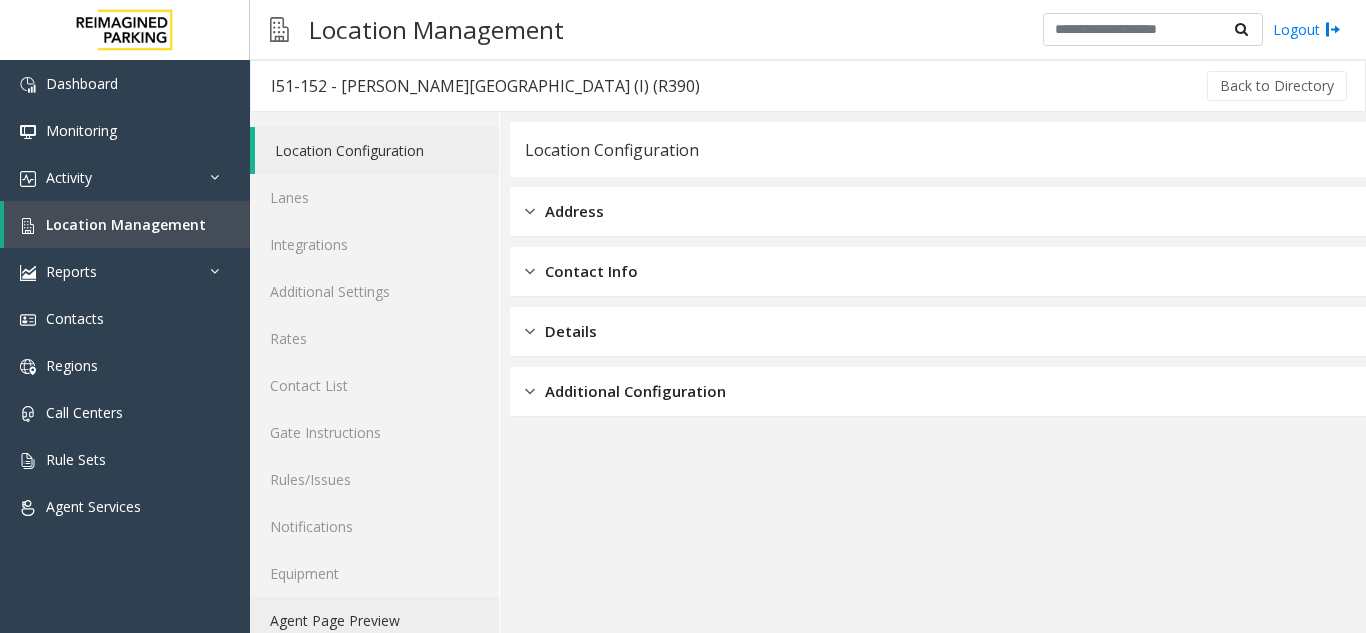 click on "Agent Page Preview" 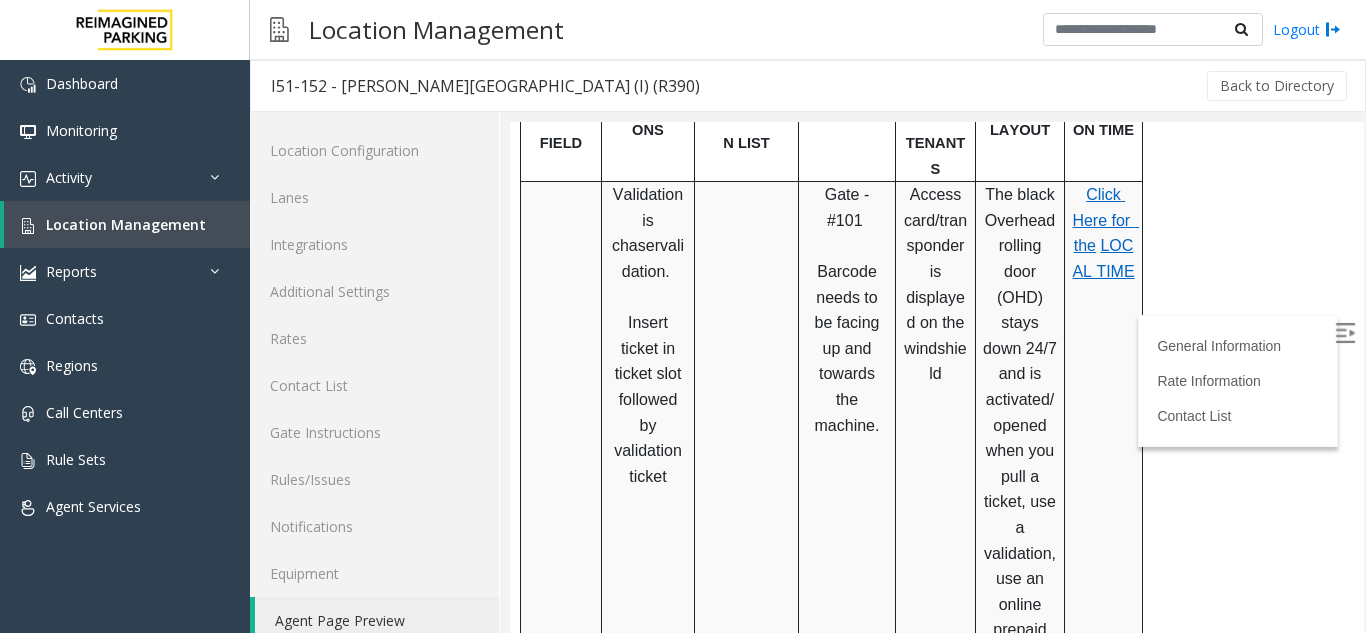 scroll, scrollTop: 1035, scrollLeft: 0, axis: vertical 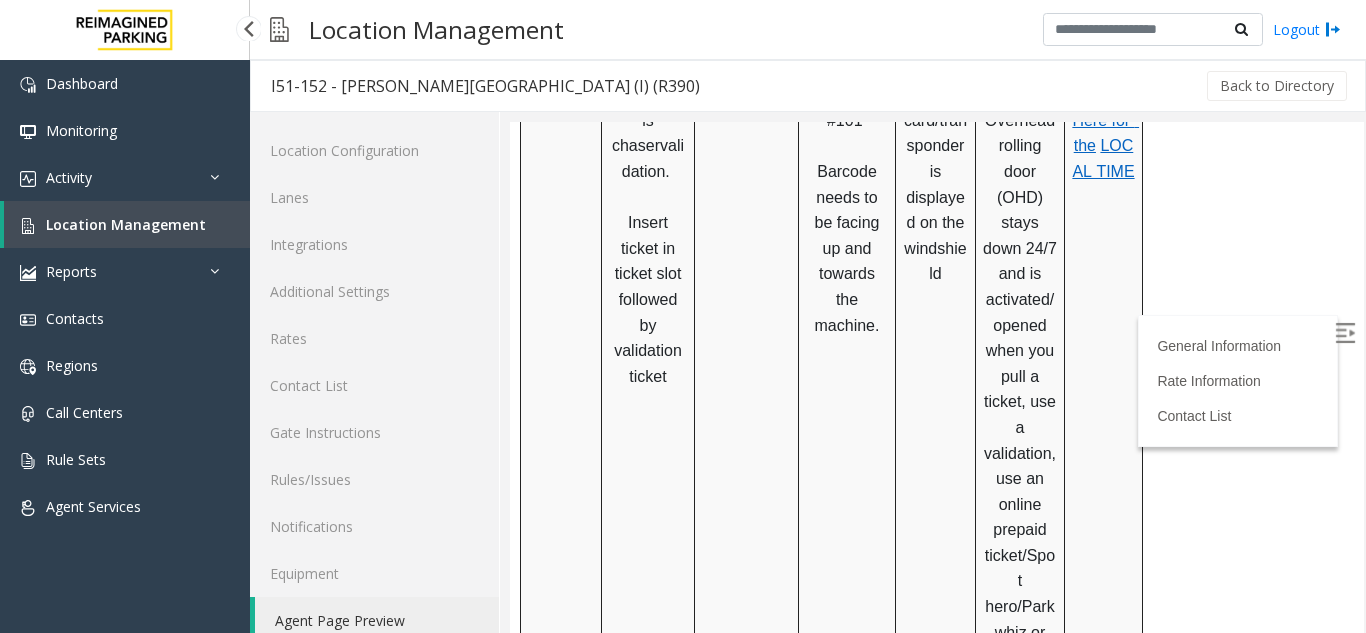 click on "Location Management" at bounding box center [127, 224] 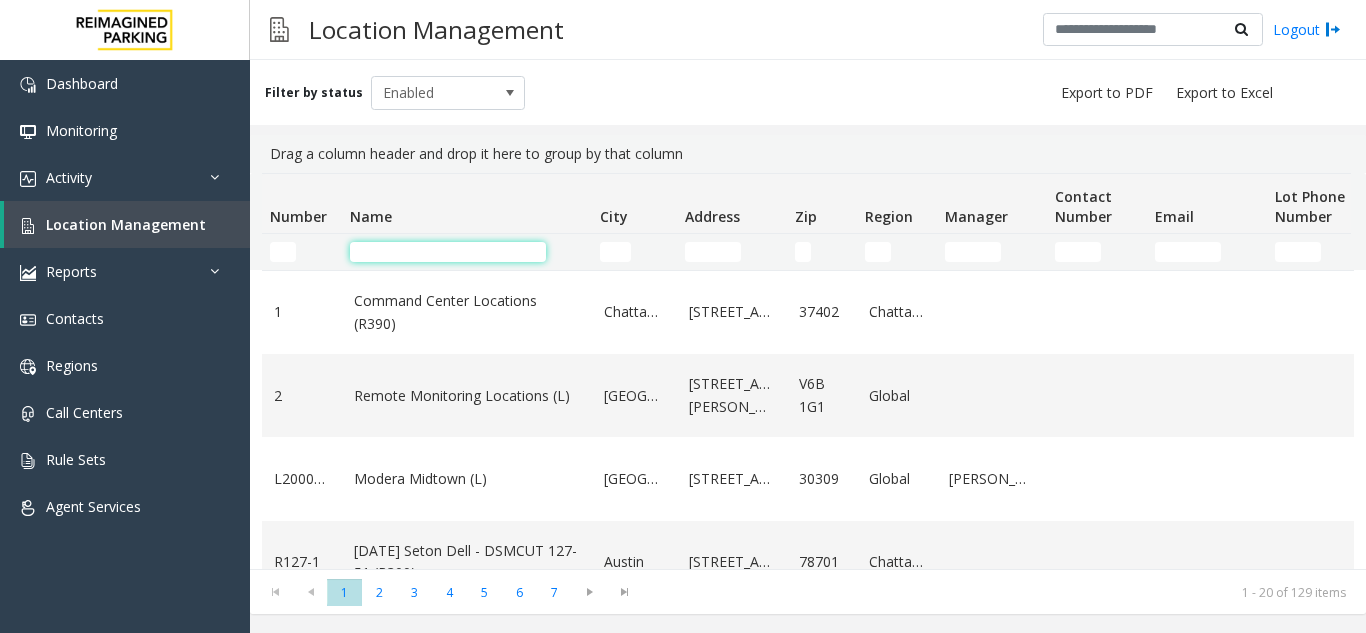 click 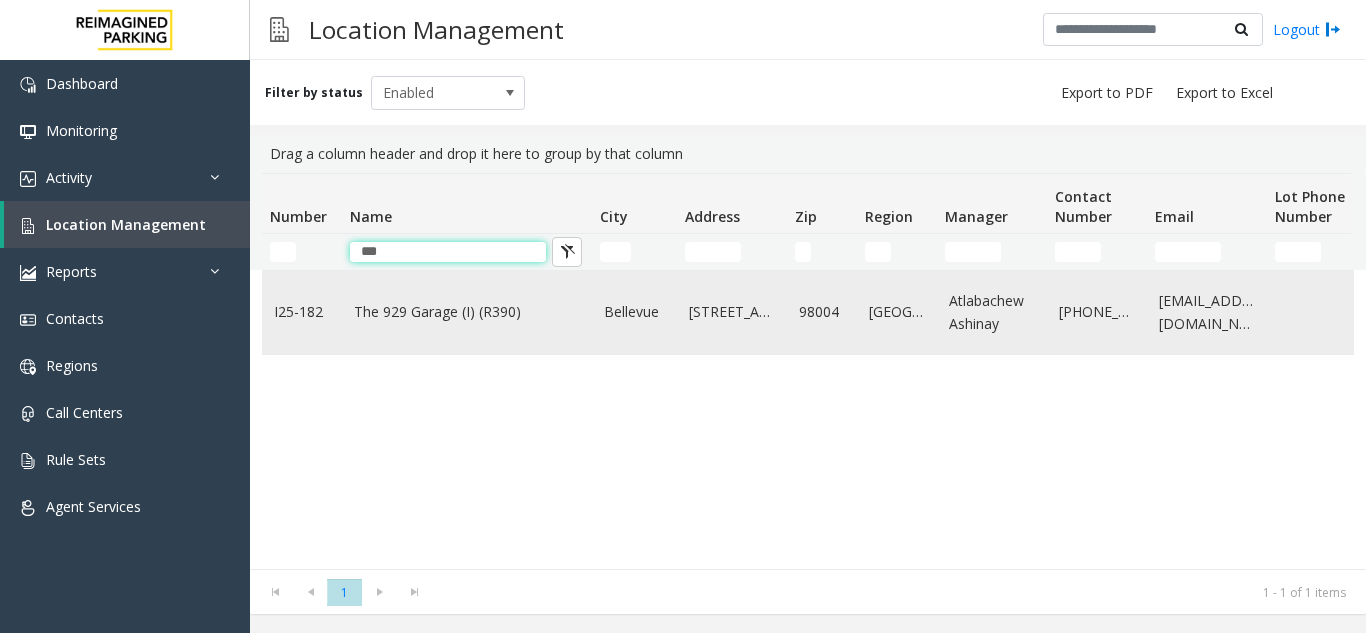 type on "***" 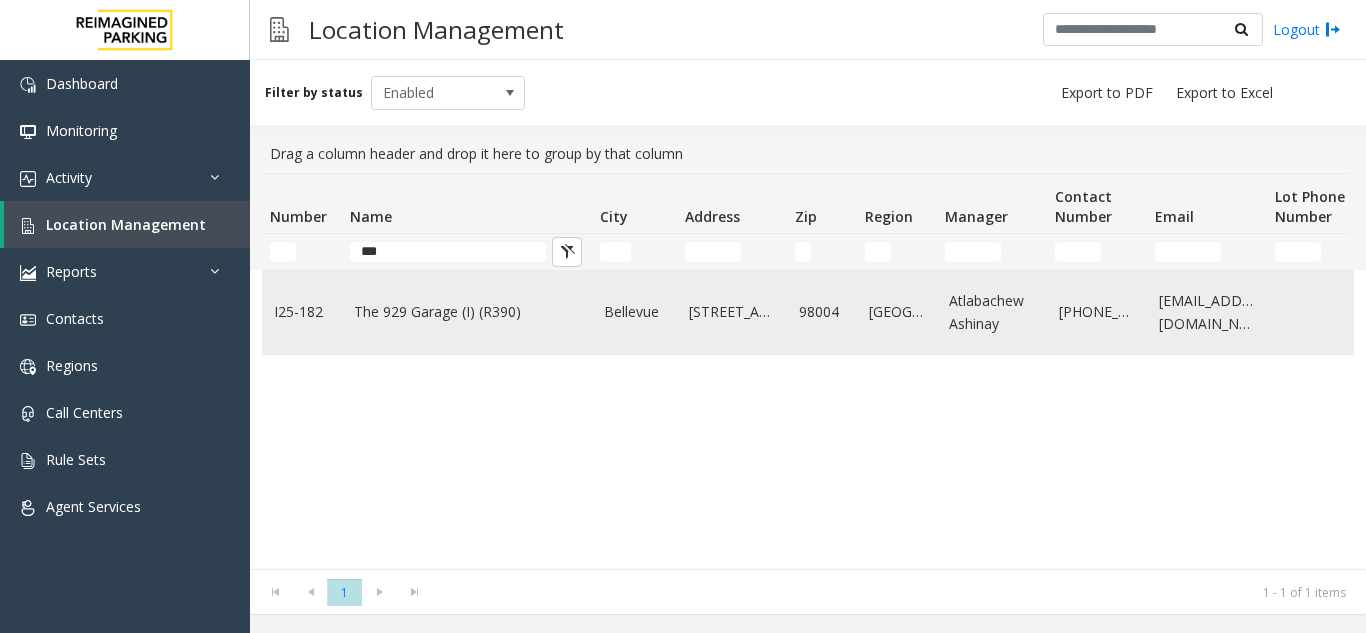 click on "The 929 Garage (I) (R390)" 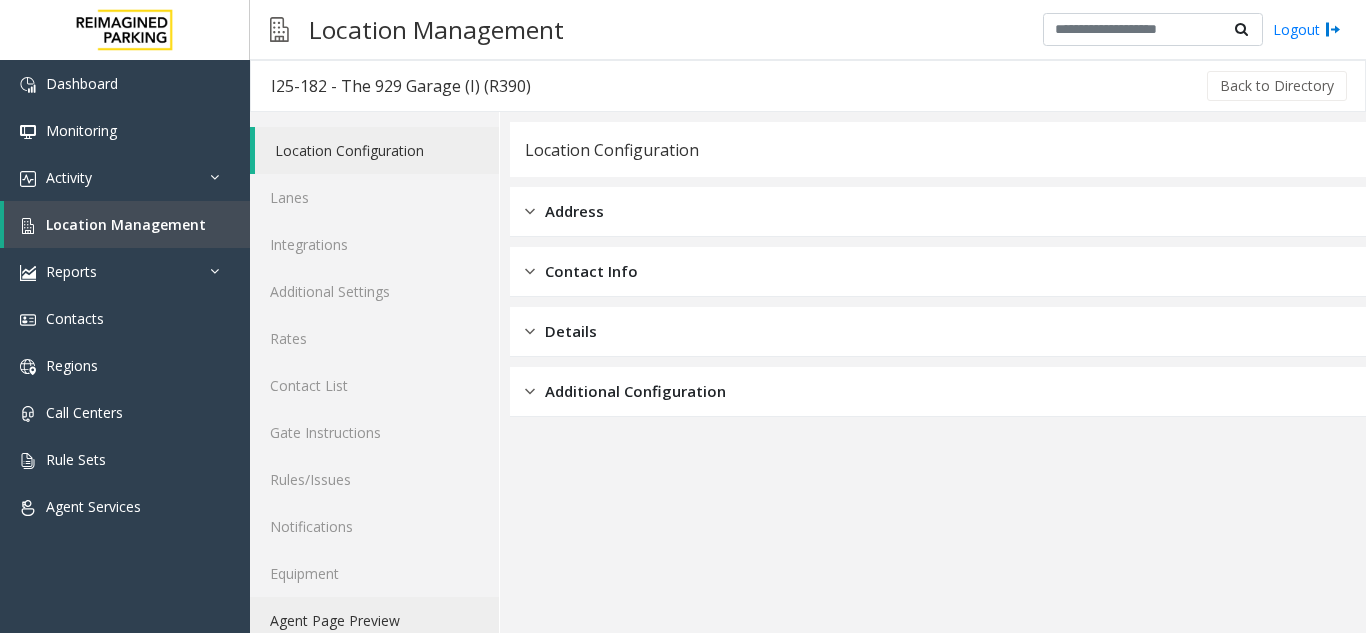 click on "Agent Page Preview" 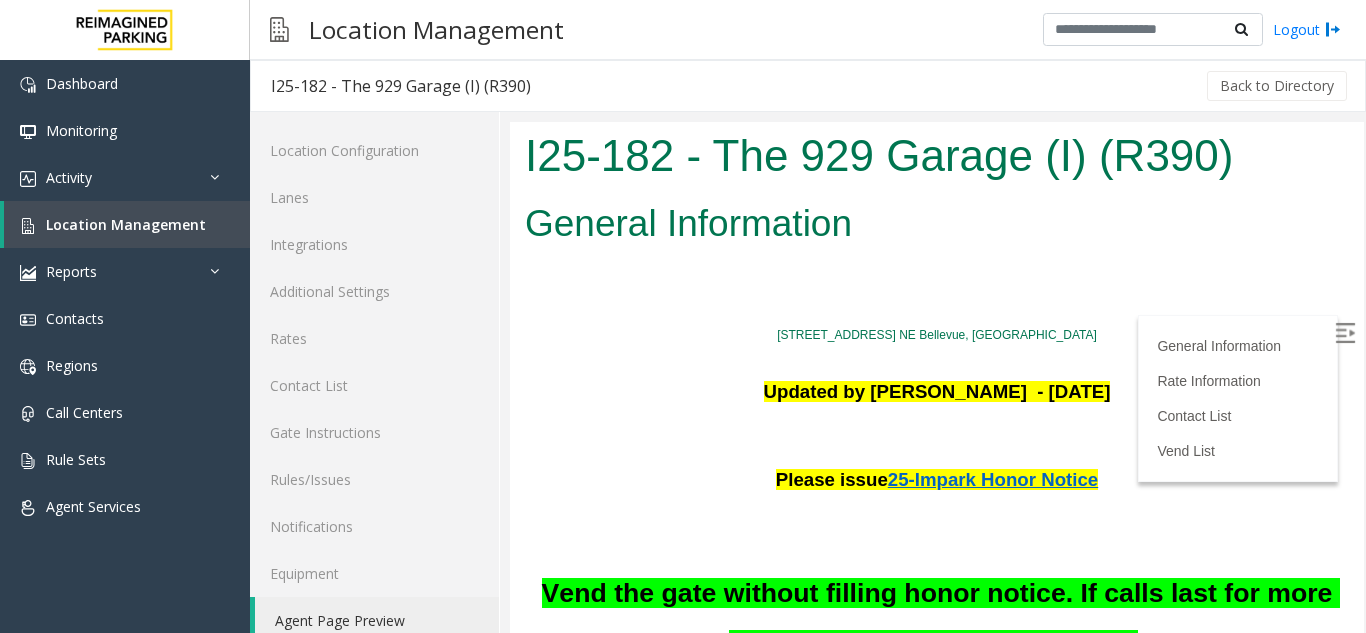 scroll, scrollTop: 433, scrollLeft: 0, axis: vertical 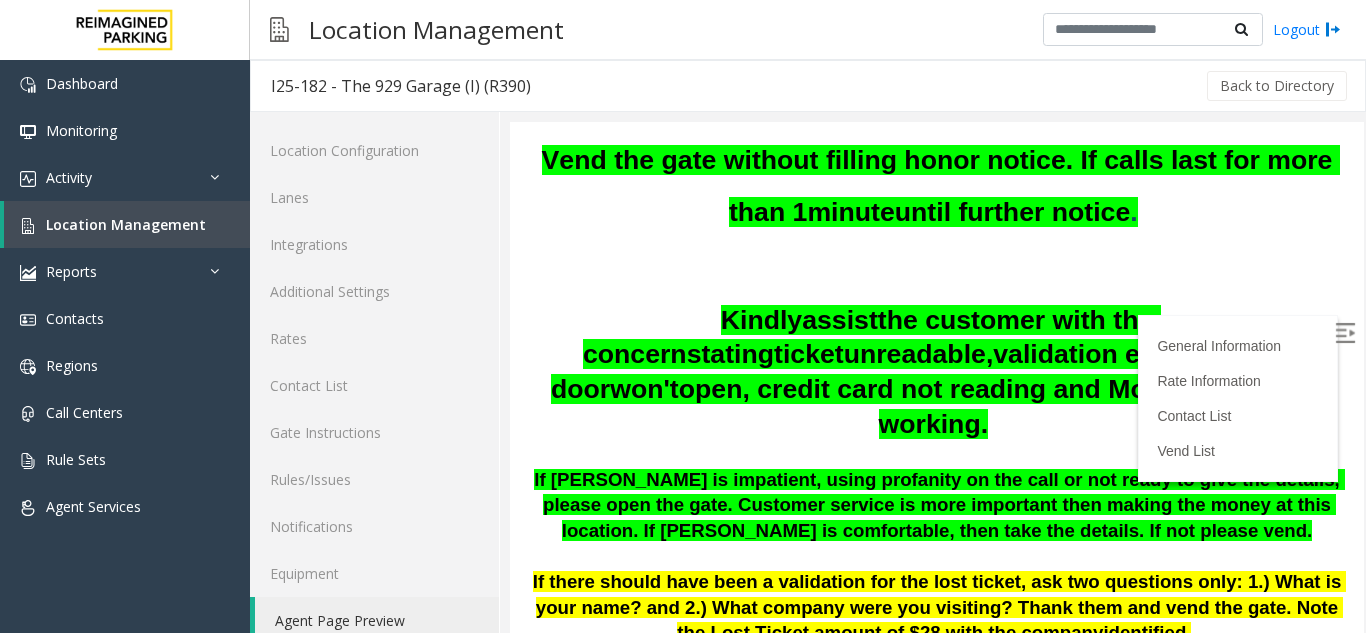click at bounding box center [1347, 336] 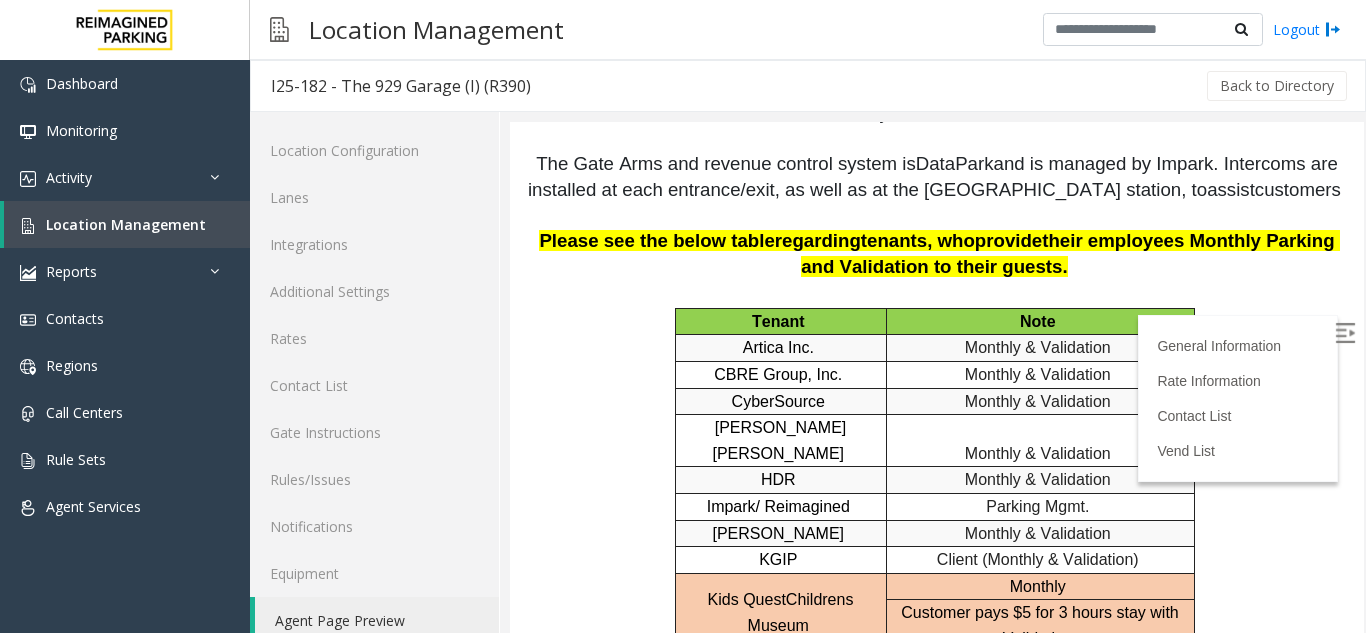 scroll, scrollTop: 3533, scrollLeft: 0, axis: vertical 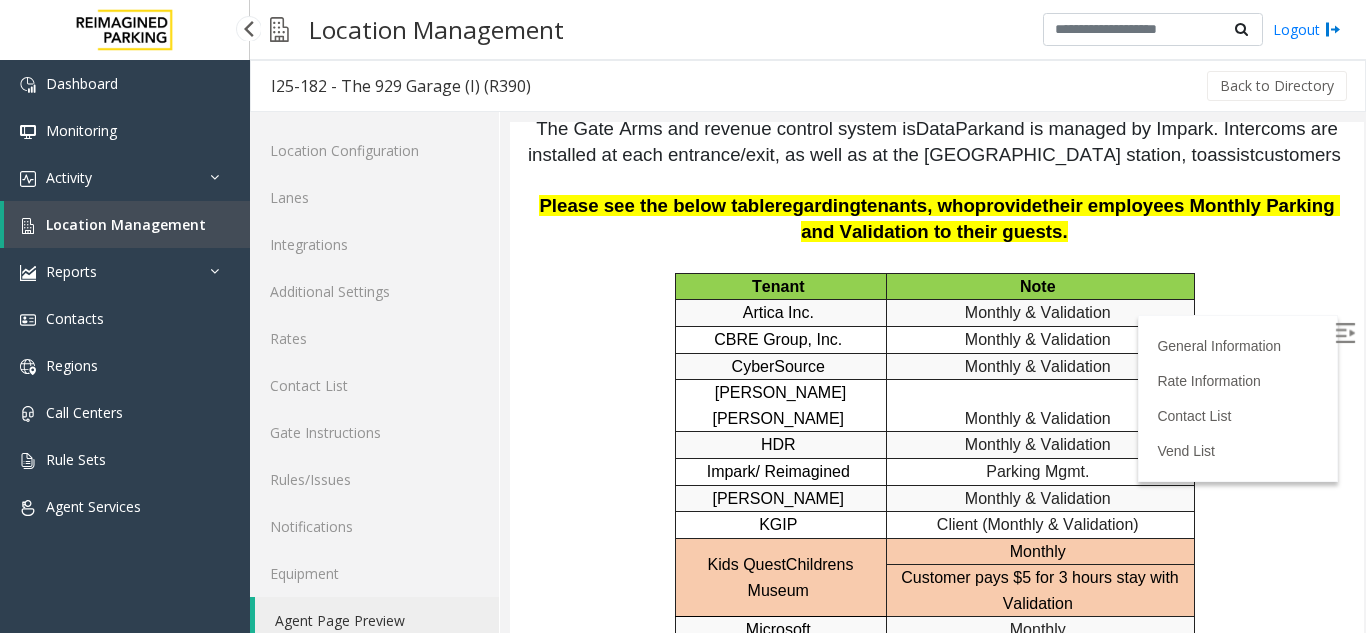 click on "Location Management" at bounding box center [126, 224] 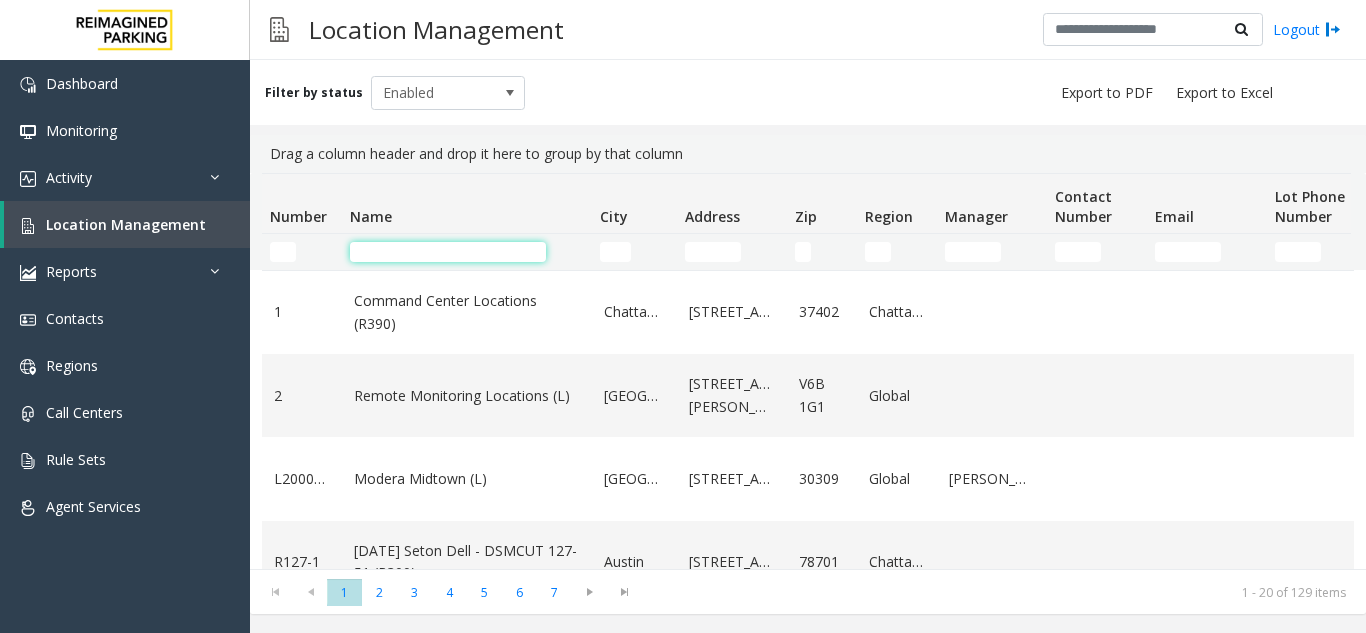 click 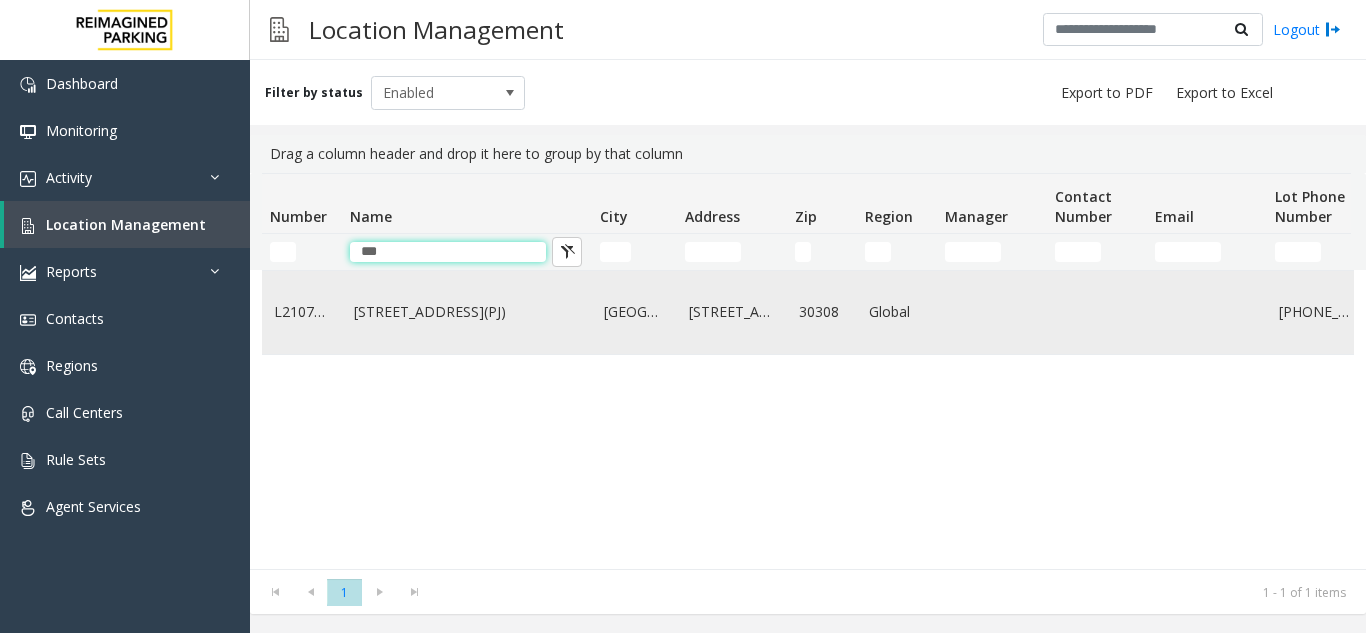 type on "***" 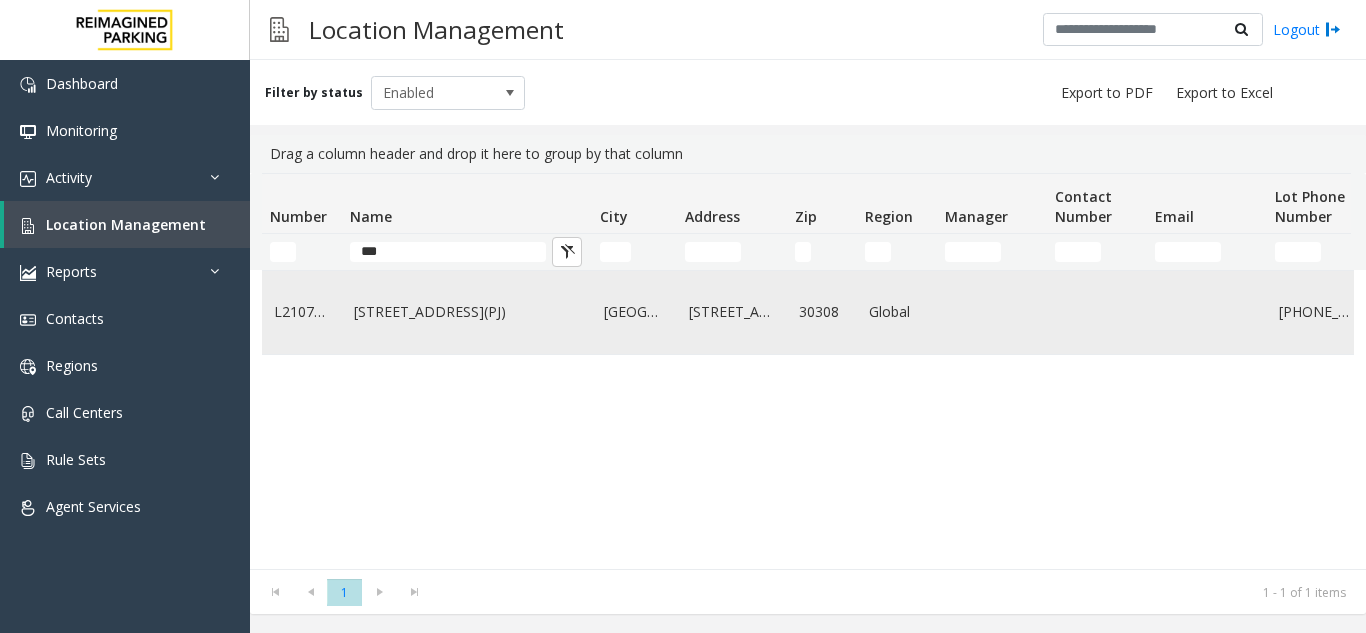 click on "[STREET_ADDRESS](PJ)" 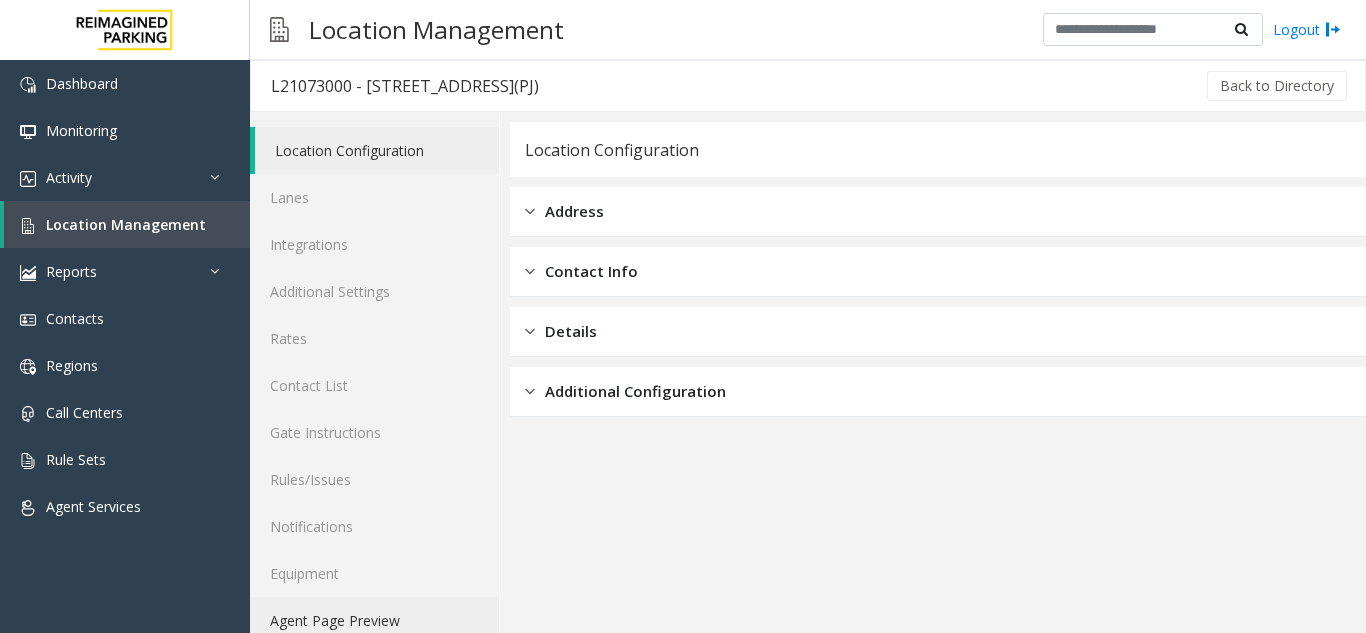 click on "Agent Page Preview" 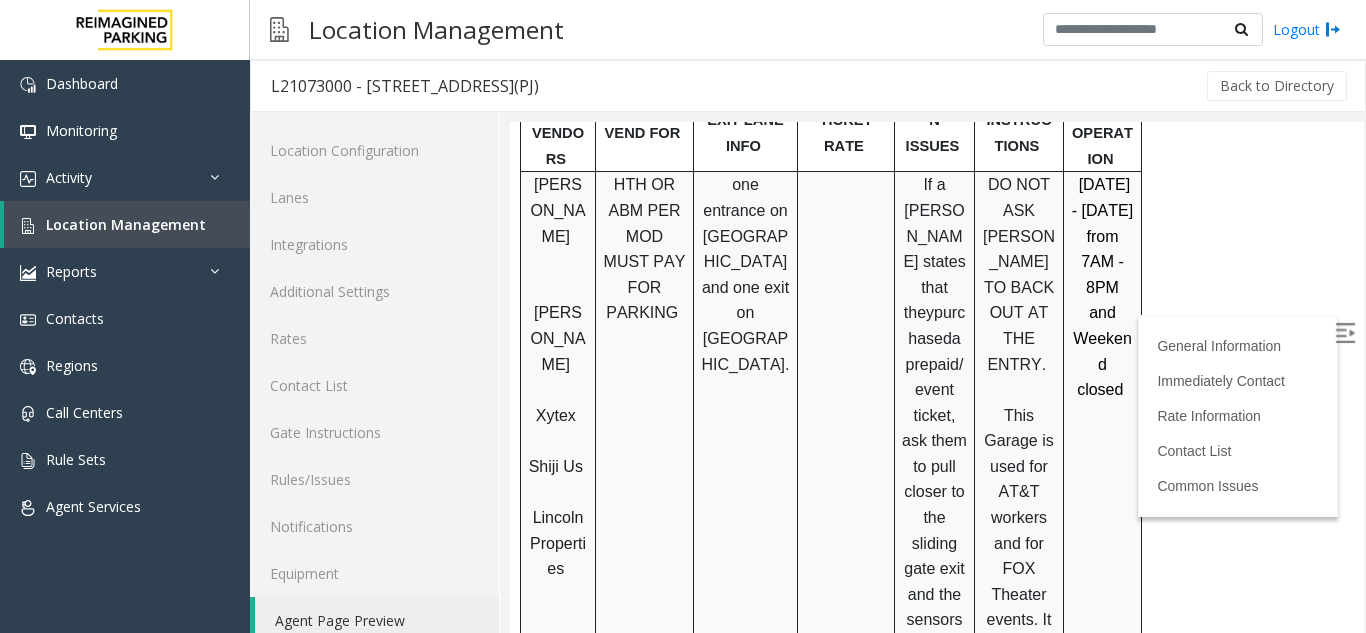 scroll, scrollTop: 1106, scrollLeft: 0, axis: vertical 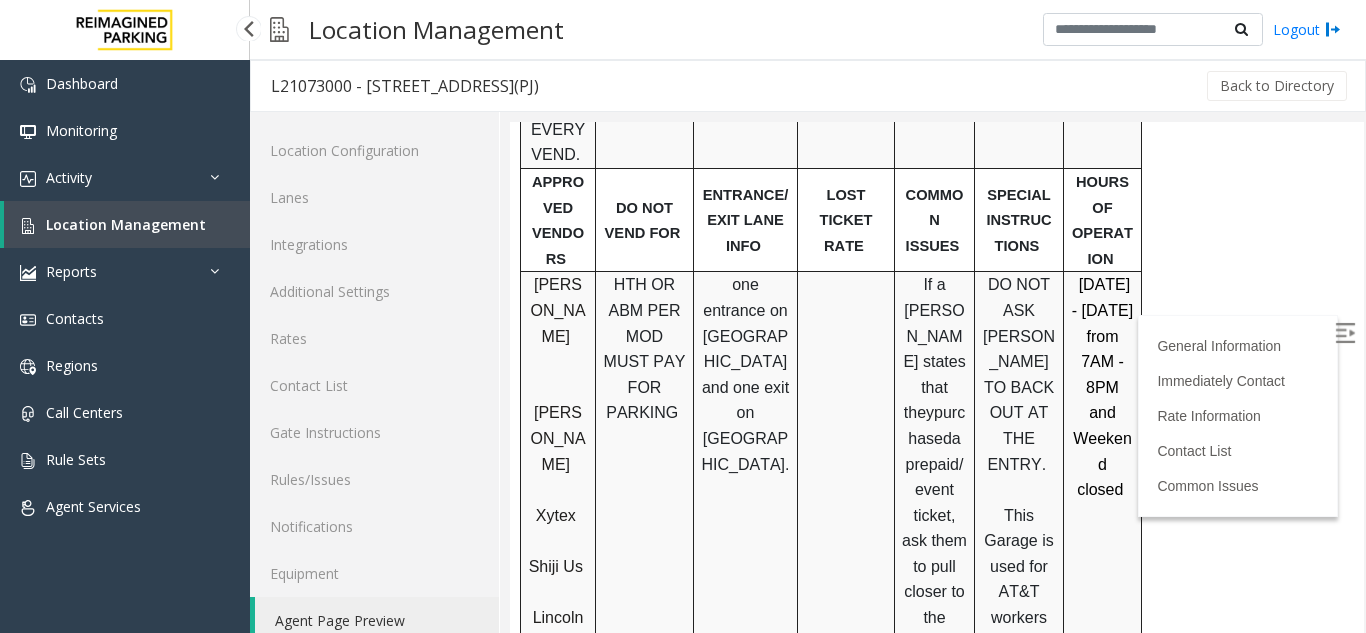 click on "Location Management" at bounding box center (127, 224) 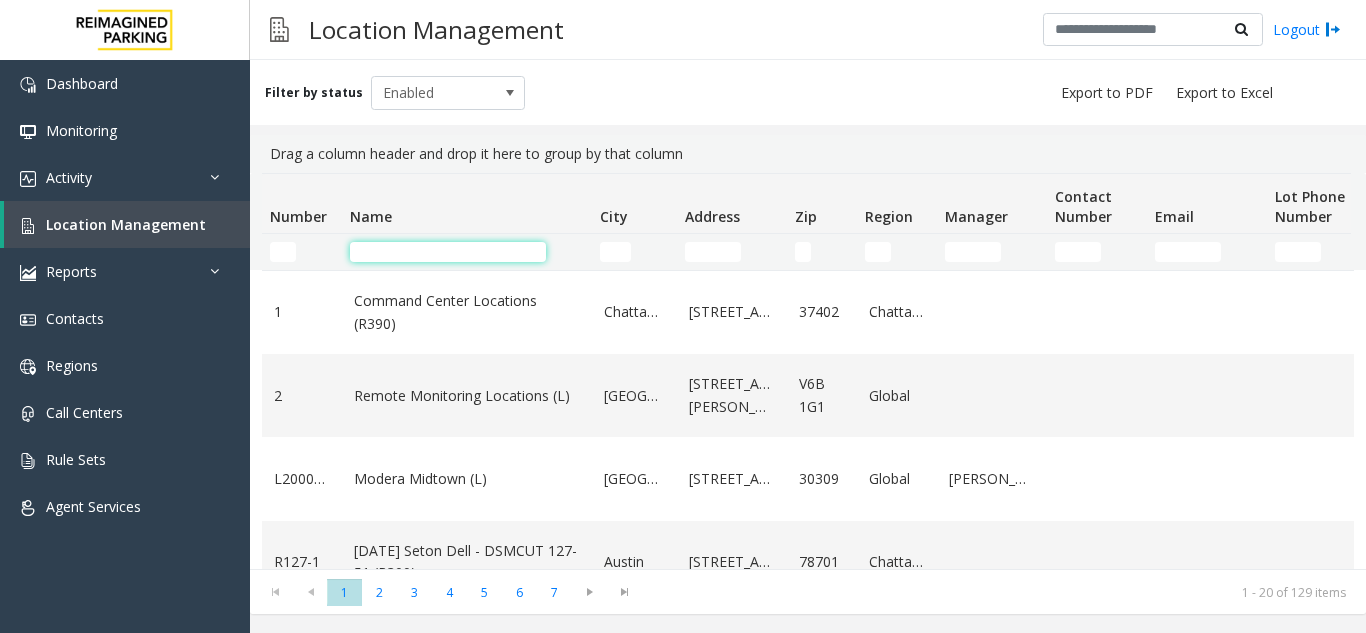 click 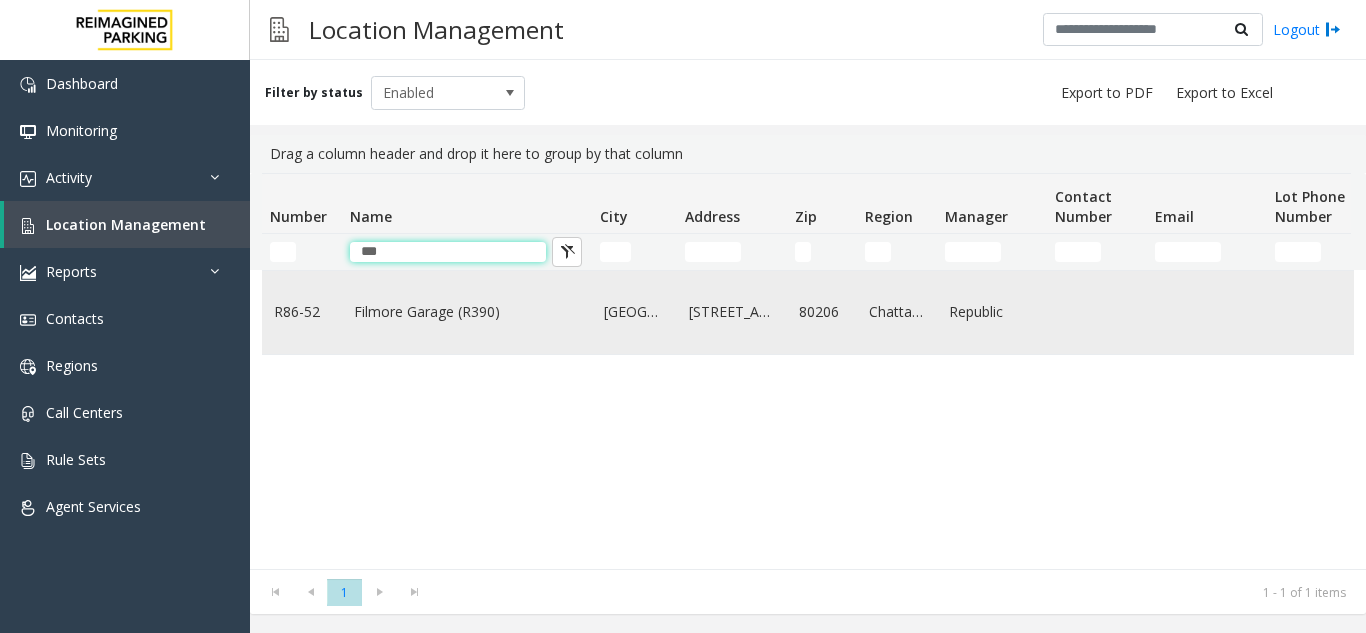 type on "***" 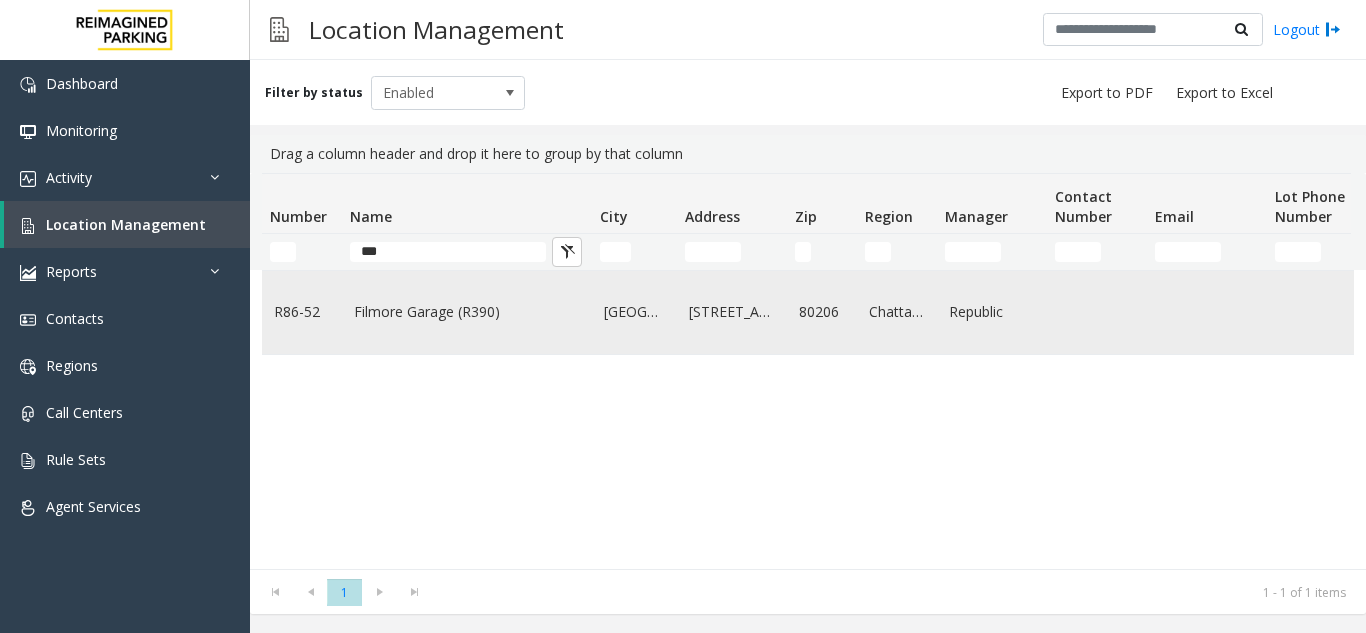 click on "Filmore Garage (R390)" 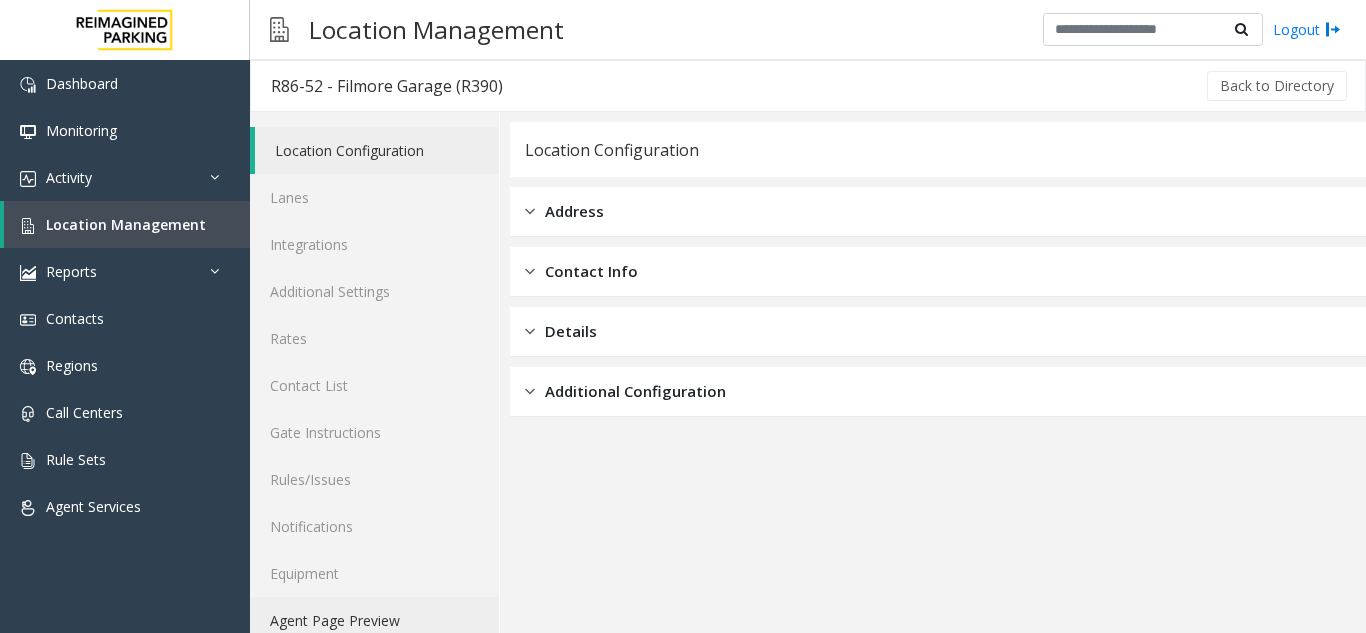 click on "Agent Page Preview" 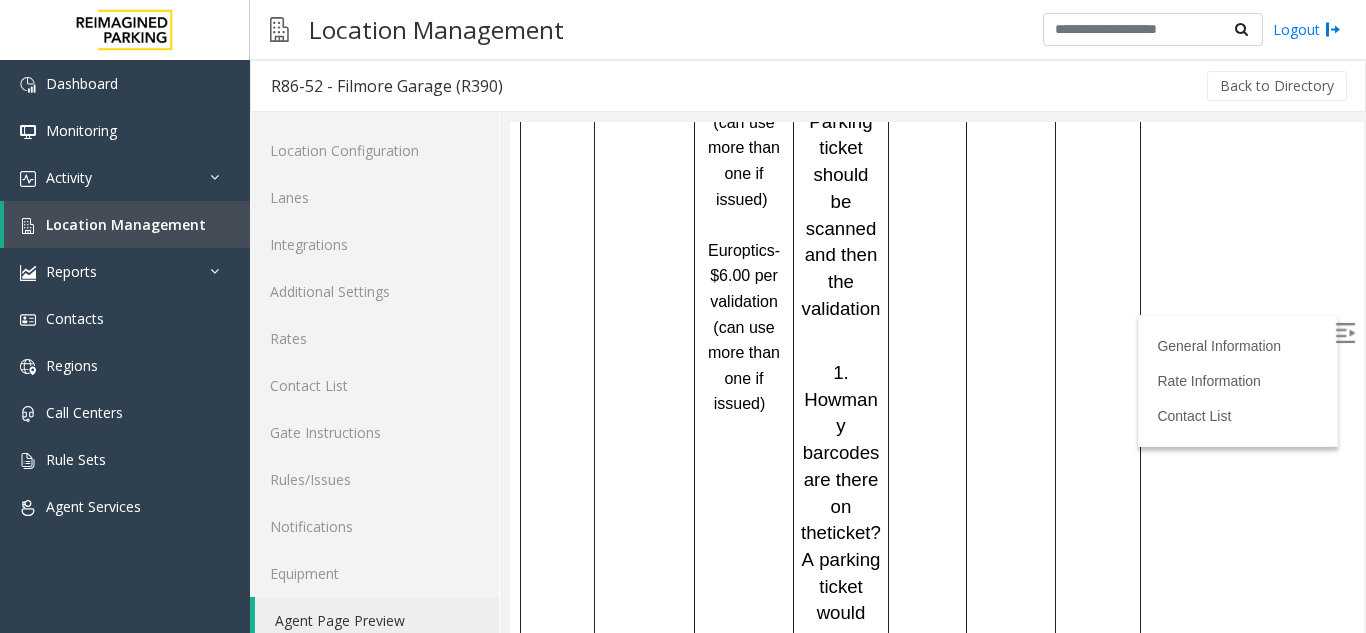 scroll, scrollTop: 1994, scrollLeft: 0, axis: vertical 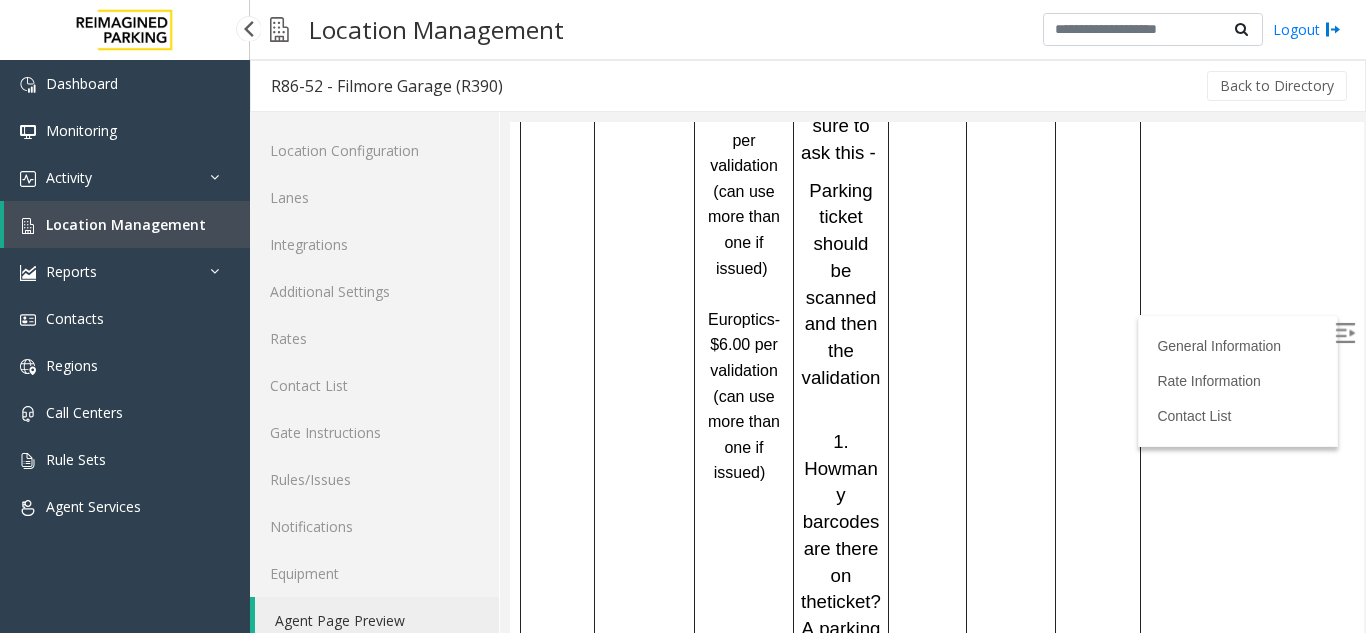 click on "Location Management" at bounding box center [126, 224] 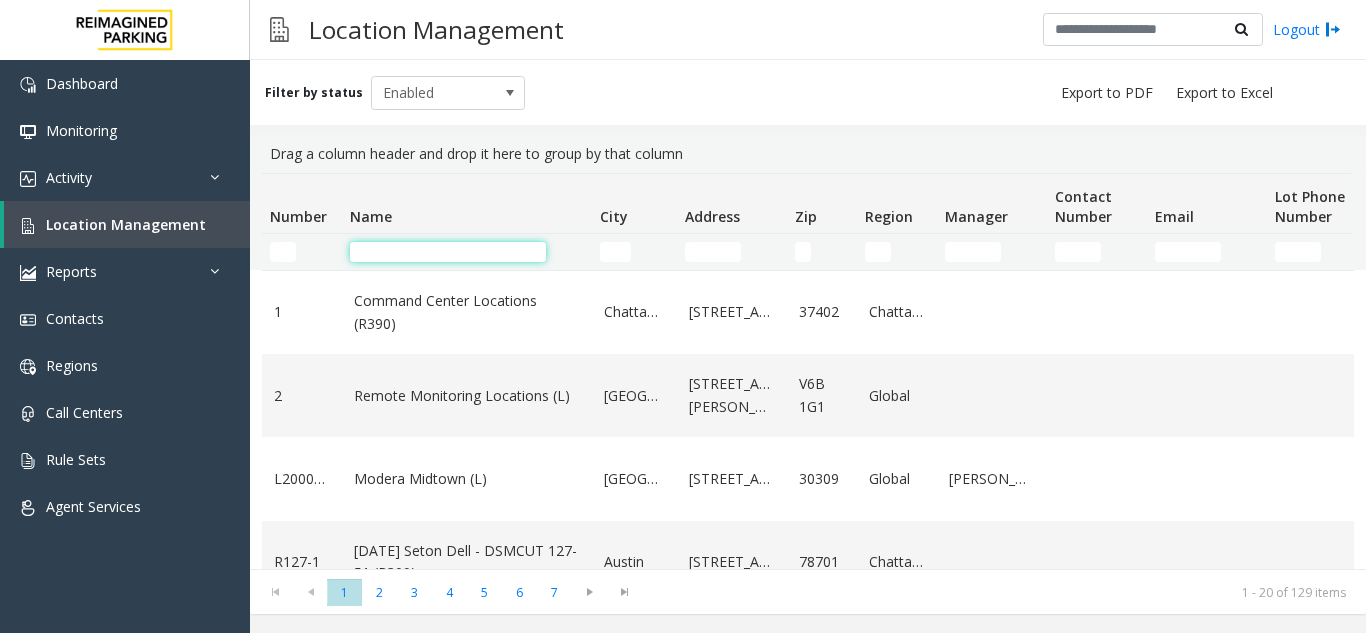 click 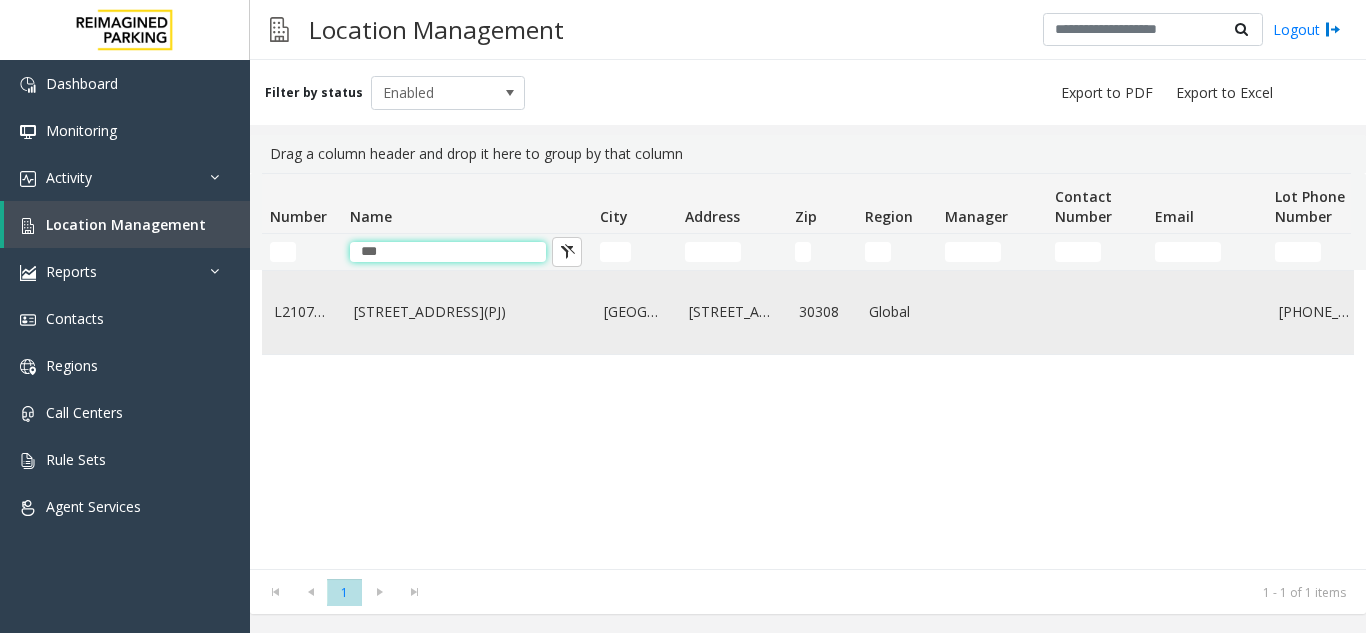 type on "***" 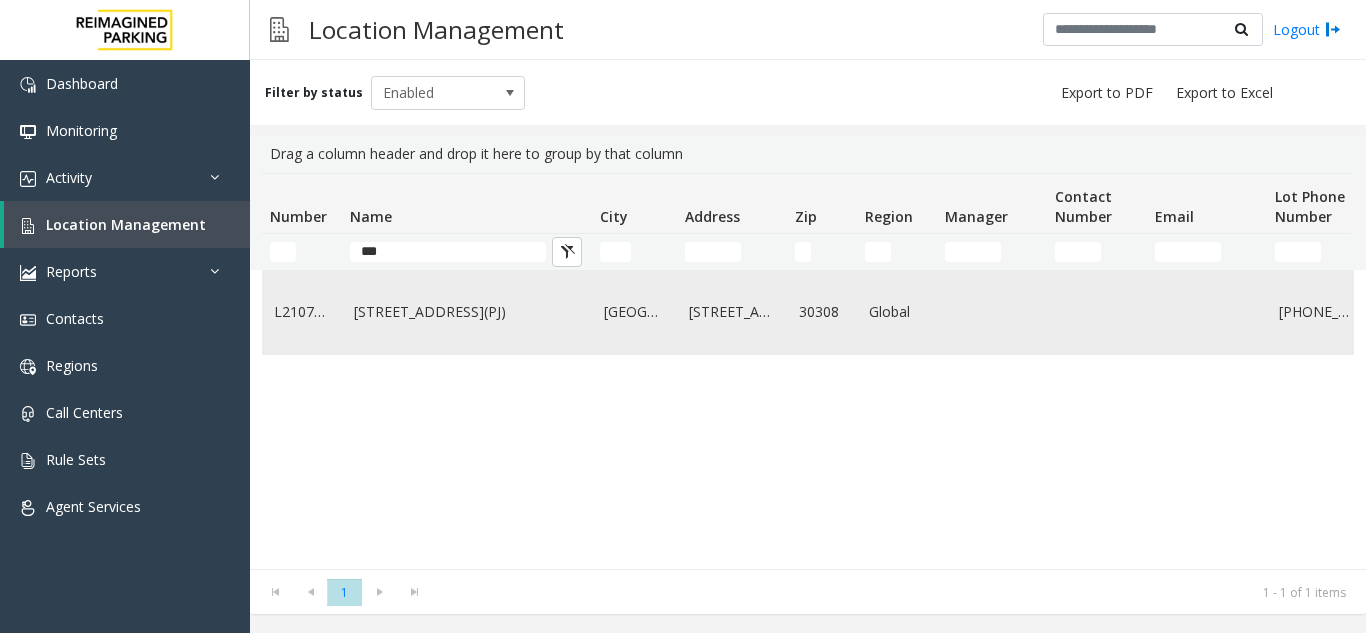 click on "[STREET_ADDRESS](PJ)" 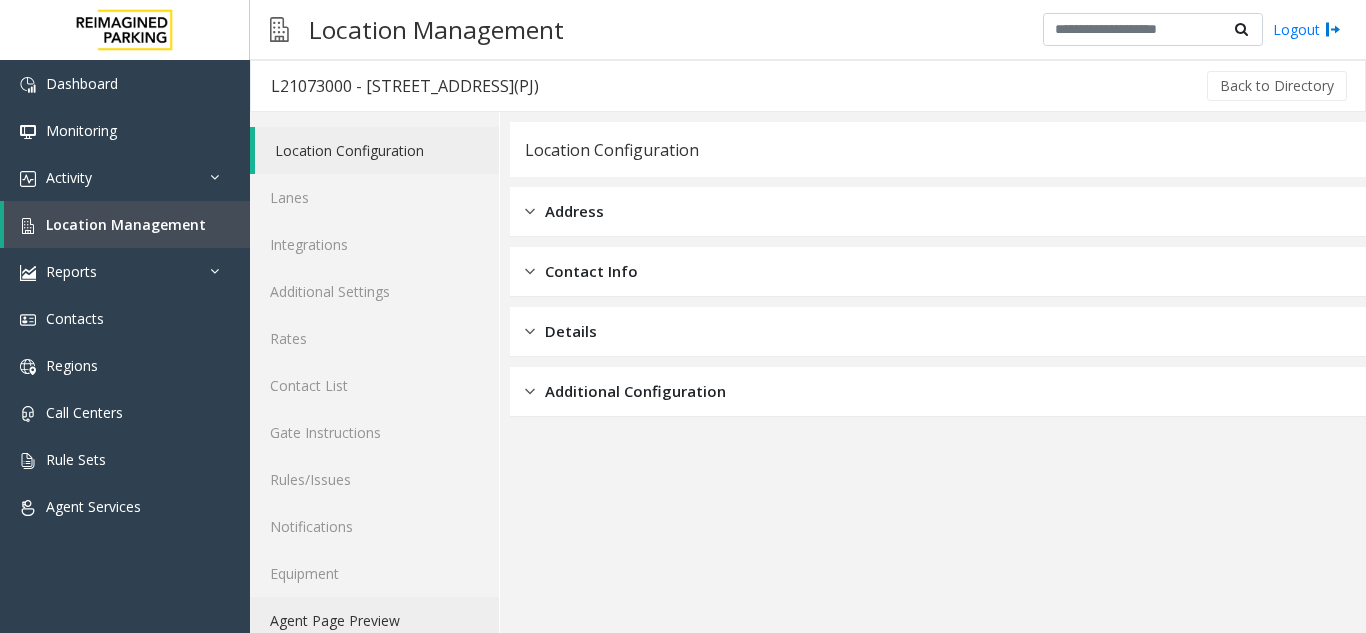 click on "Agent Page Preview" 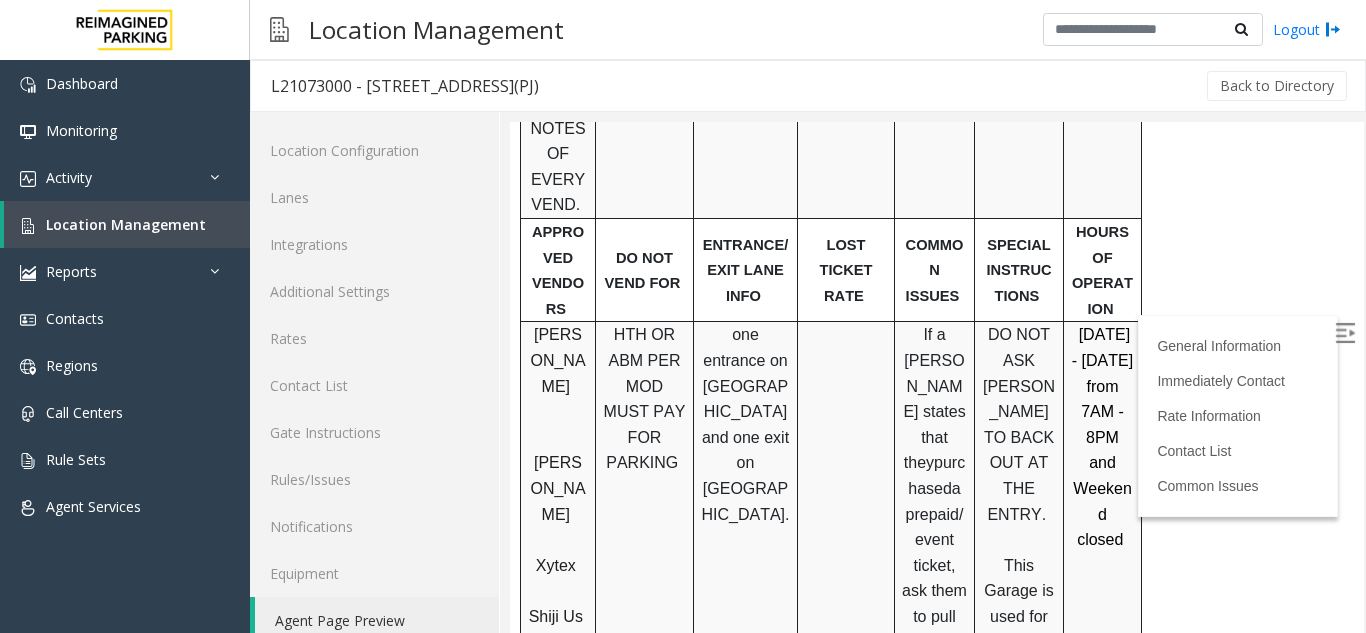 scroll, scrollTop: 1100, scrollLeft: 0, axis: vertical 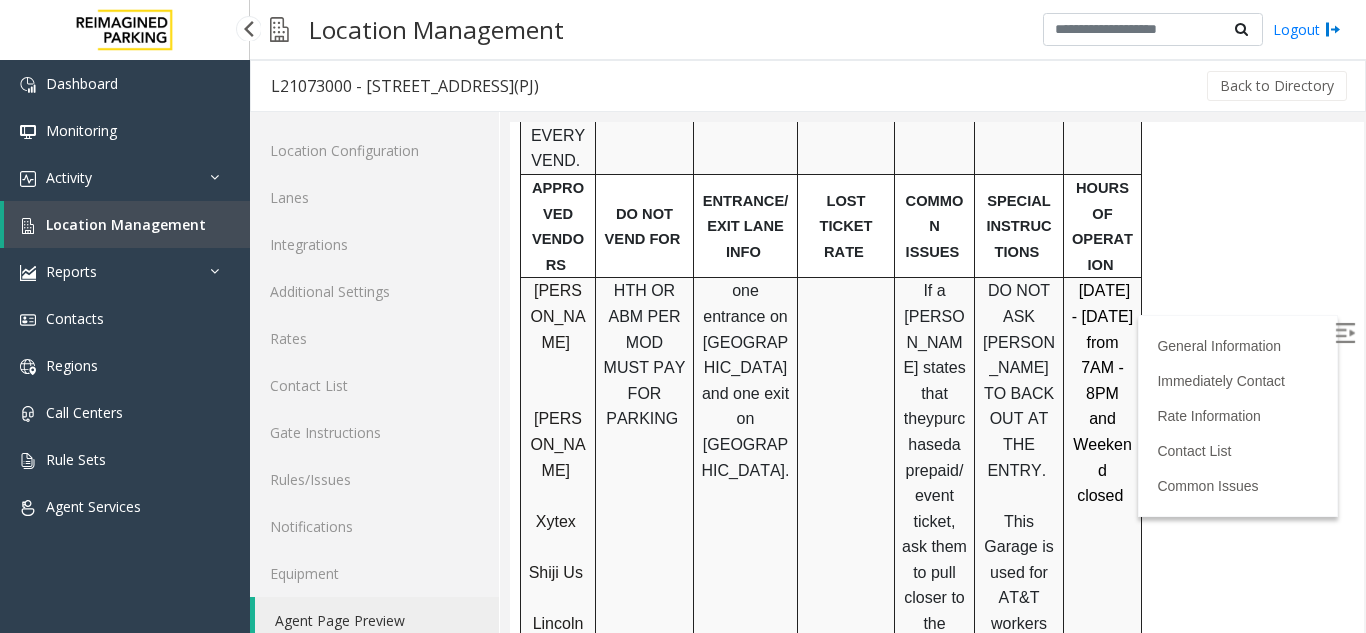 click on "Location Management" at bounding box center [126, 224] 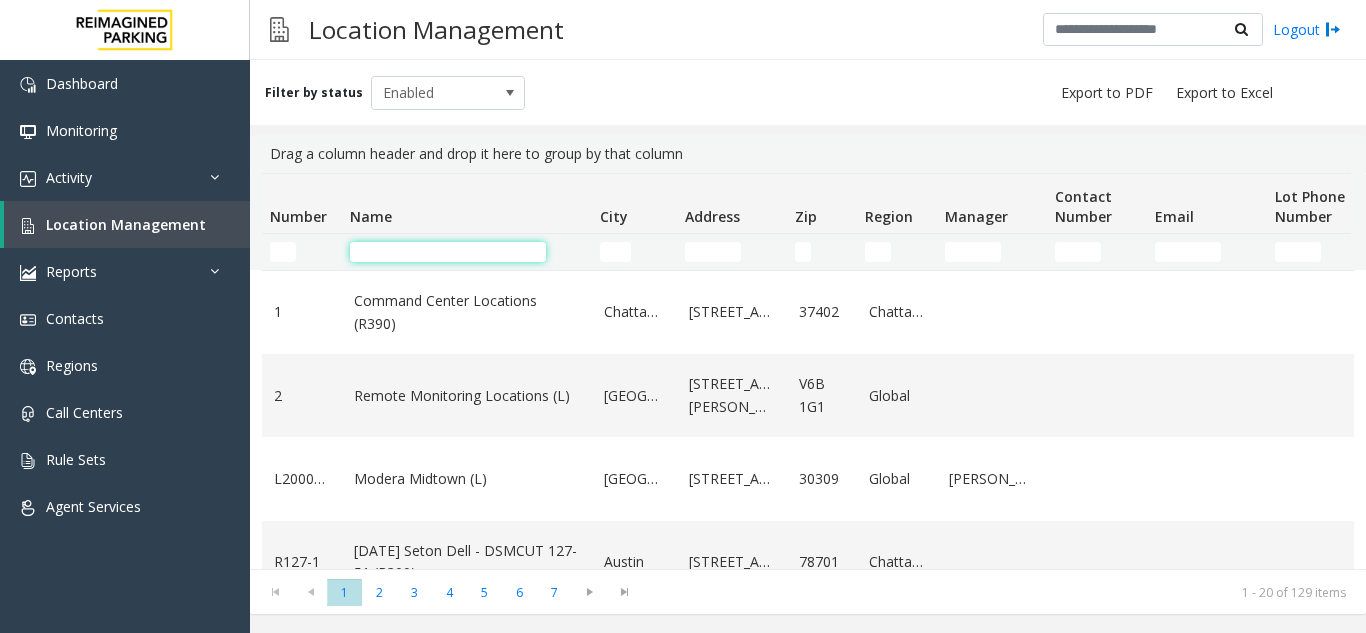 click 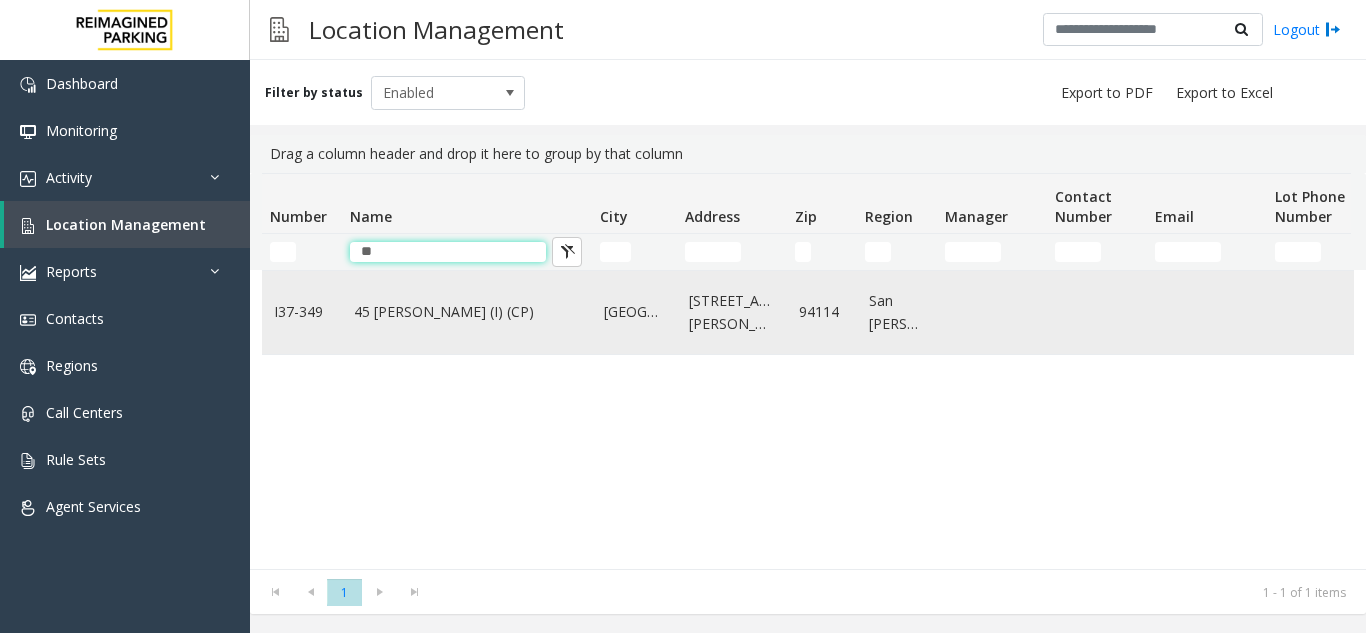 type on "**" 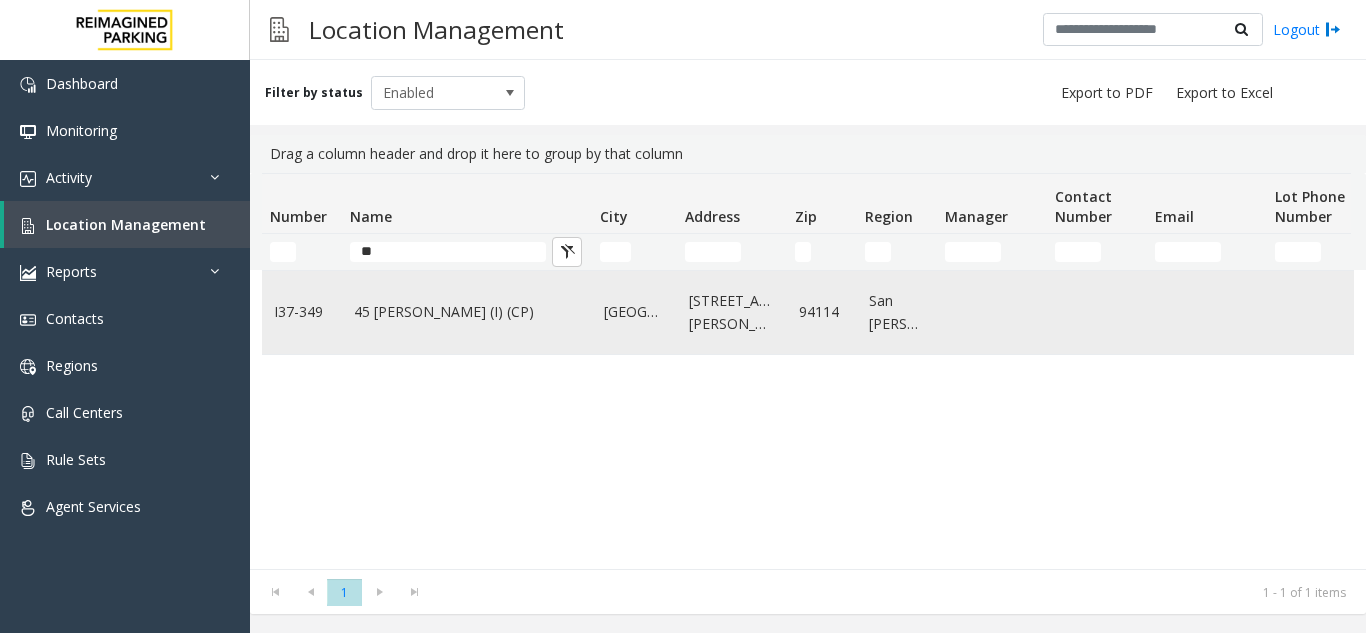 click on "45 [PERSON_NAME] (I) (CP)" 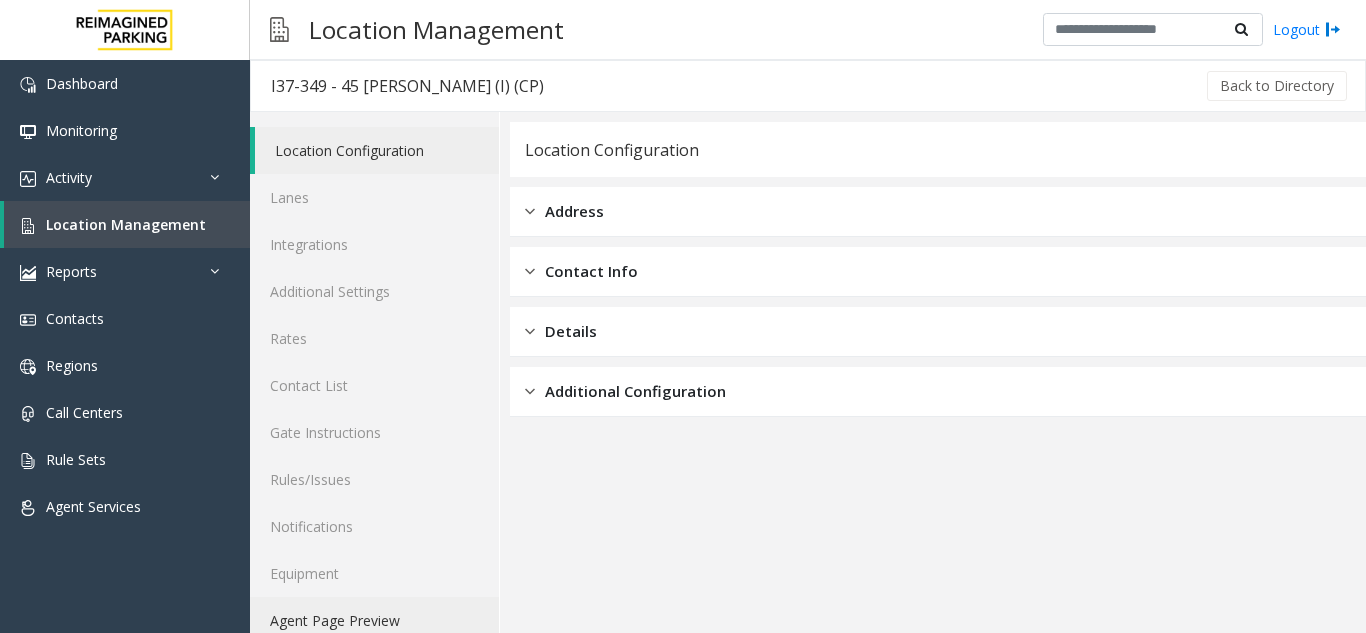 click on "Agent Page Preview" 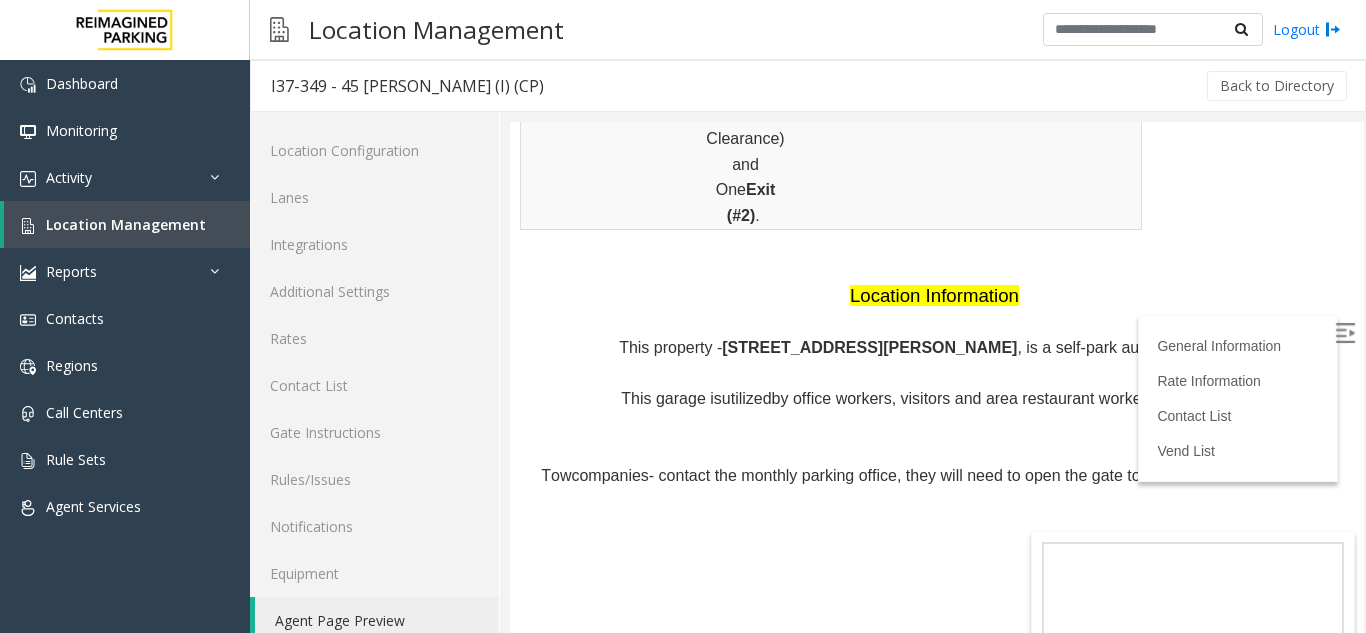 scroll, scrollTop: 1801, scrollLeft: 0, axis: vertical 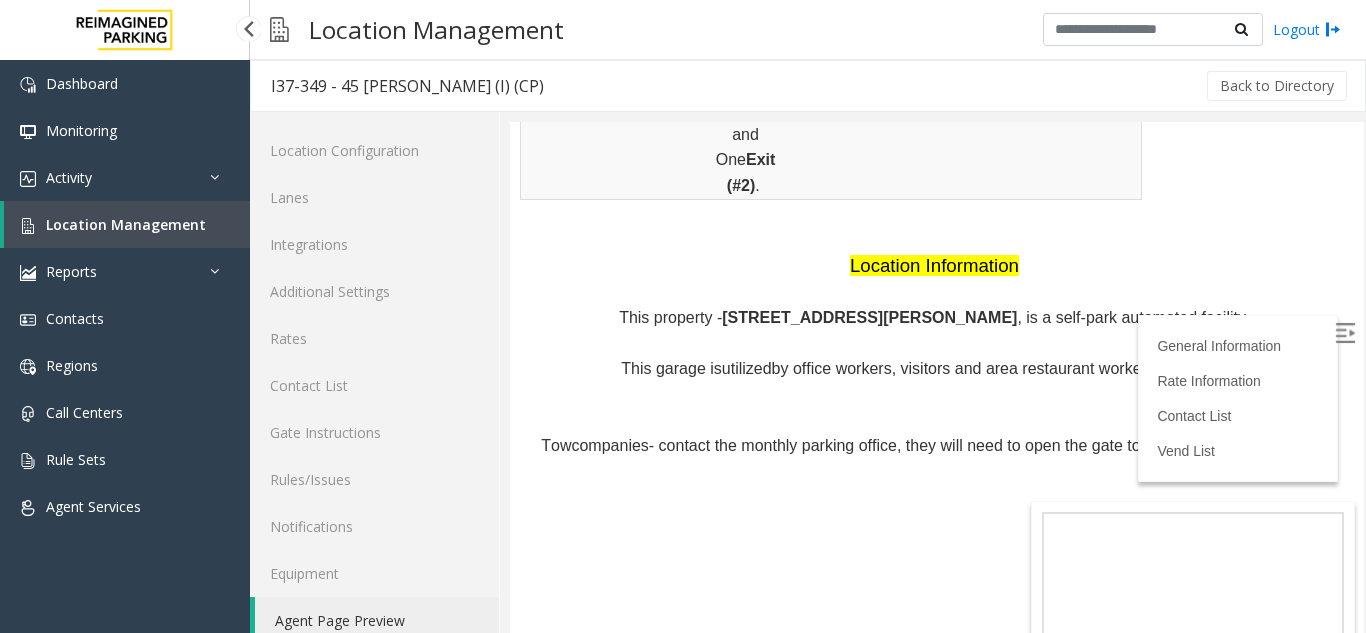 click on "Location Management" at bounding box center [126, 224] 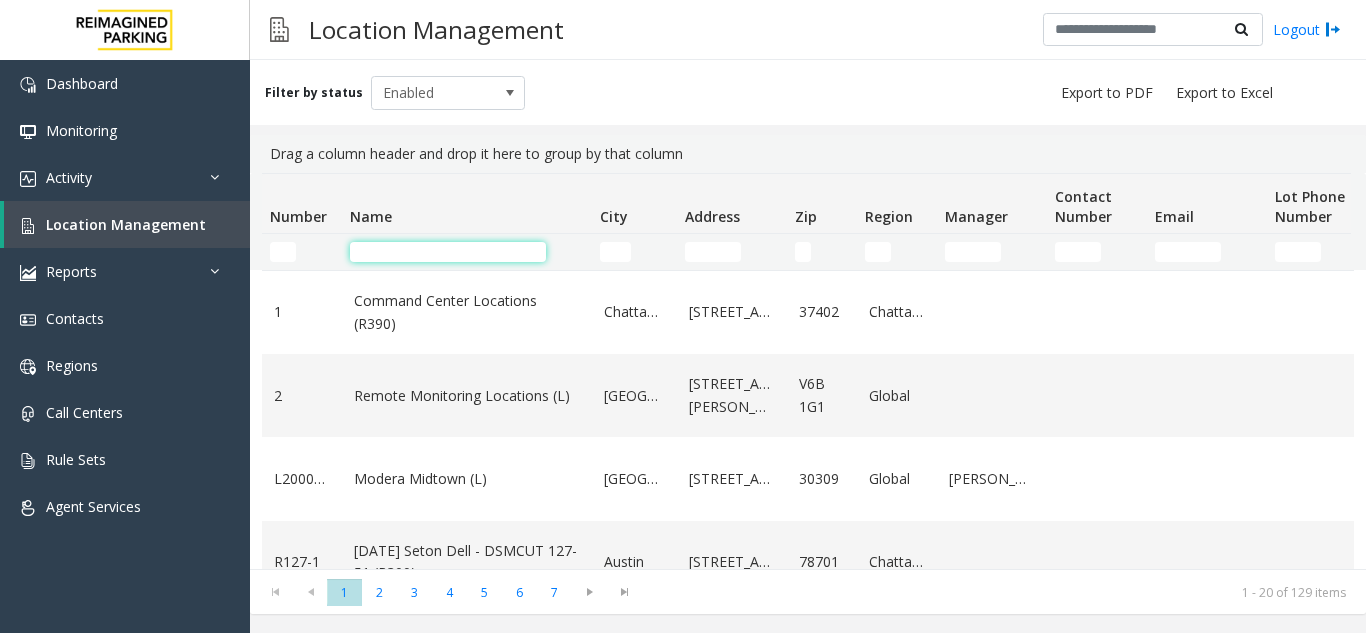 click 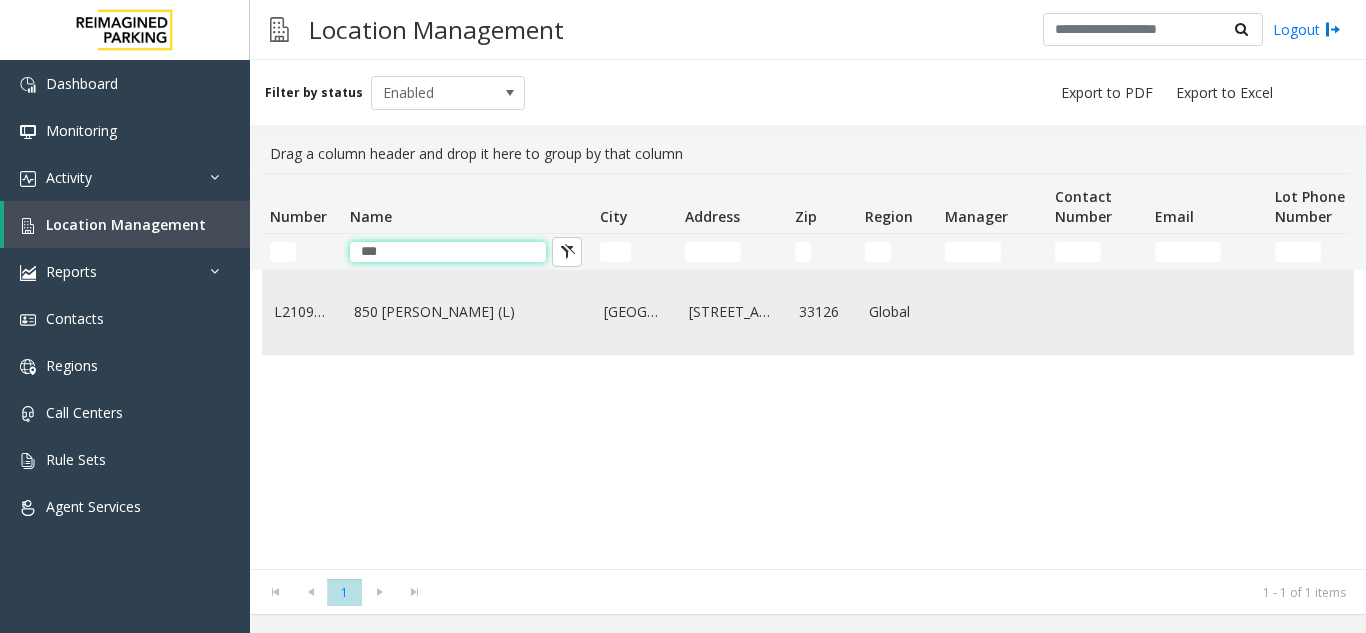 type on "***" 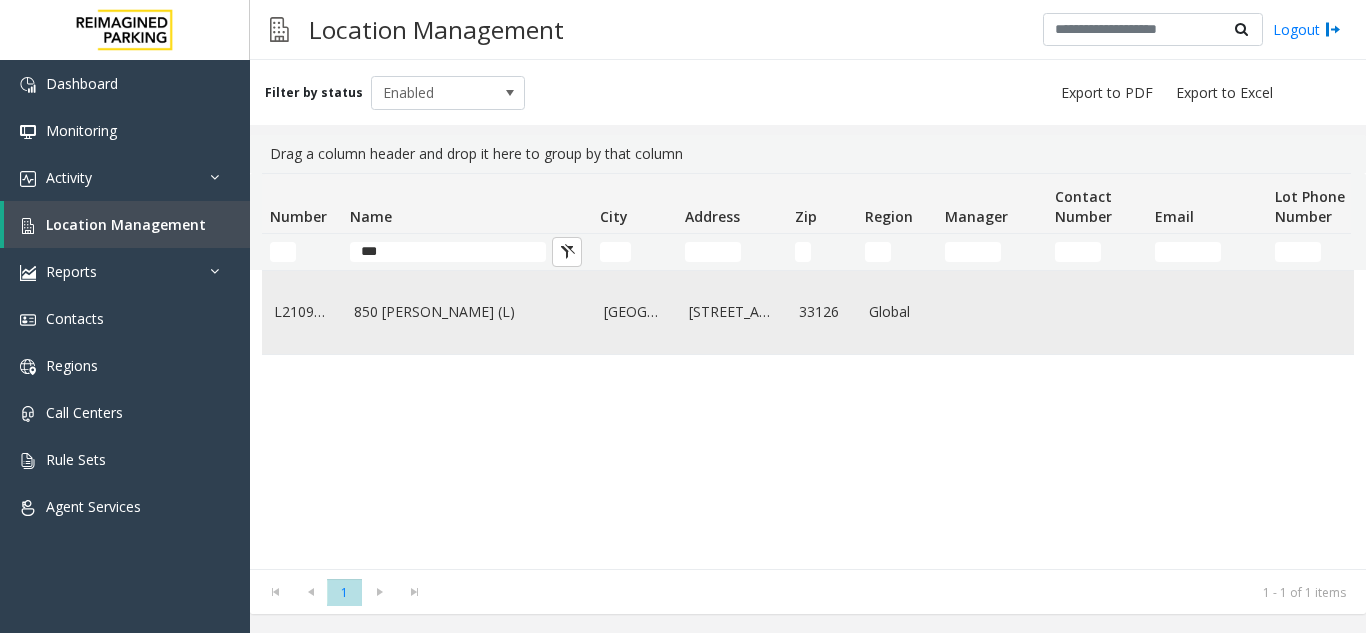 click on "850 [PERSON_NAME] (L)" 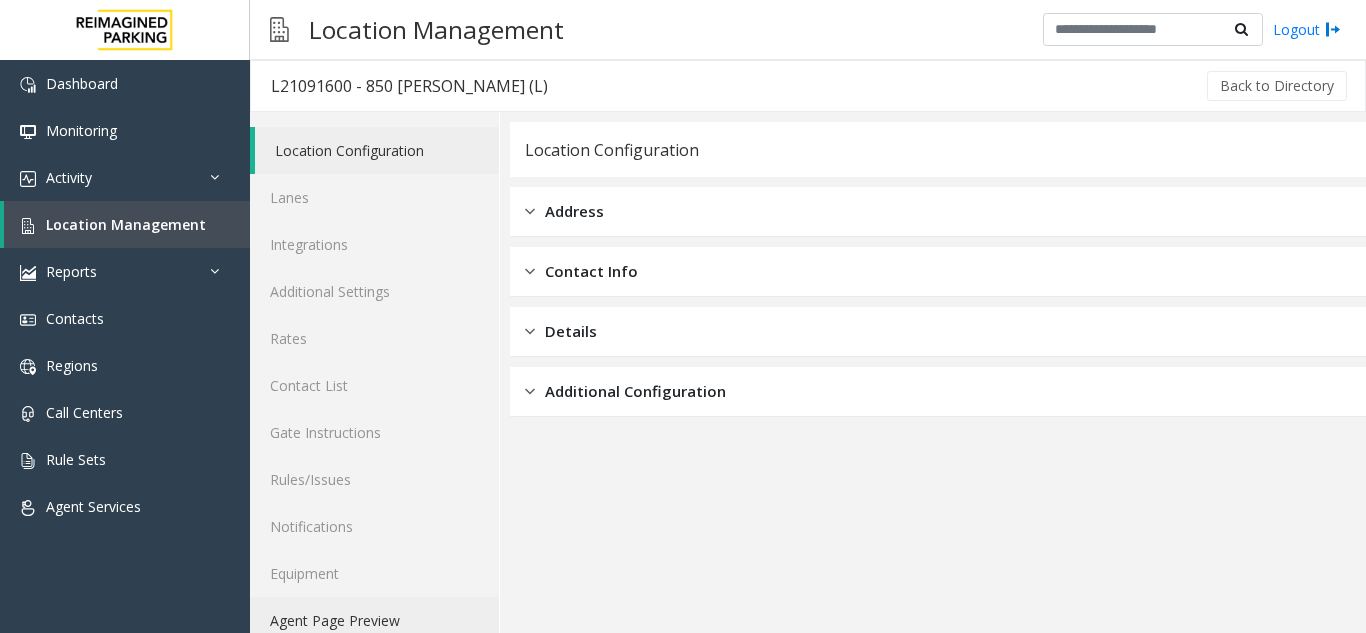 click on "Agent Page Preview" 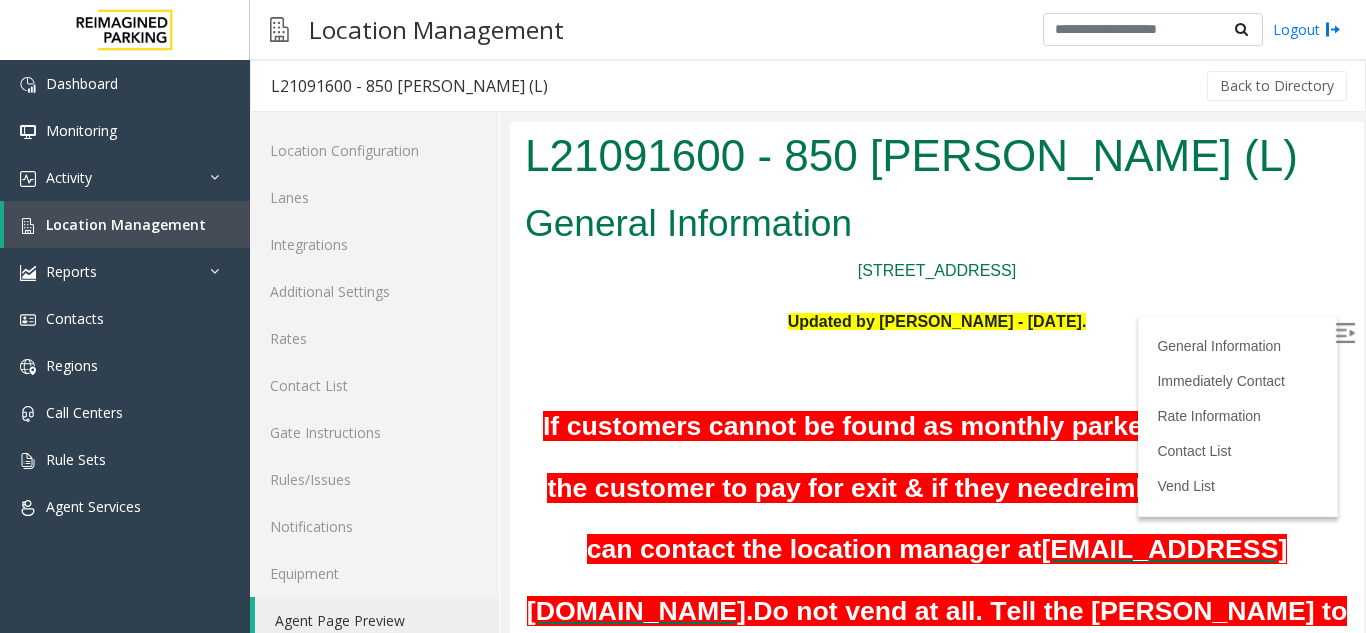 scroll, scrollTop: 1931, scrollLeft: 0, axis: vertical 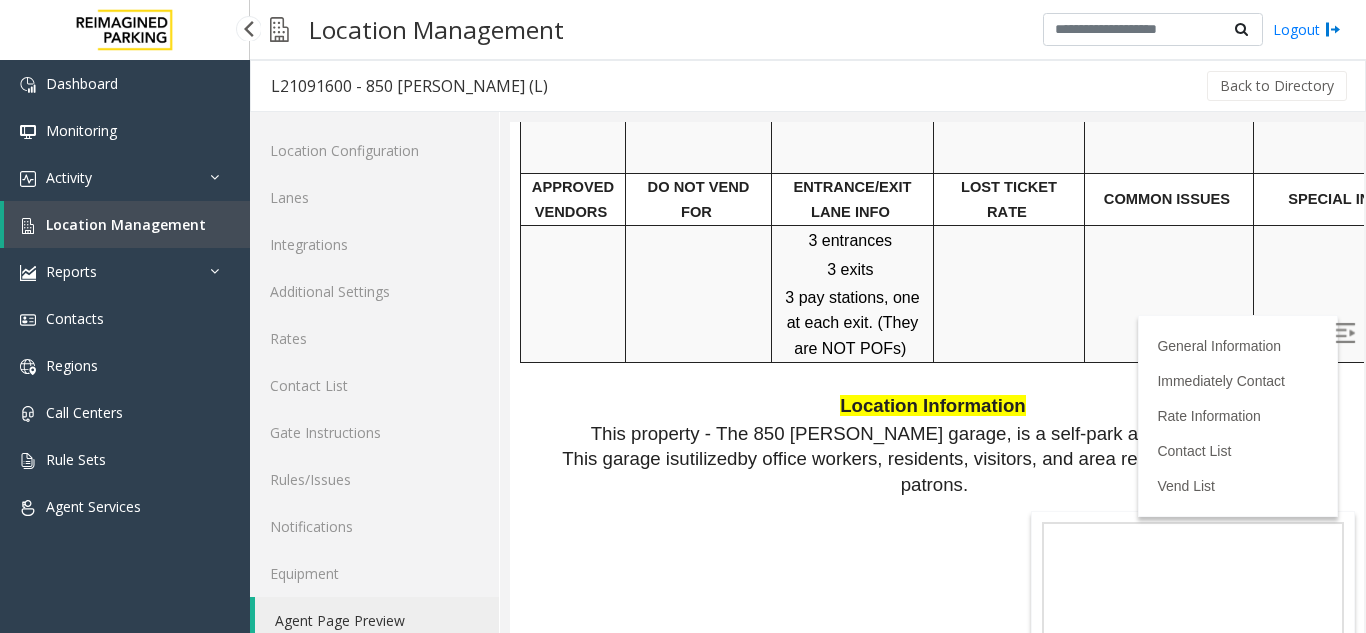 click on "Location Management" at bounding box center [126, 224] 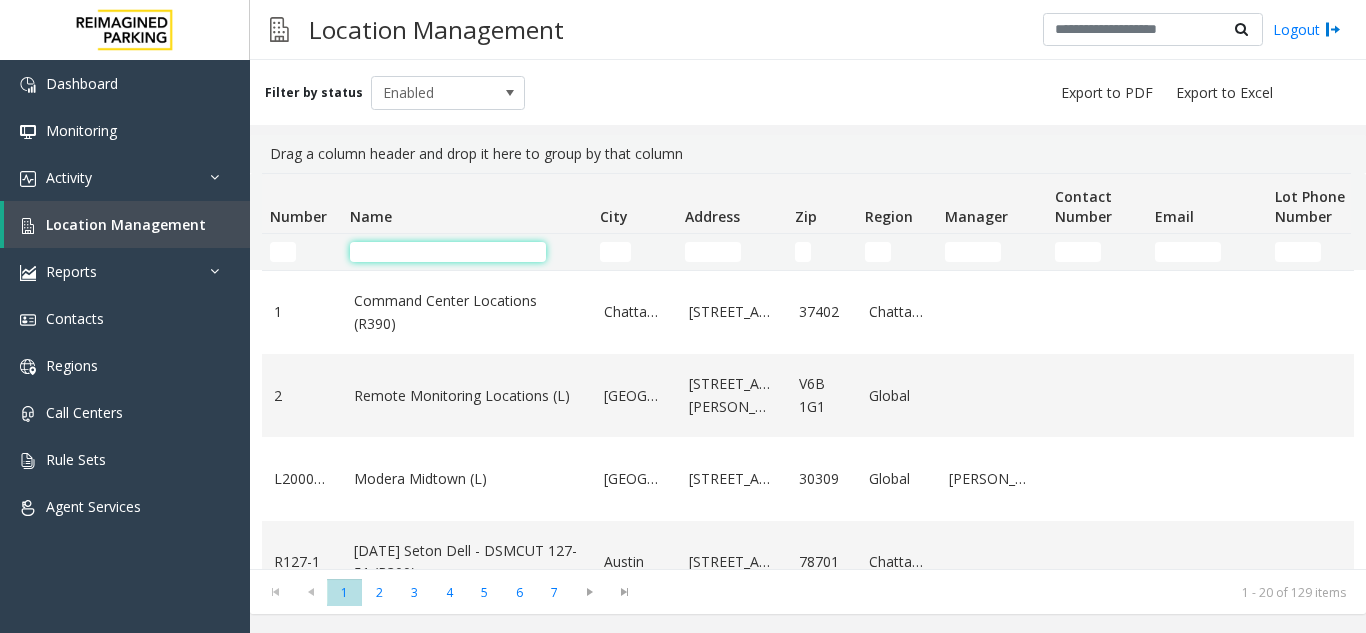 click 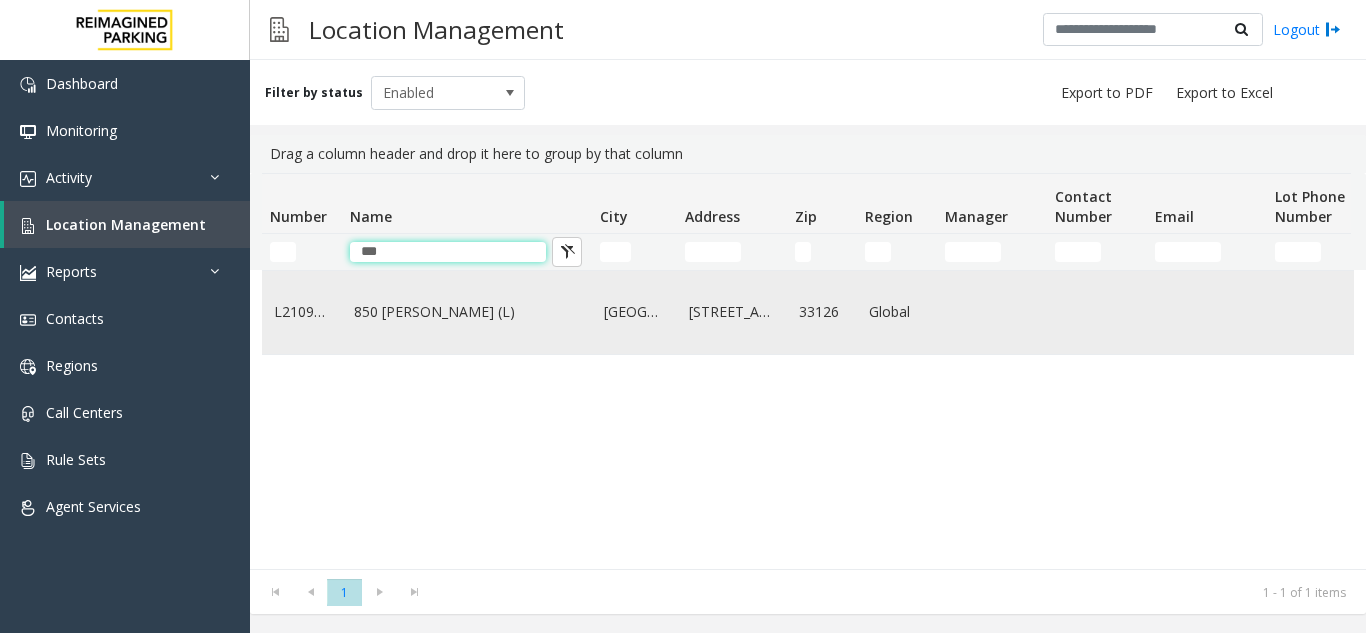 type on "***" 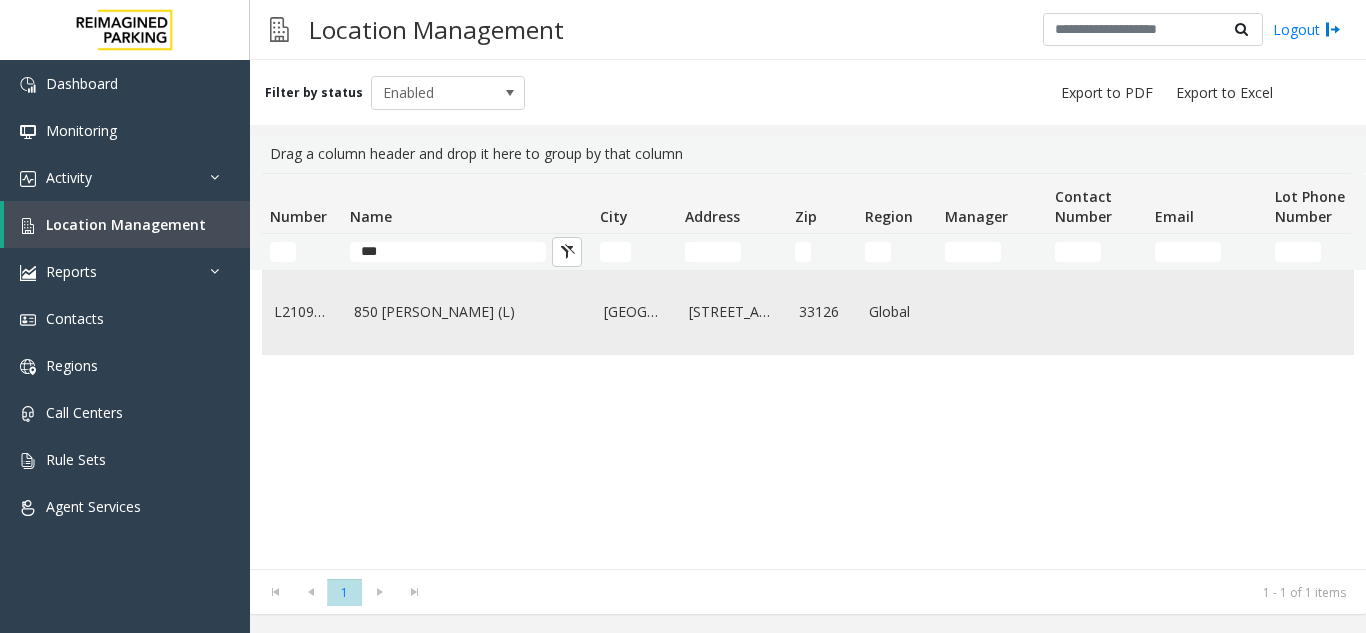 click on "850 [PERSON_NAME] (L)" 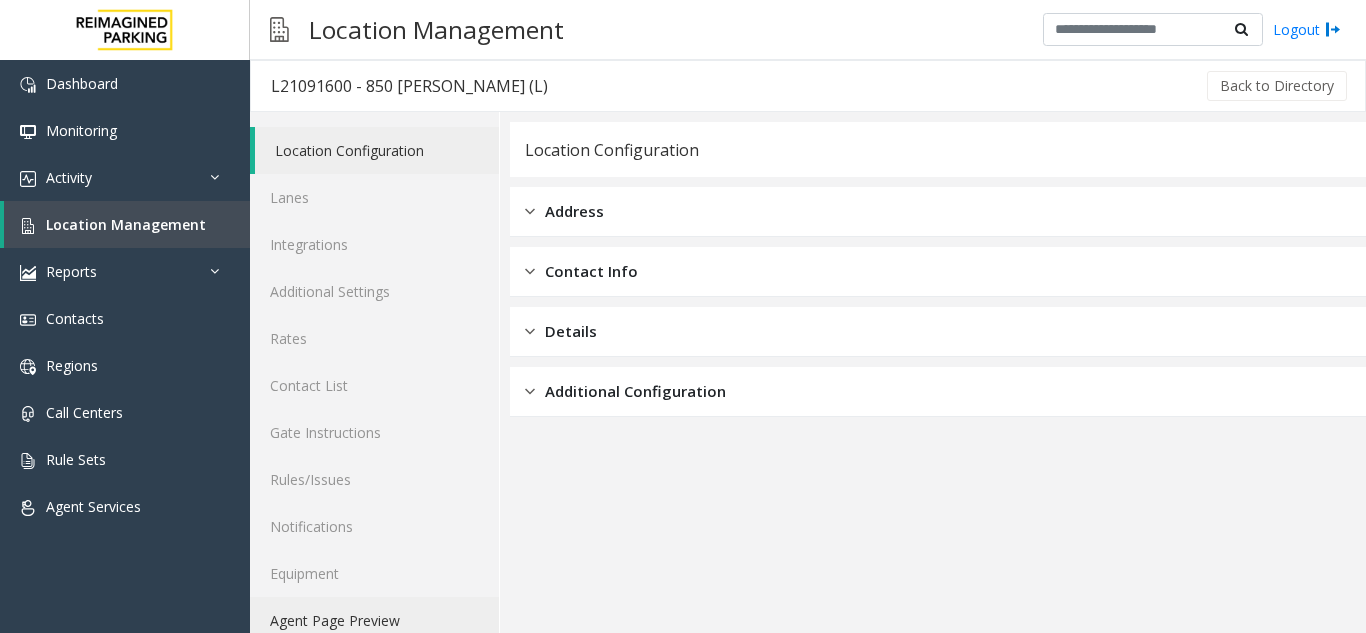 click on "Agent Page Preview" 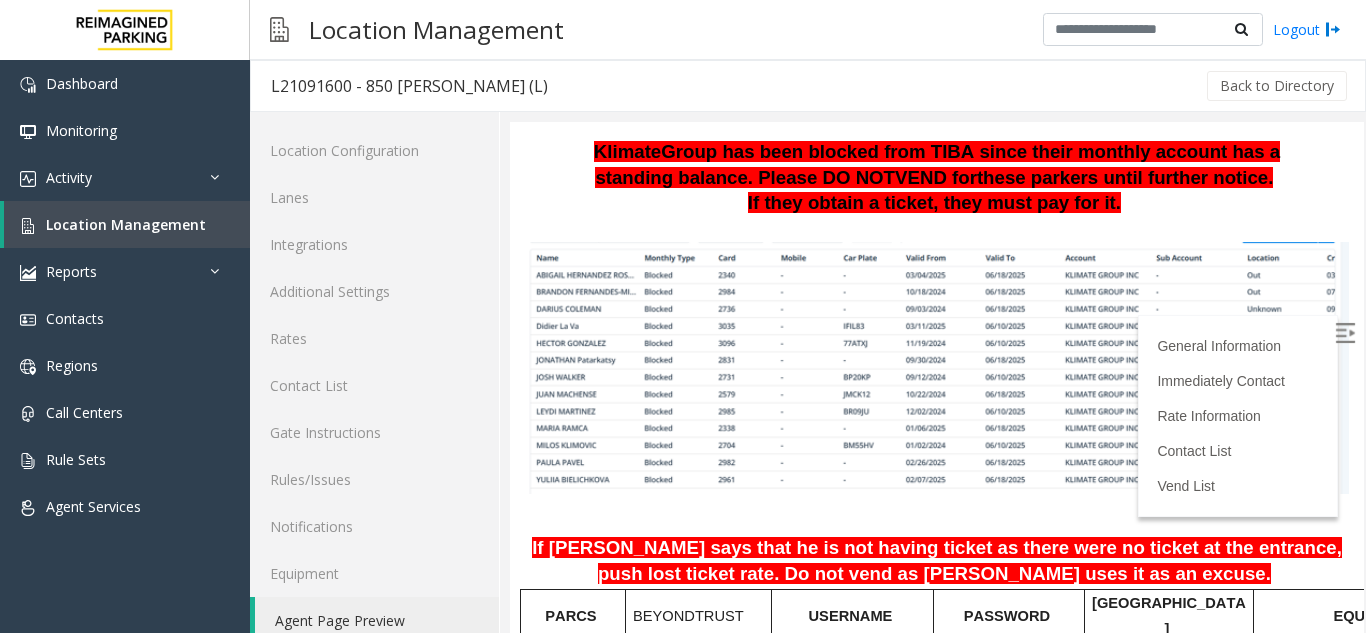 scroll, scrollTop: 1131, scrollLeft: 0, axis: vertical 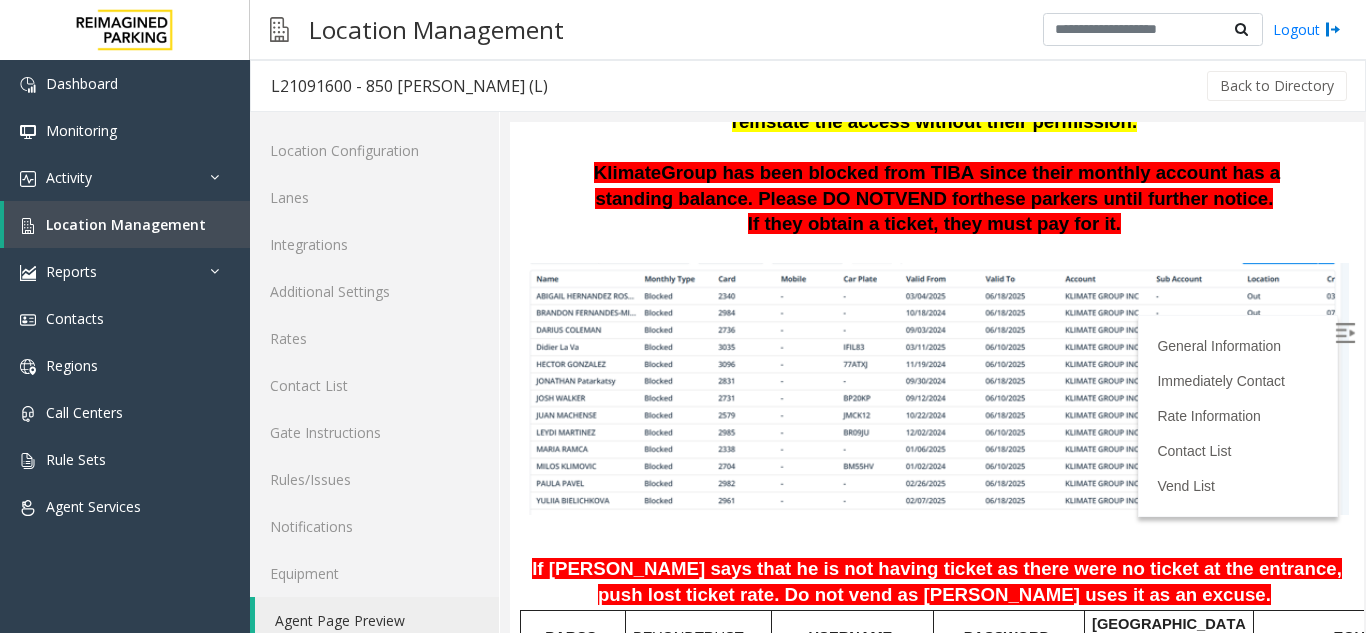 click at bounding box center [1345, 333] 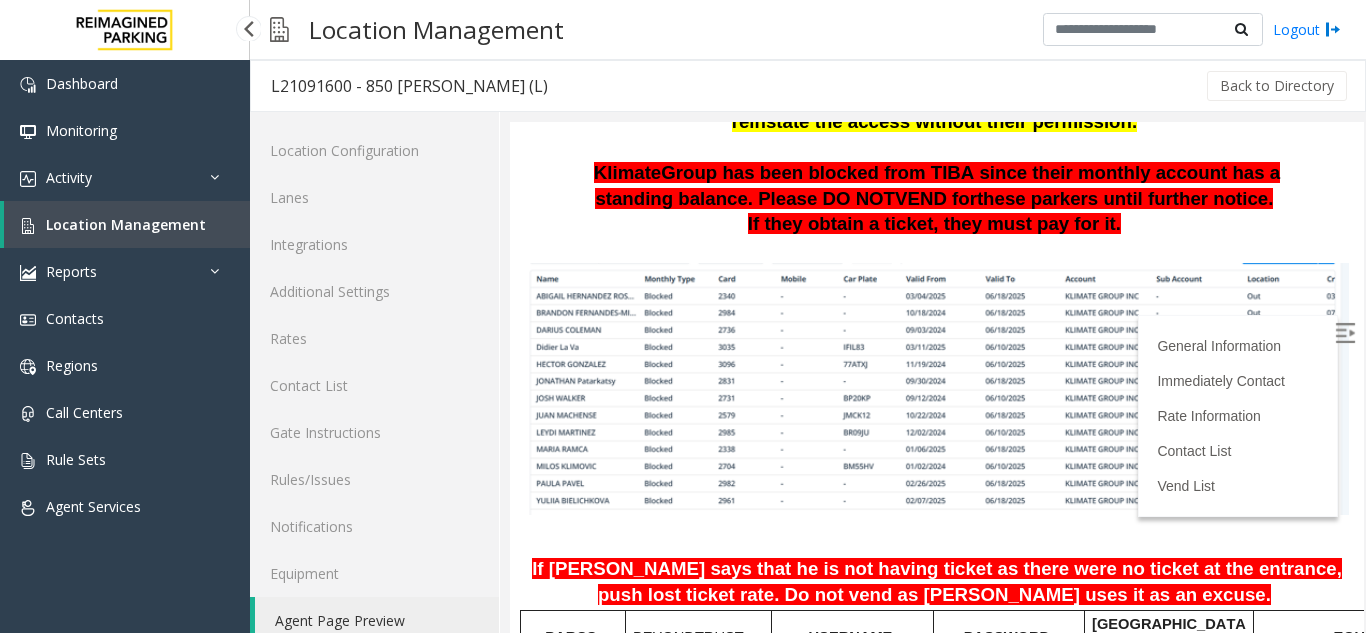 click on "Location Management" at bounding box center [127, 224] 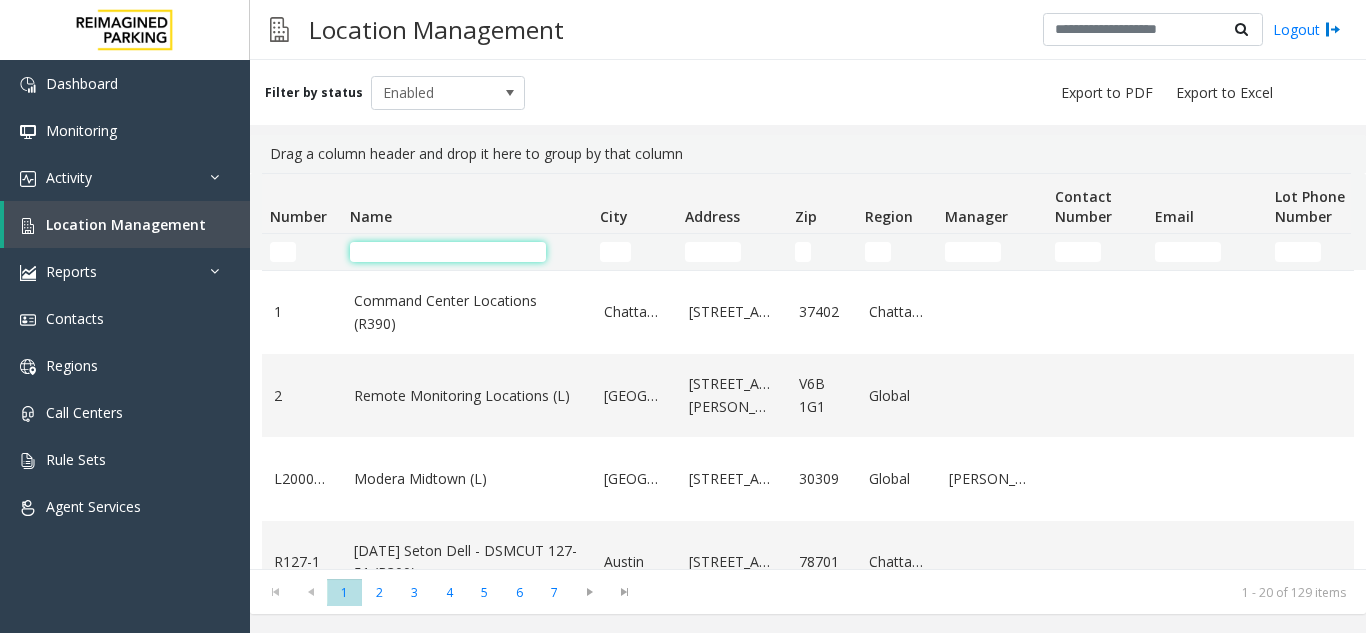 click 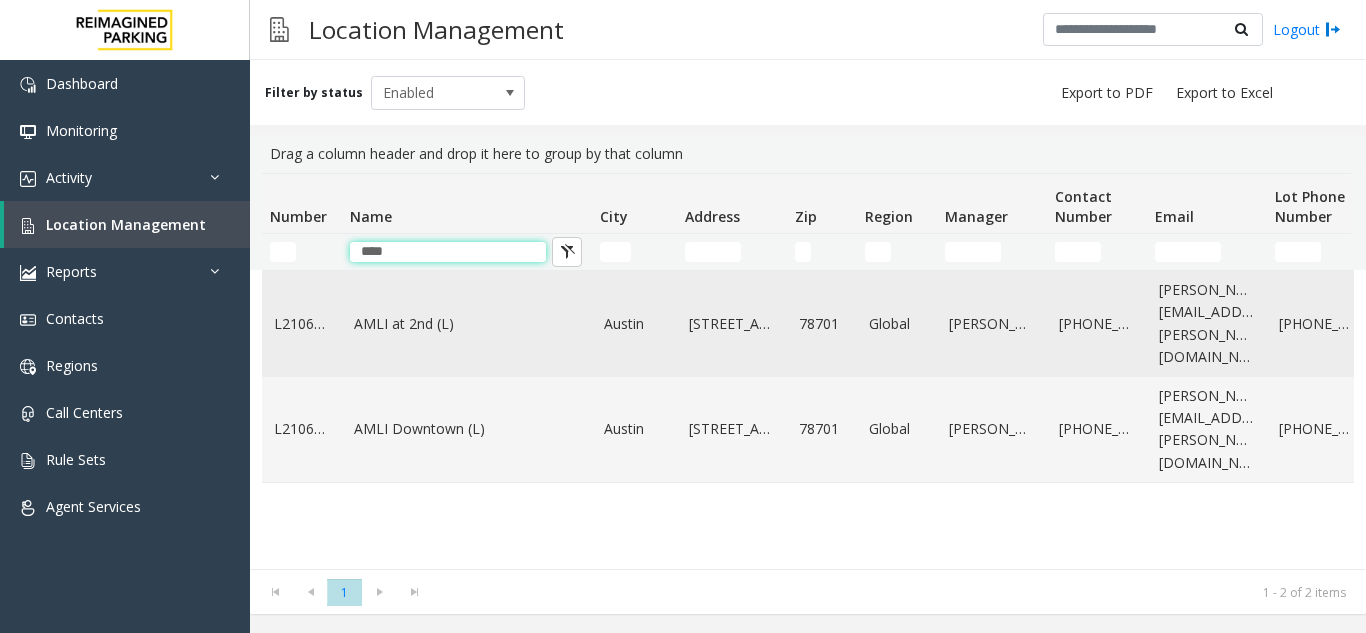 type on "****" 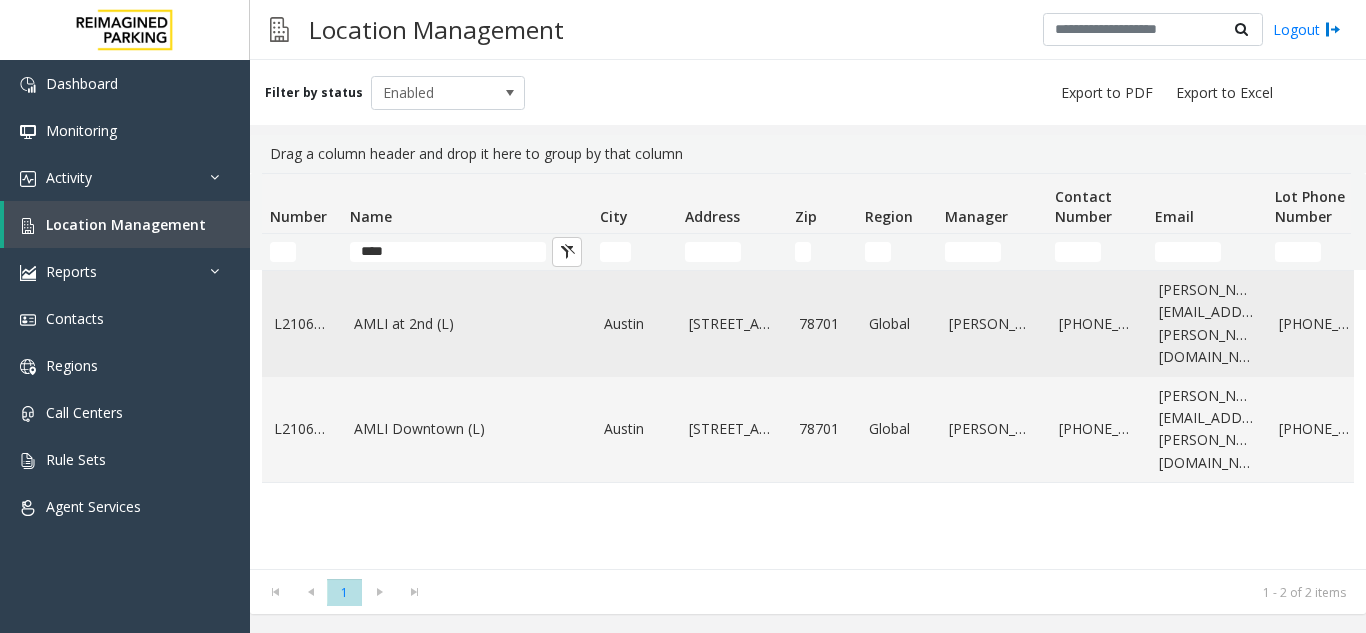 click on "AMLI at 2nd (L)" 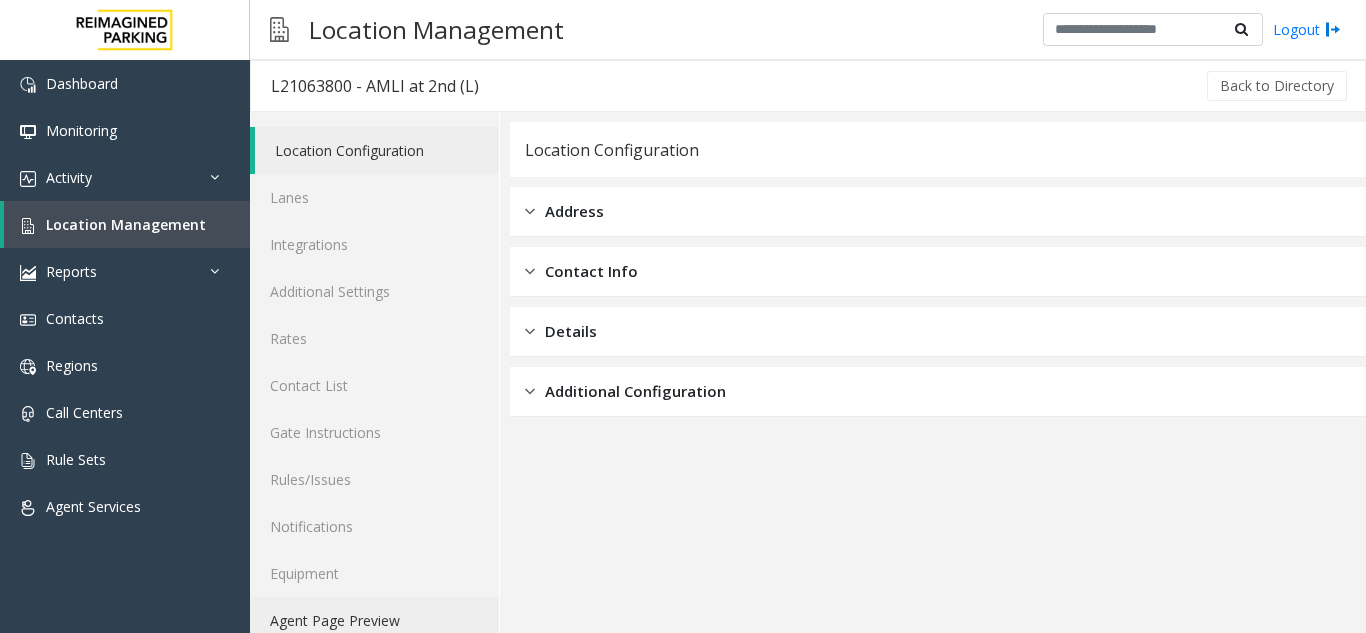 click on "Agent Page Preview" 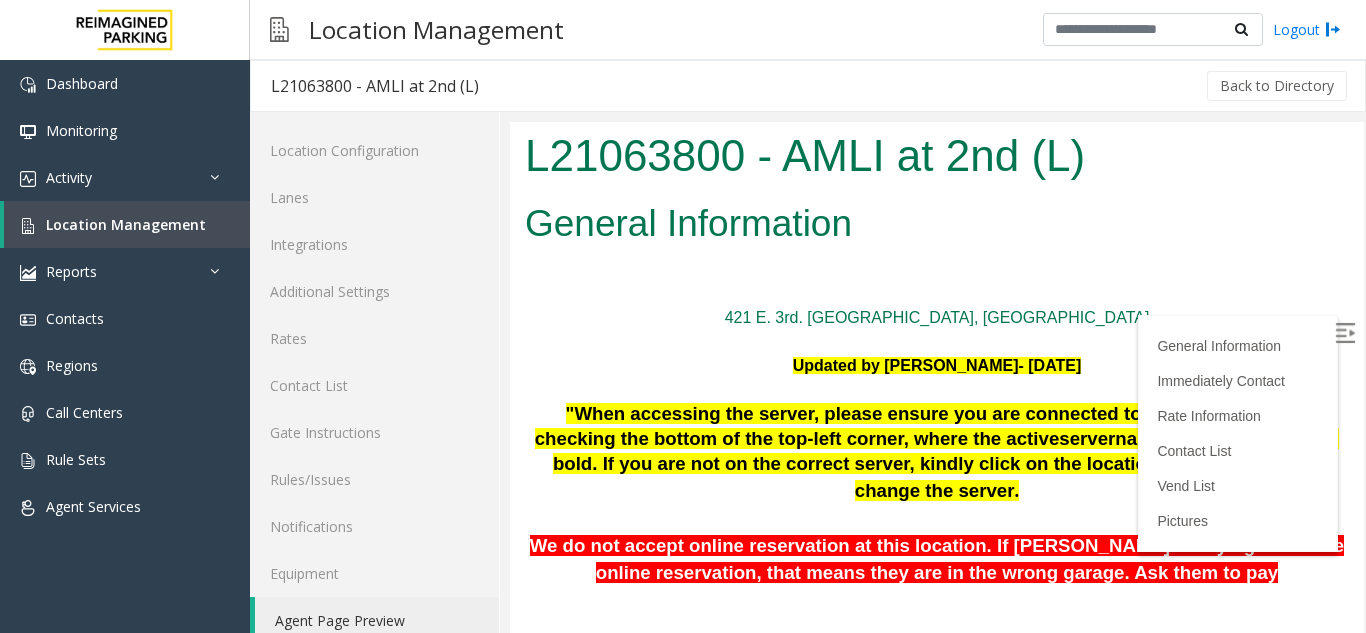 scroll, scrollTop: 0, scrollLeft: 0, axis: both 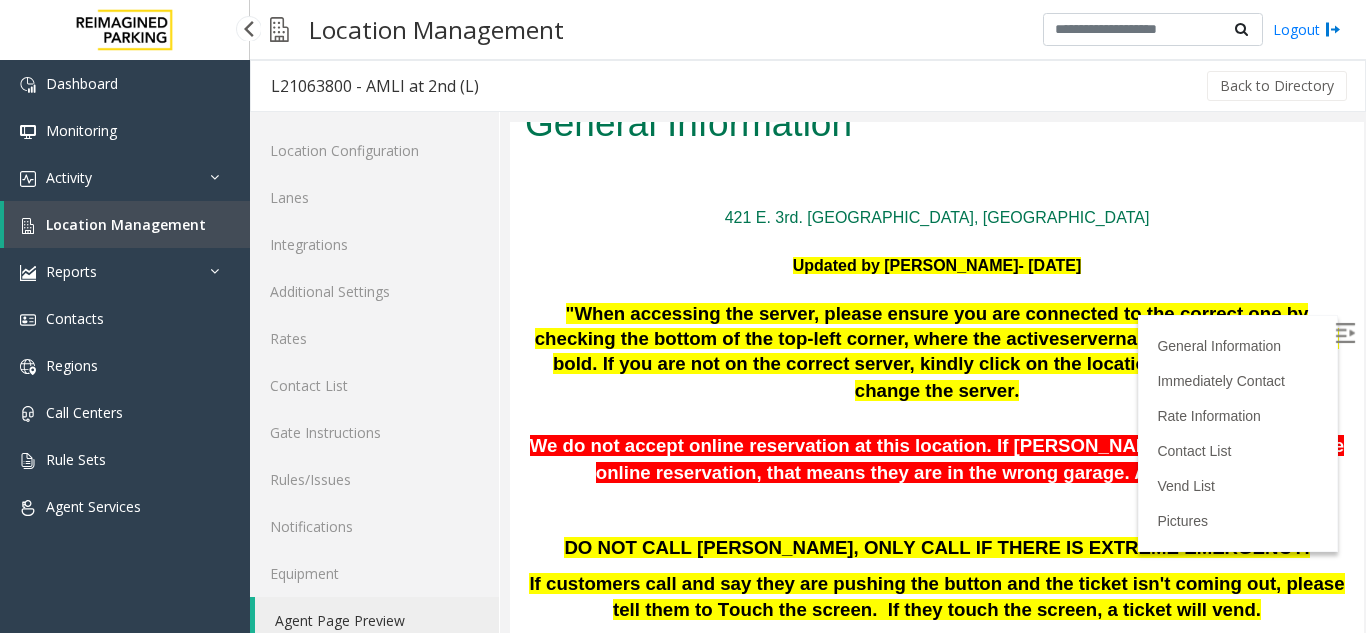 click on "Location Management" at bounding box center [126, 224] 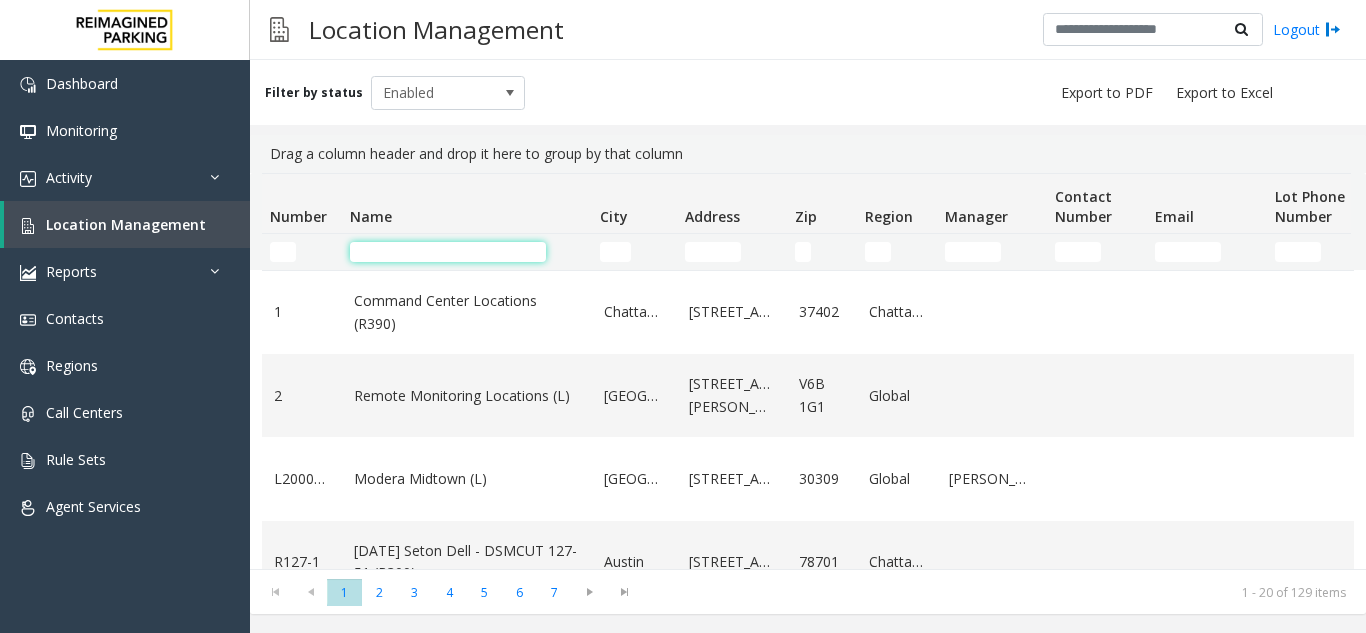 click 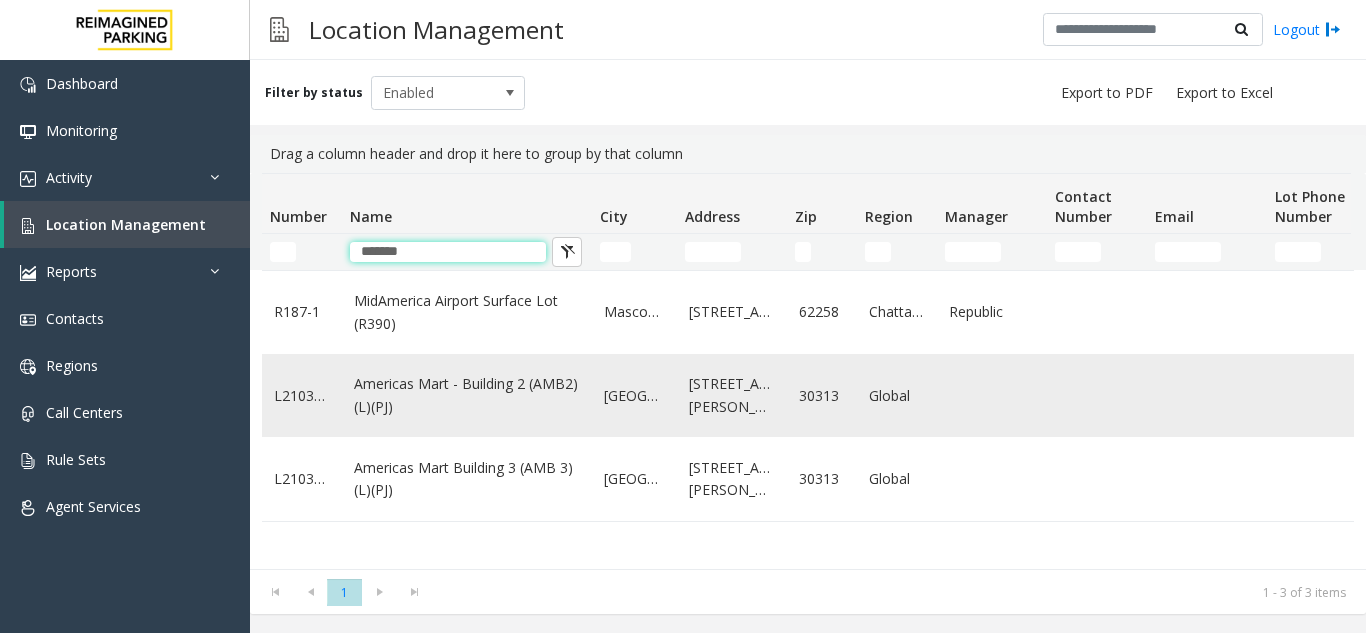 type on "*******" 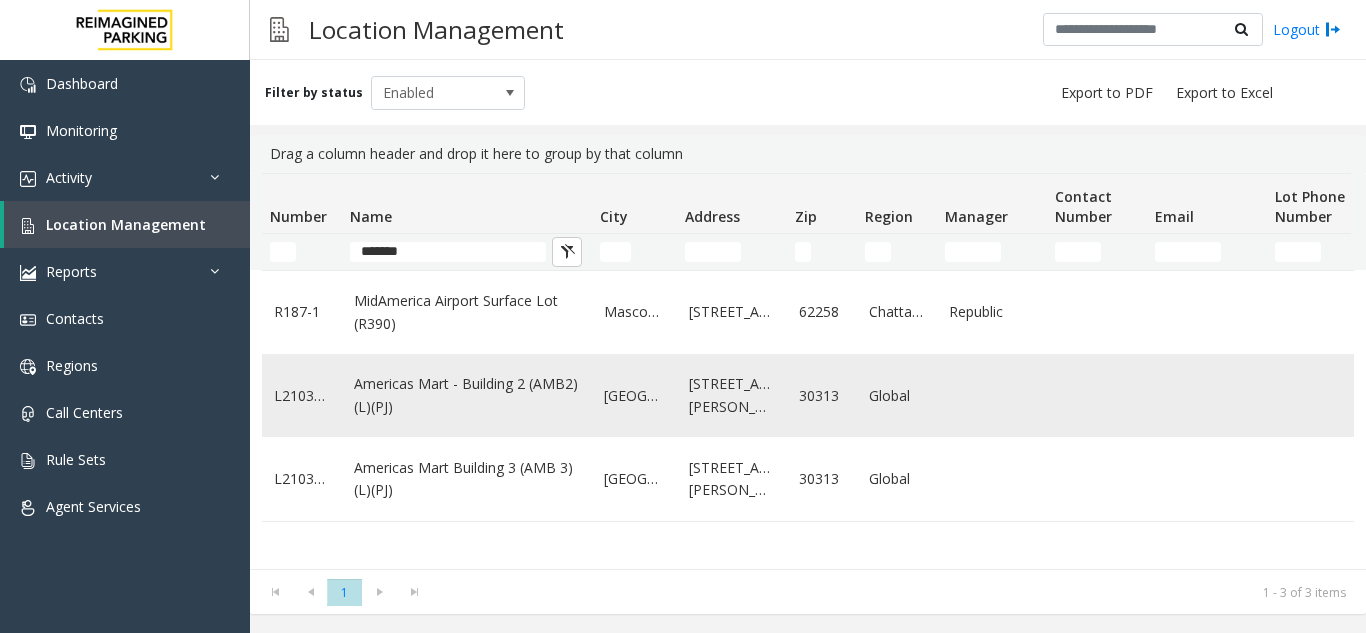 click on "Americas Mart - Building 2 (AMB2) (L)(PJ)" 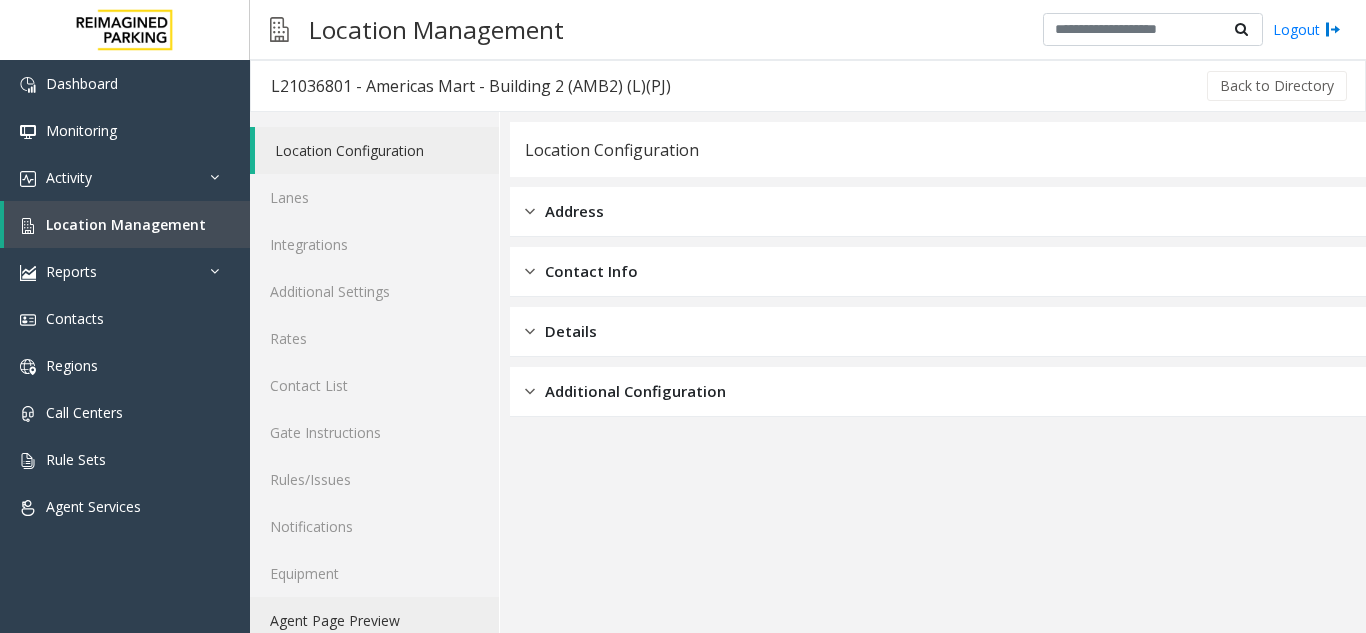 click on "Agent Page Preview" 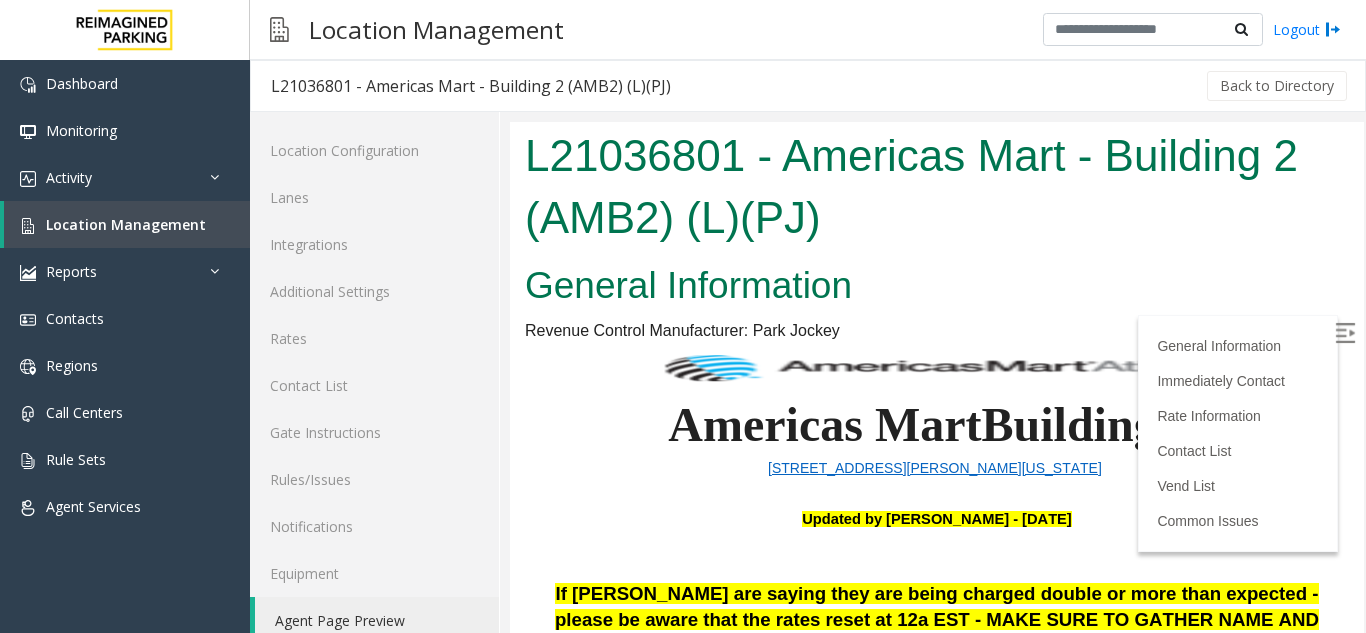 scroll, scrollTop: 0, scrollLeft: 0, axis: both 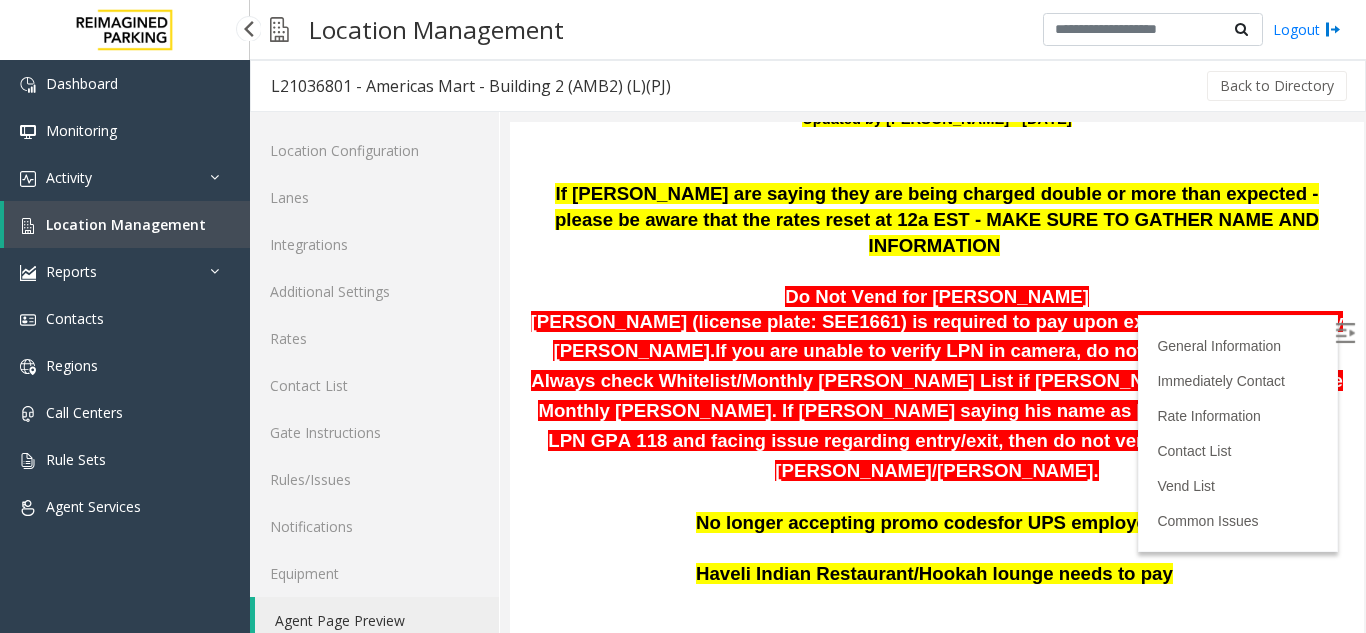 click on "Location Management" at bounding box center (127, 224) 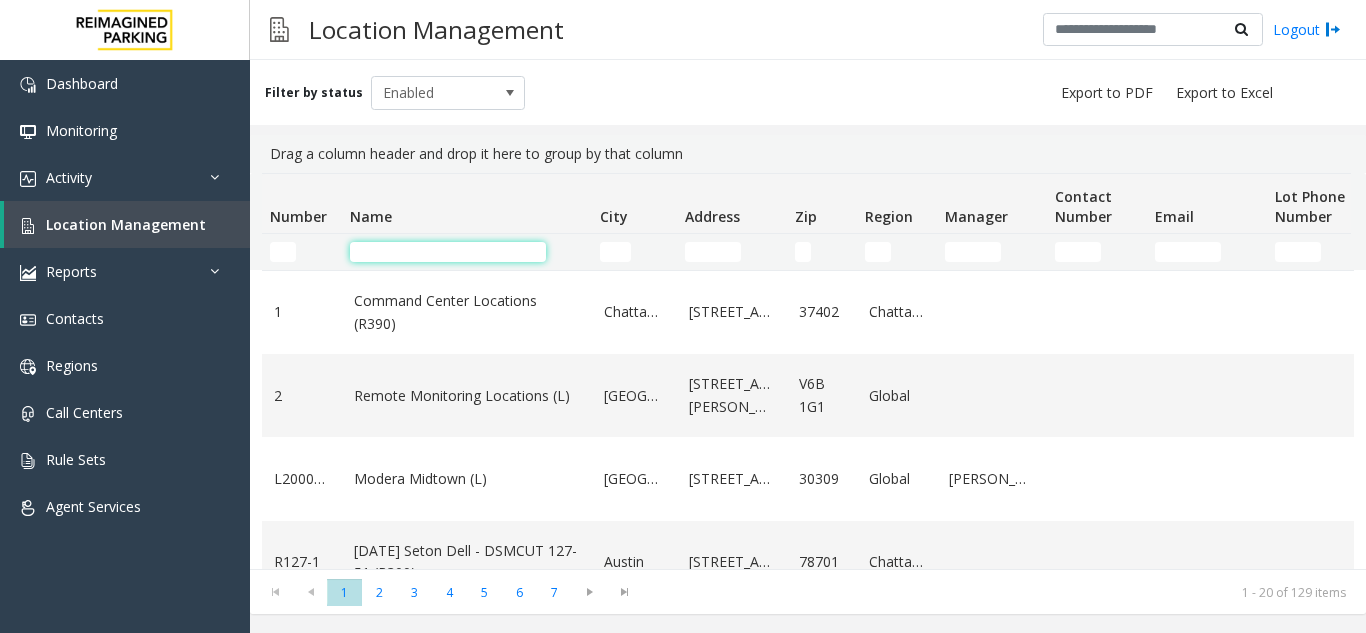 click 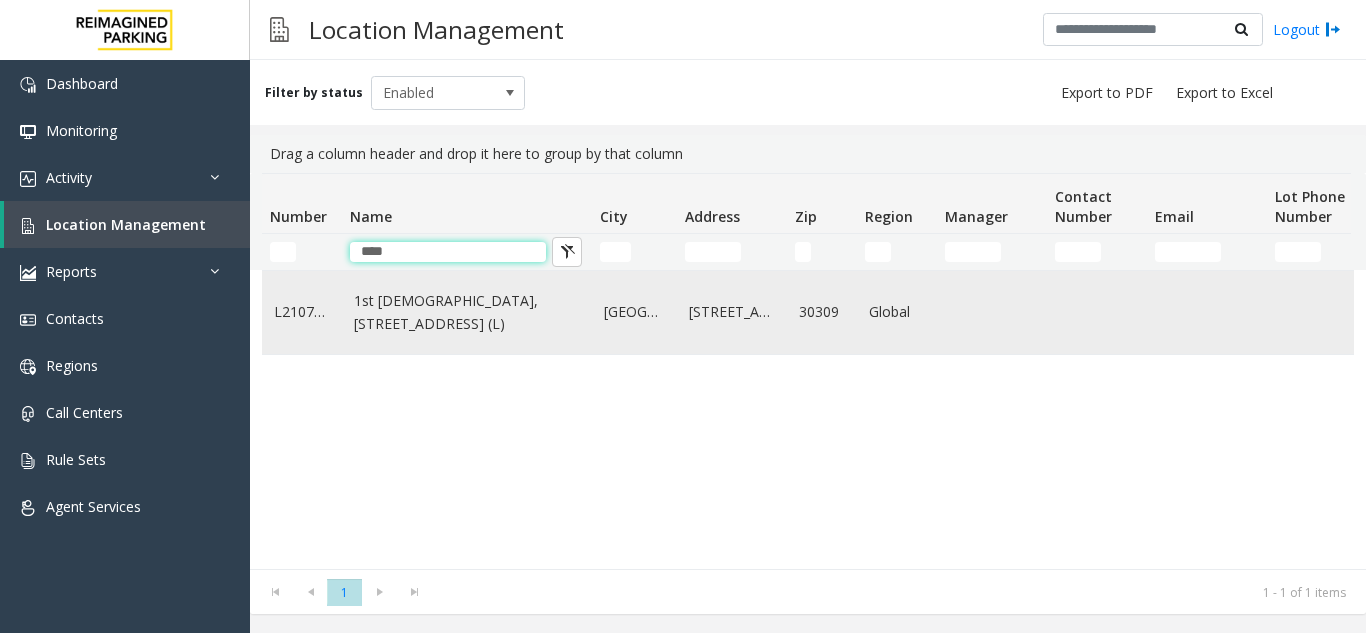 type on "****" 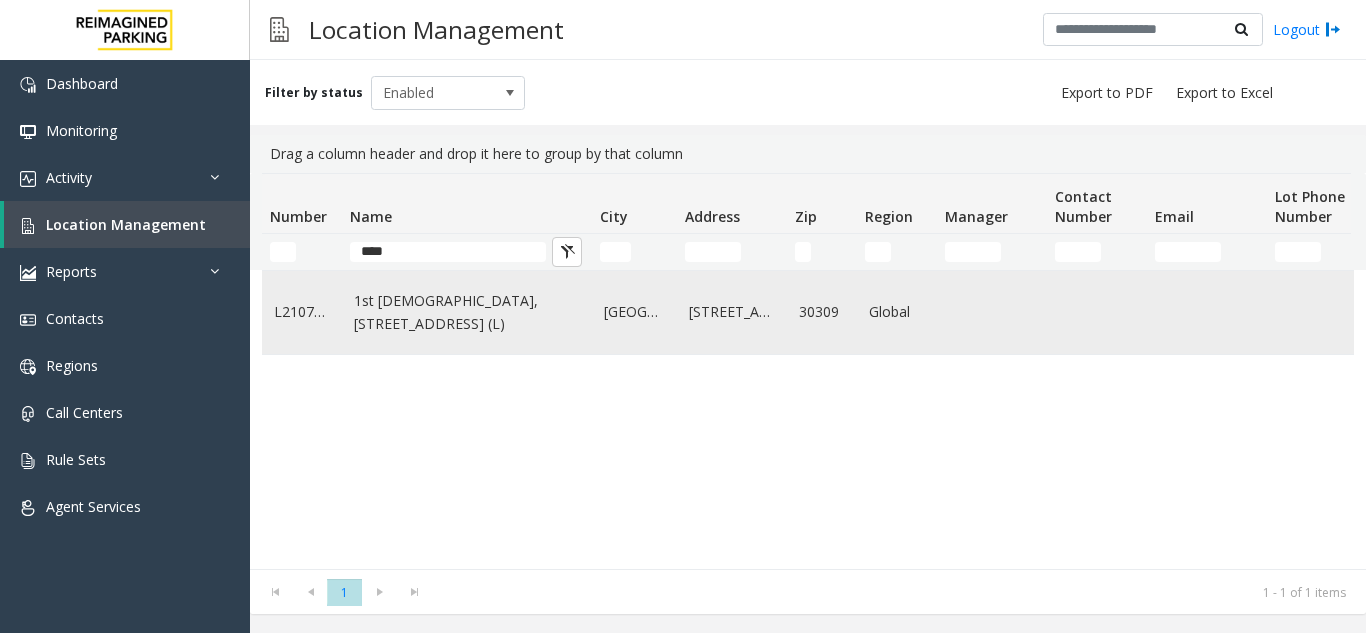 click on "1st [DEMOGRAPHIC_DATA], [STREET_ADDRESS] (L)" 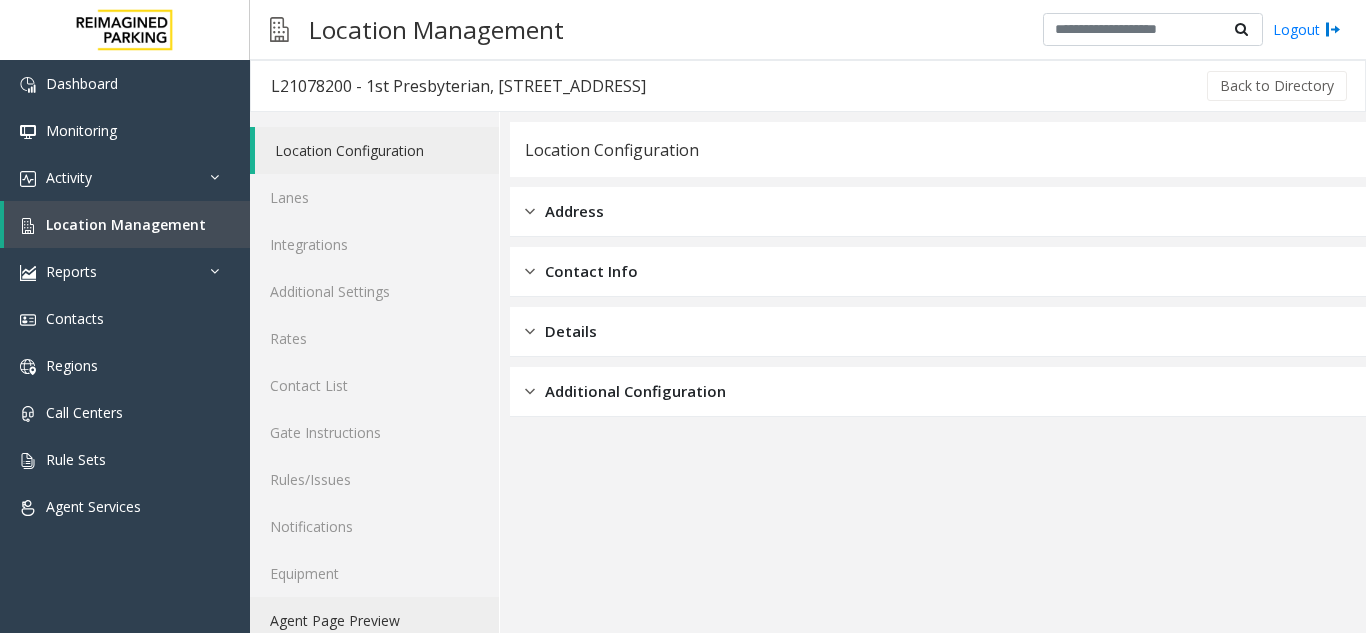 click on "Agent Page Preview" 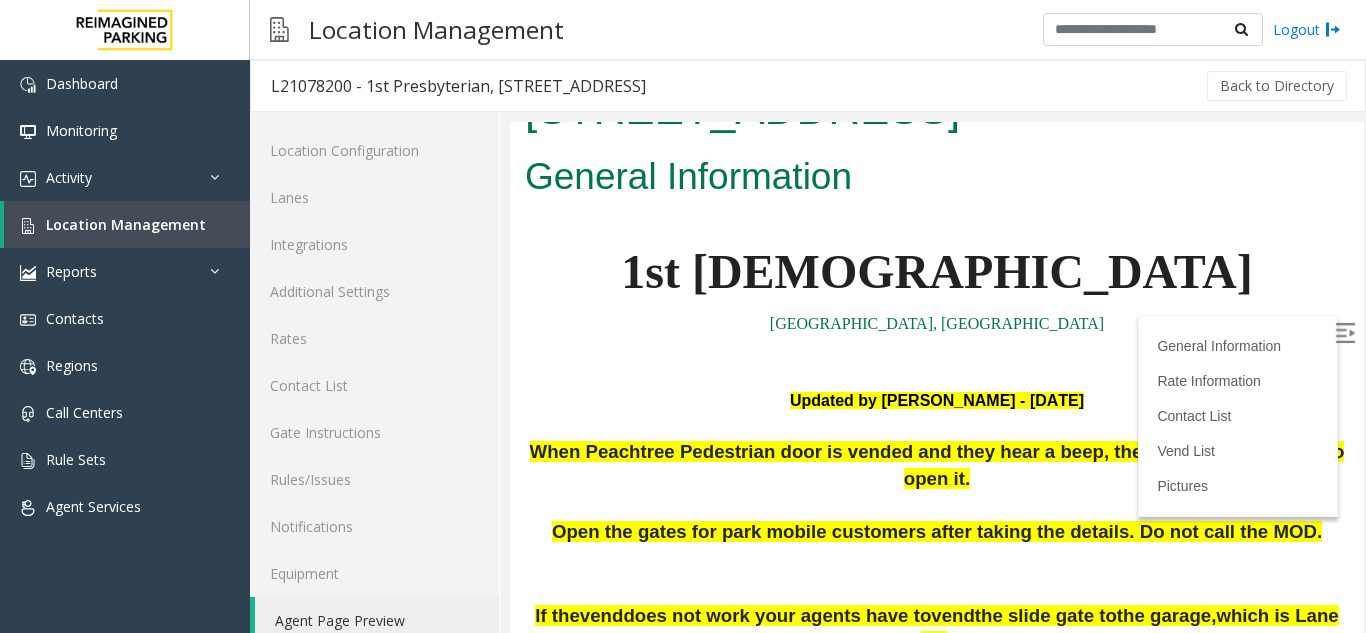 scroll, scrollTop: 100, scrollLeft: 0, axis: vertical 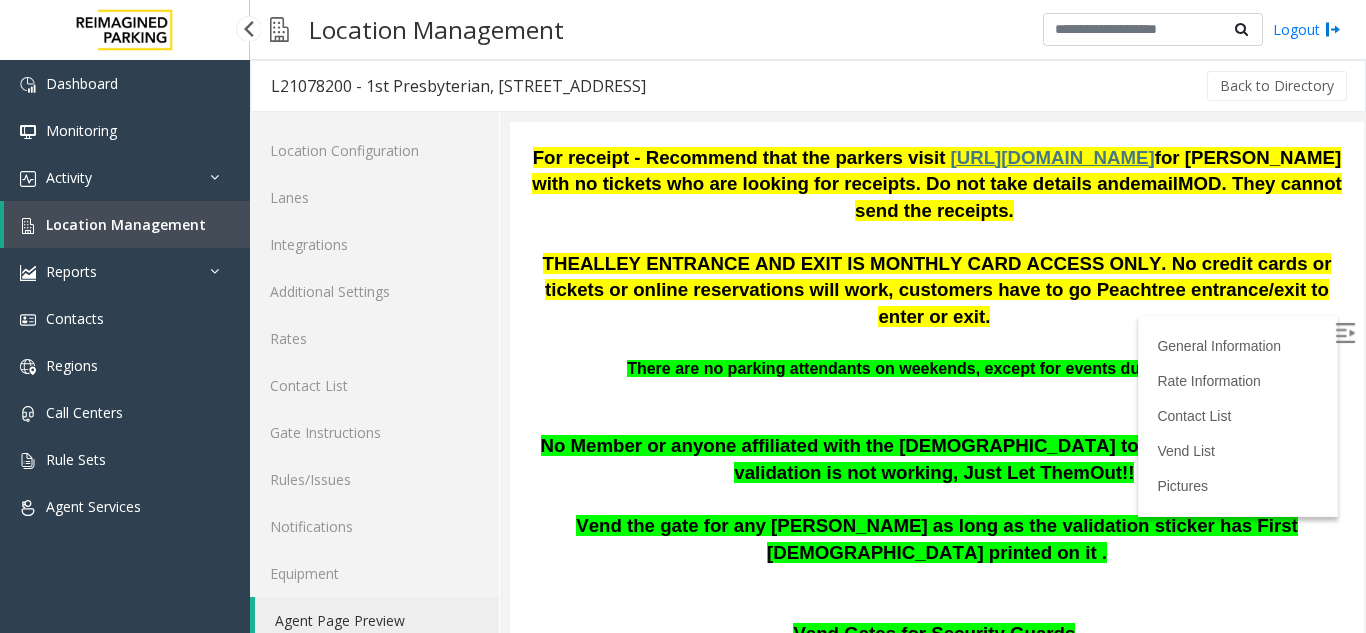 click on "Location Management" at bounding box center (127, 224) 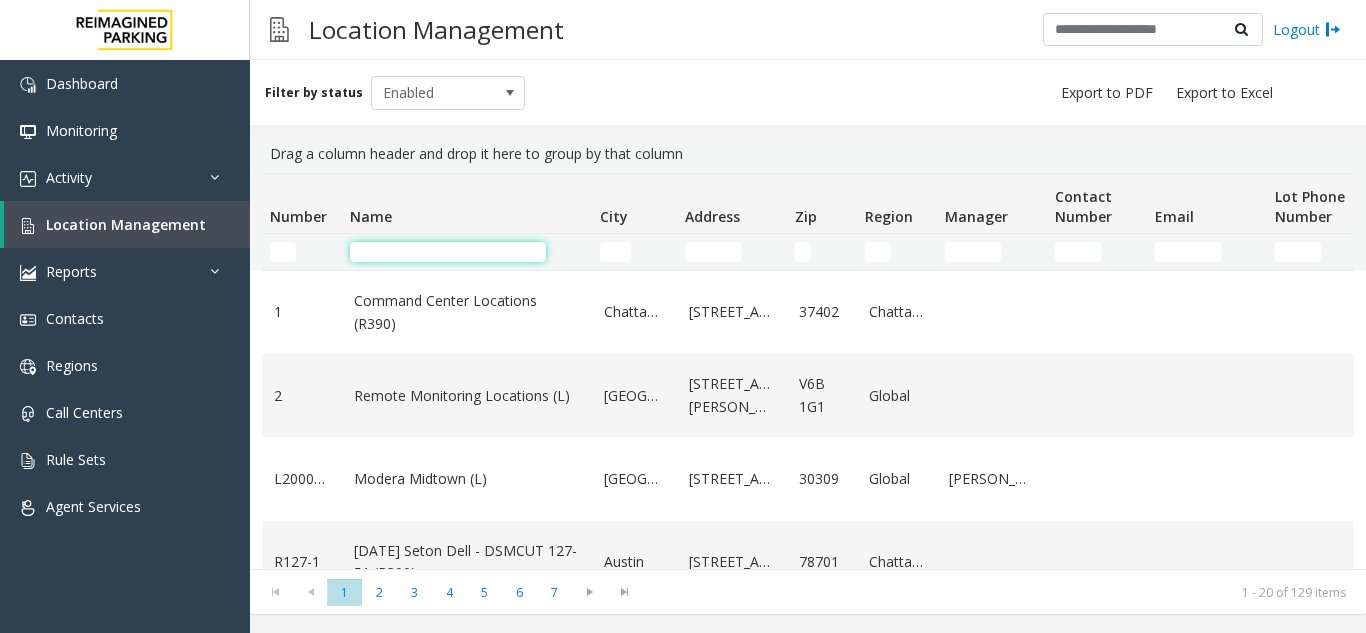 click 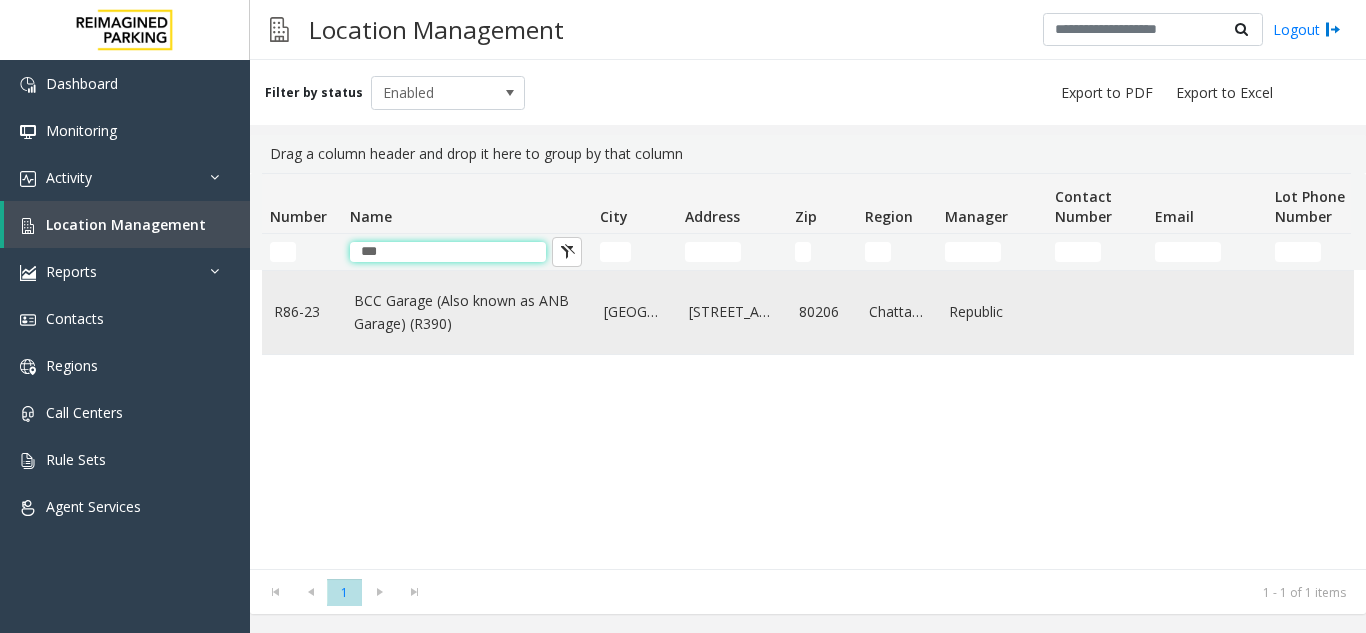 type on "***" 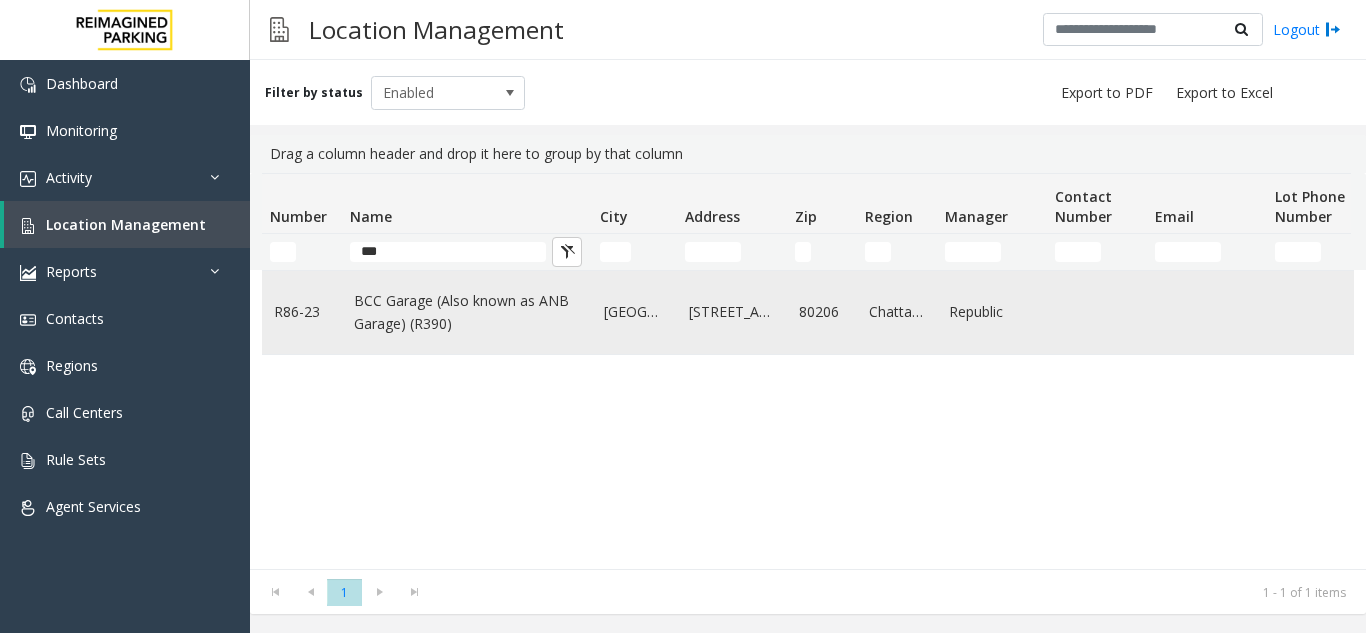 click on "BCC Garage (Also known as ANB Garage) (R390)" 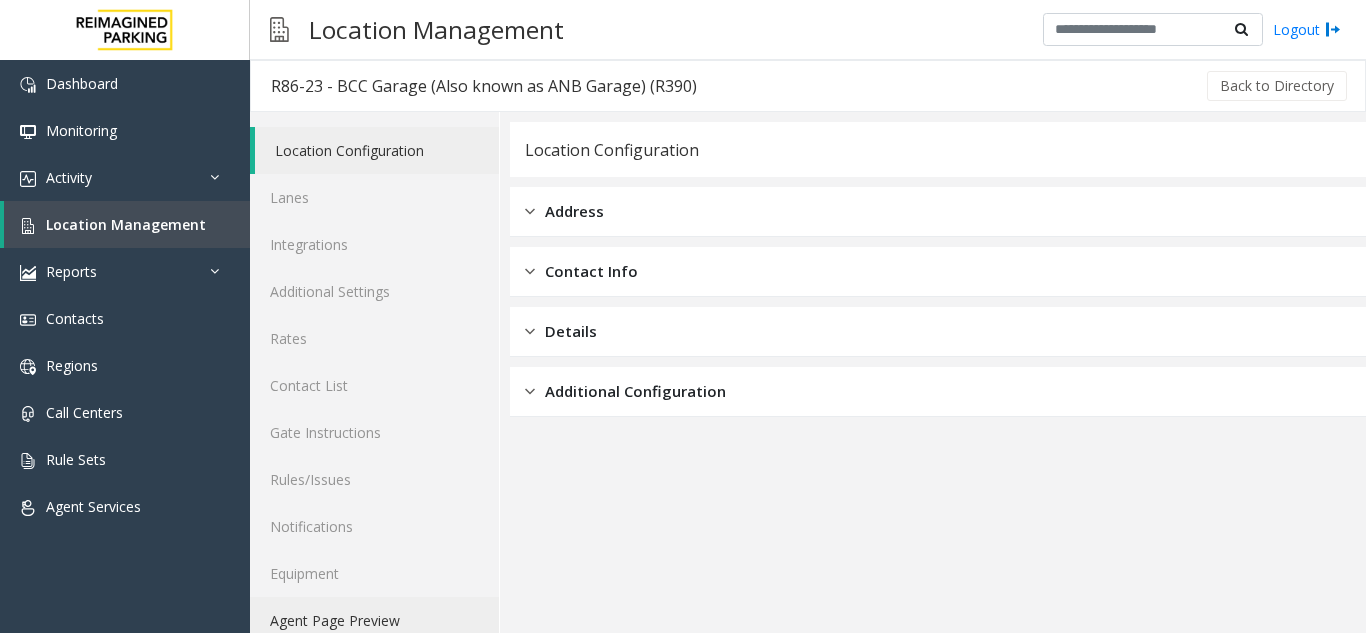 click on "Agent Page Preview" 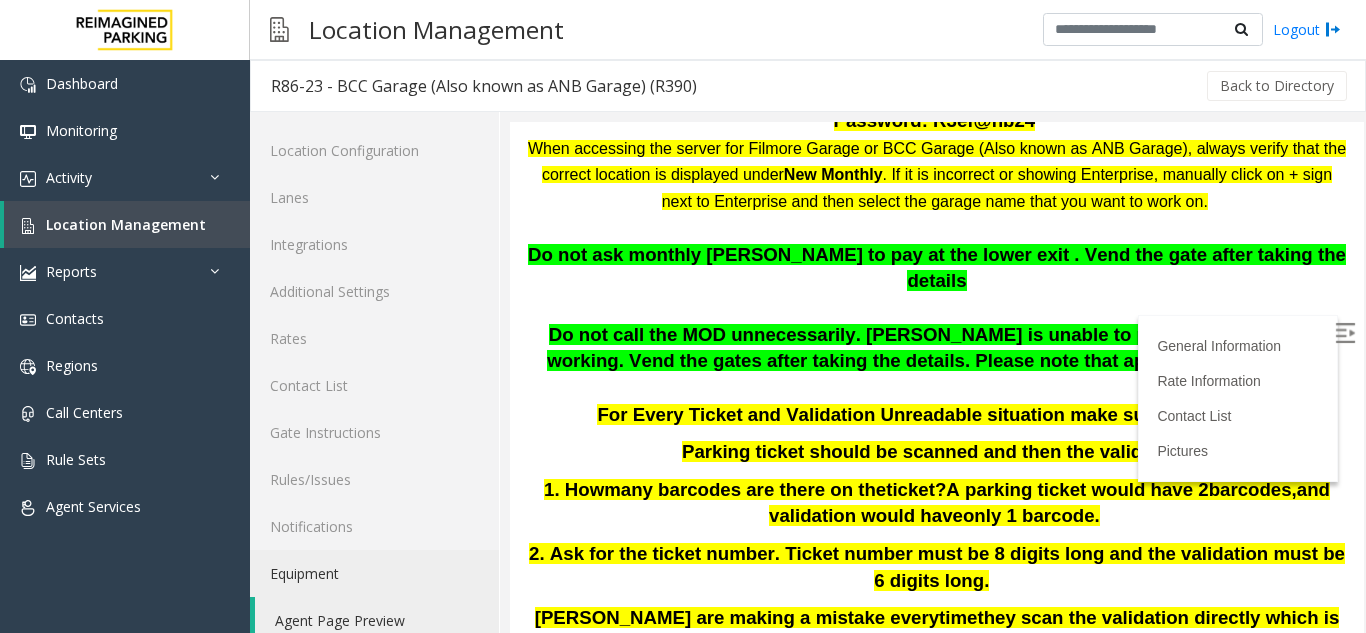 scroll, scrollTop: 500, scrollLeft: 0, axis: vertical 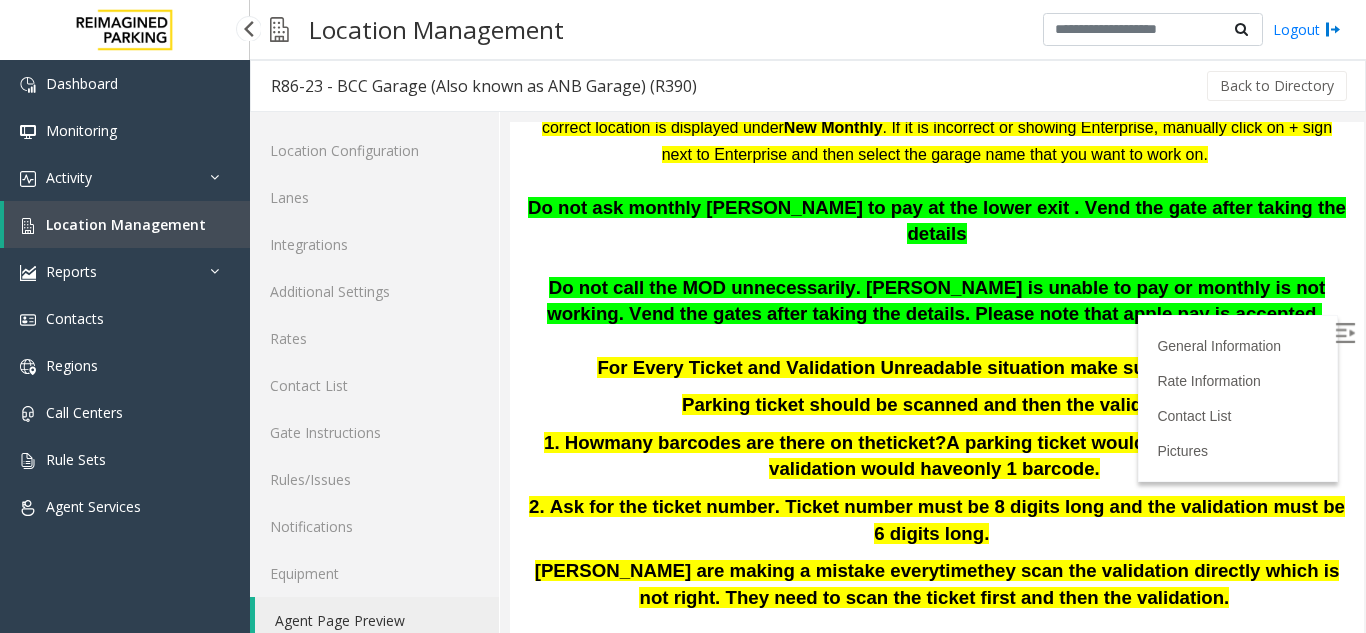 click on "Location Management" at bounding box center [126, 224] 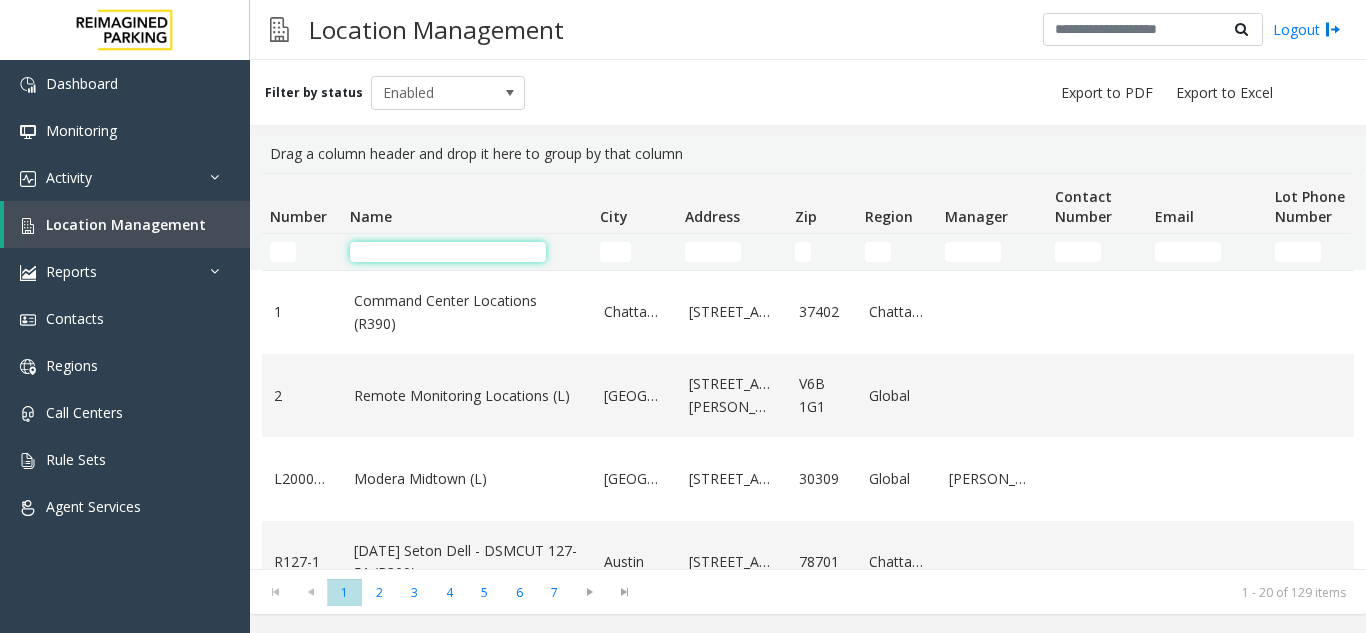 click 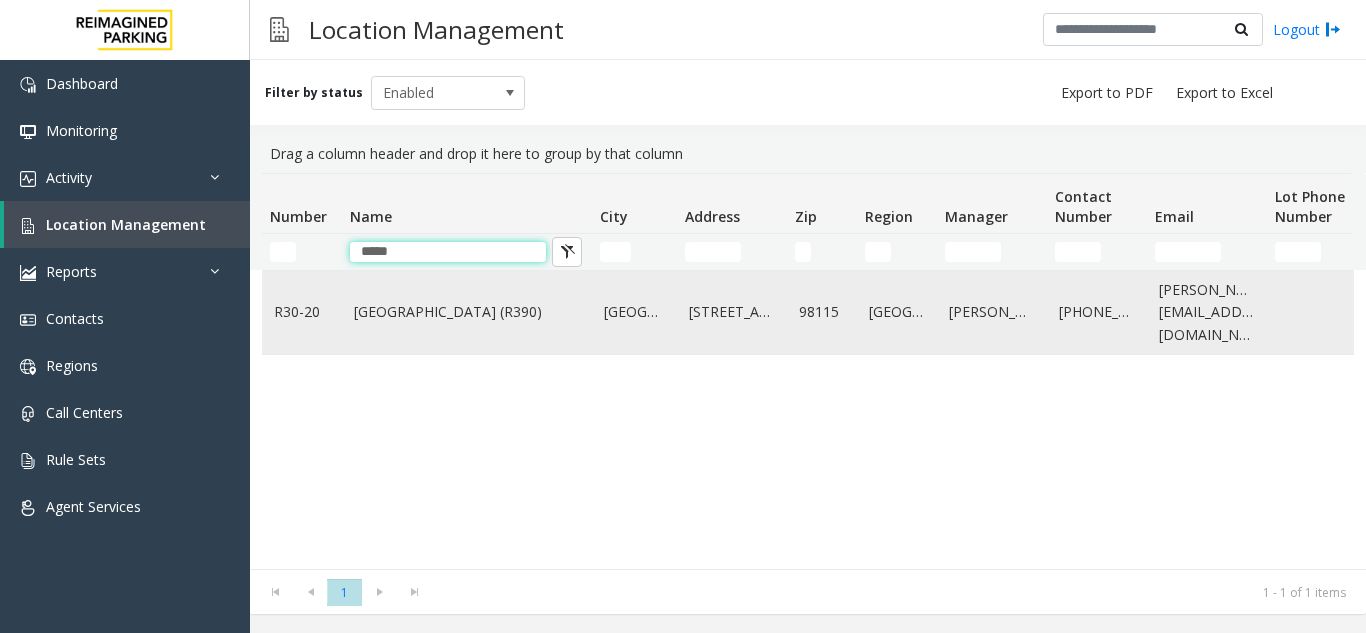 type on "*****" 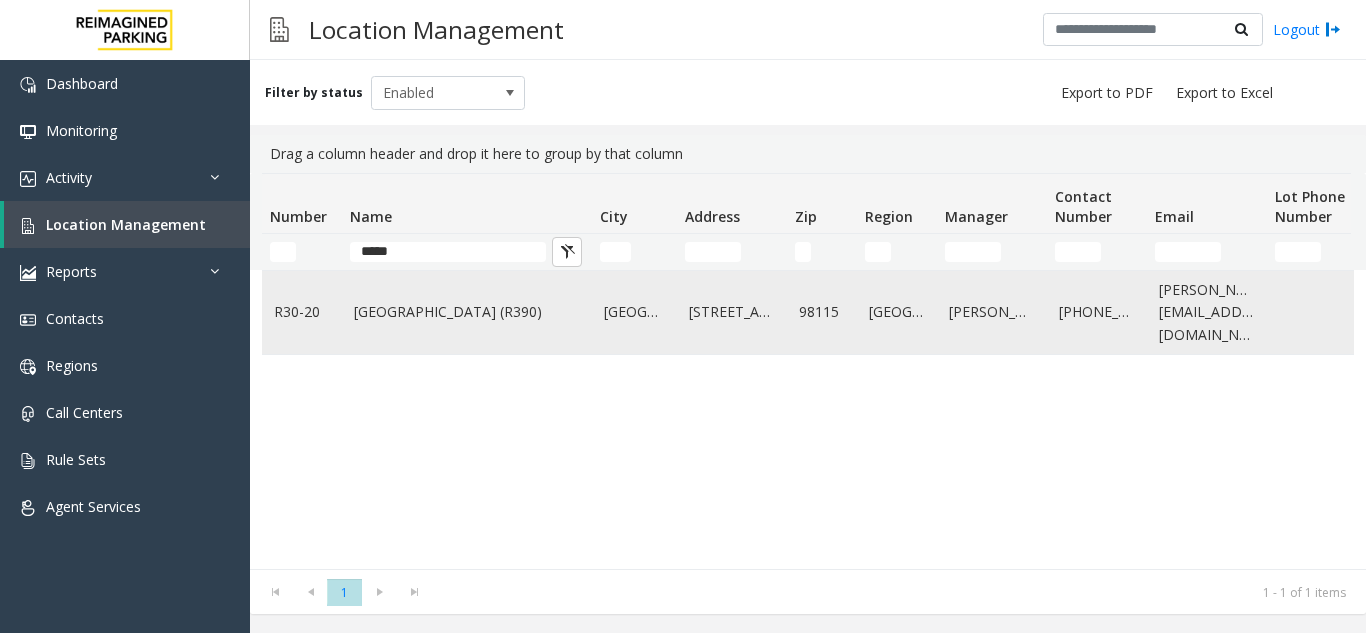 click on "[GEOGRAPHIC_DATA] (R390)" 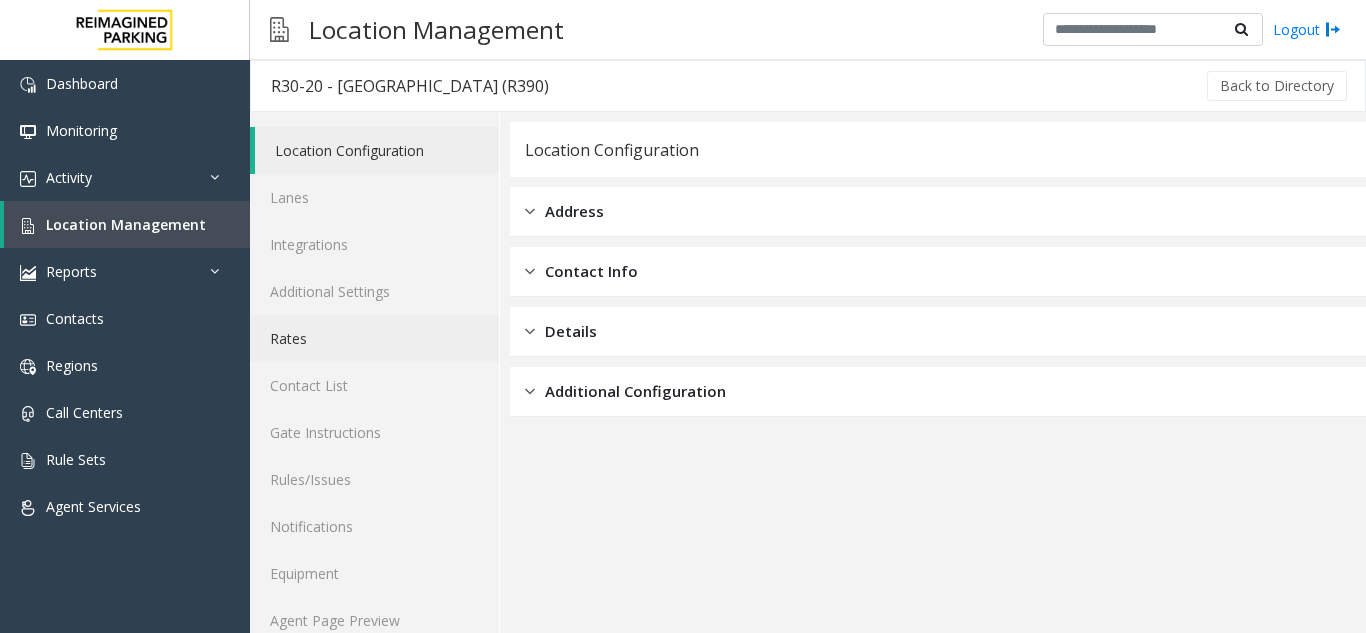 click on "Rates" 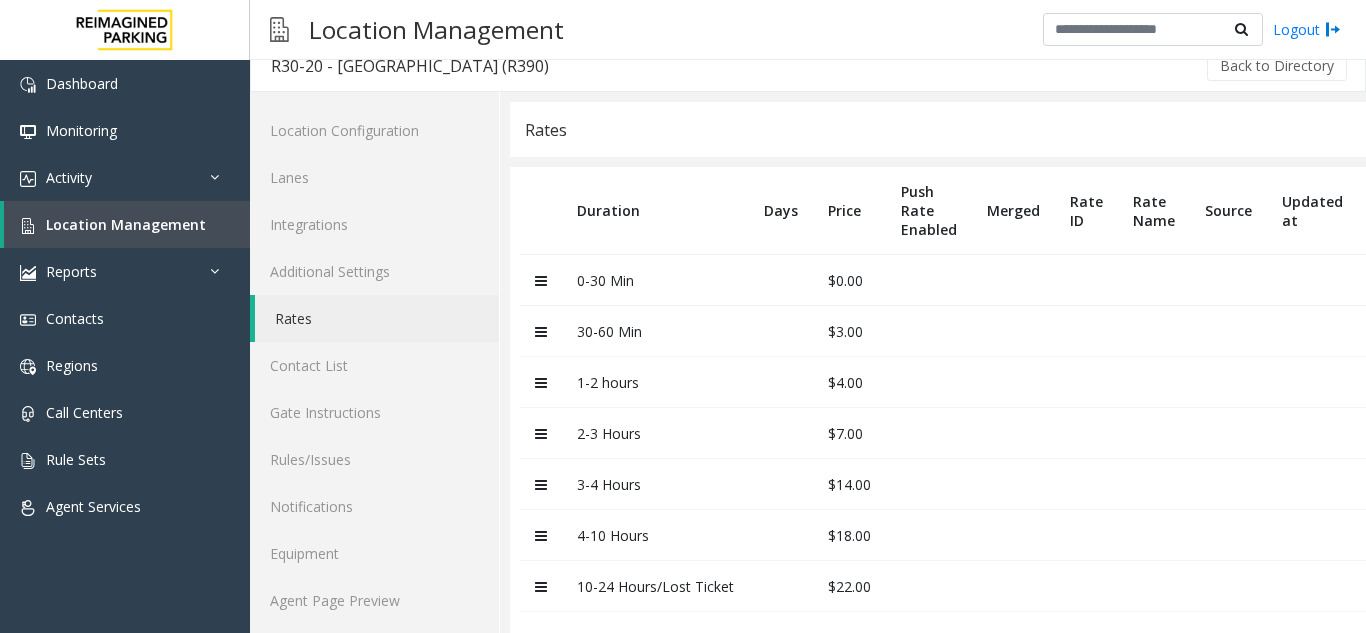 scroll, scrollTop: 54, scrollLeft: 0, axis: vertical 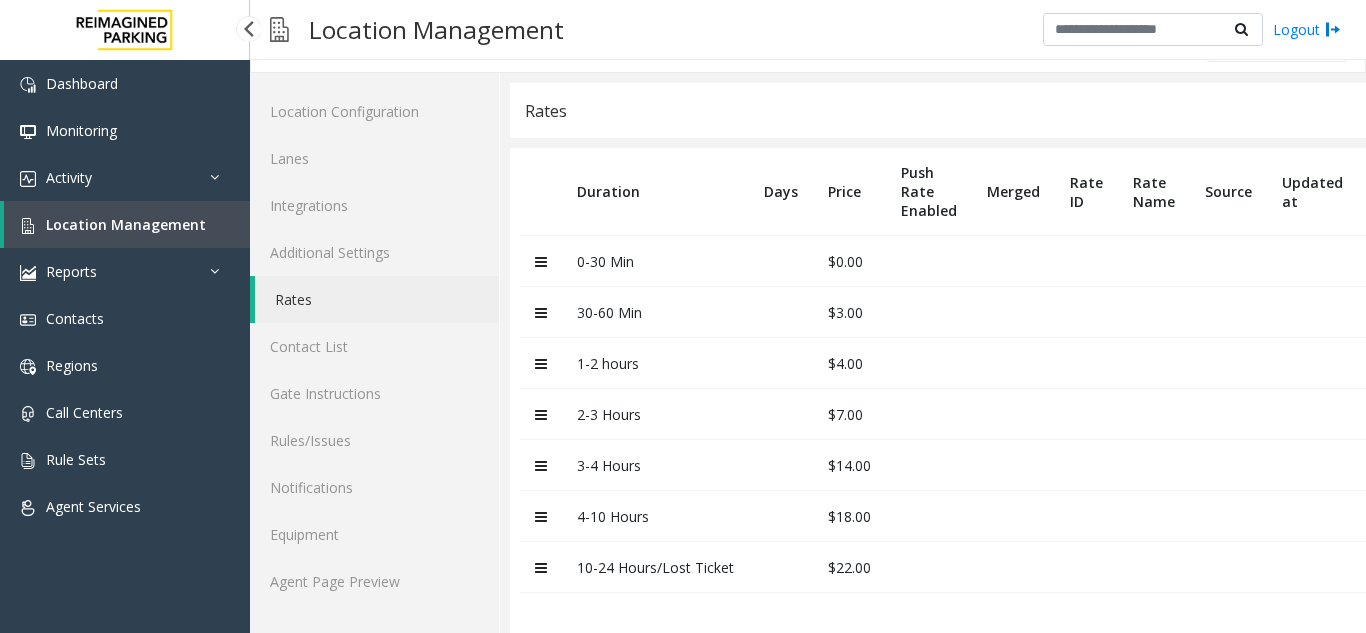 click on "Location Management" at bounding box center [126, 224] 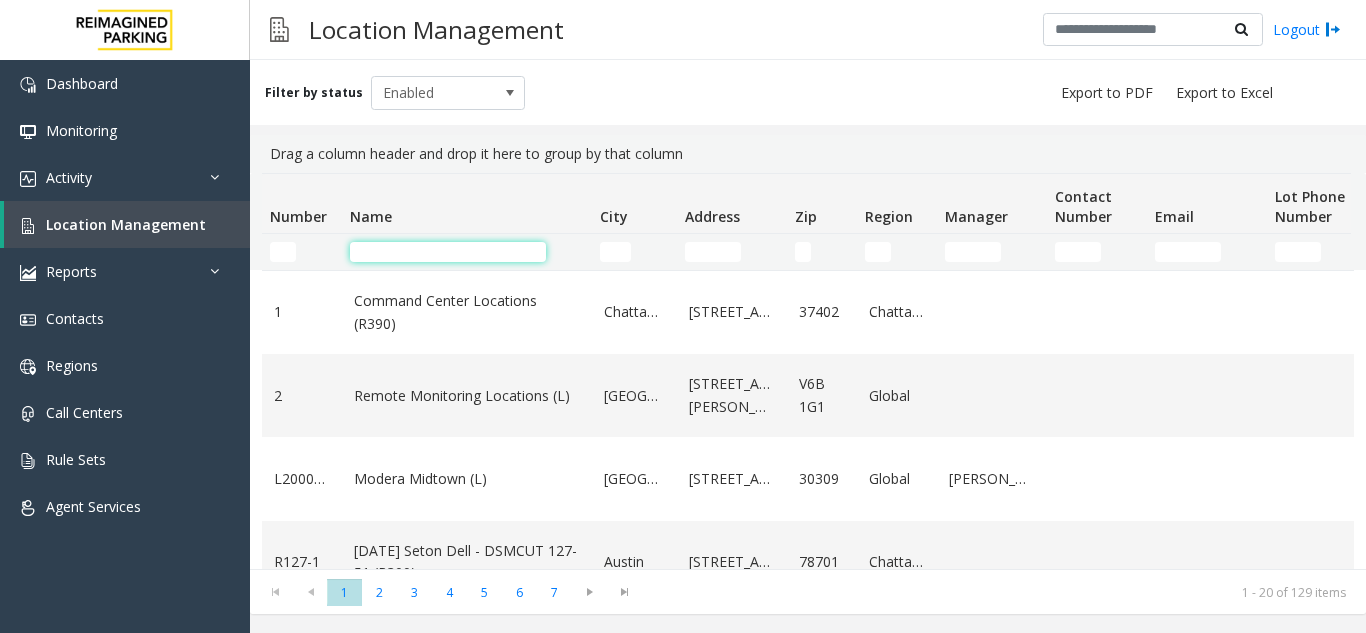 click 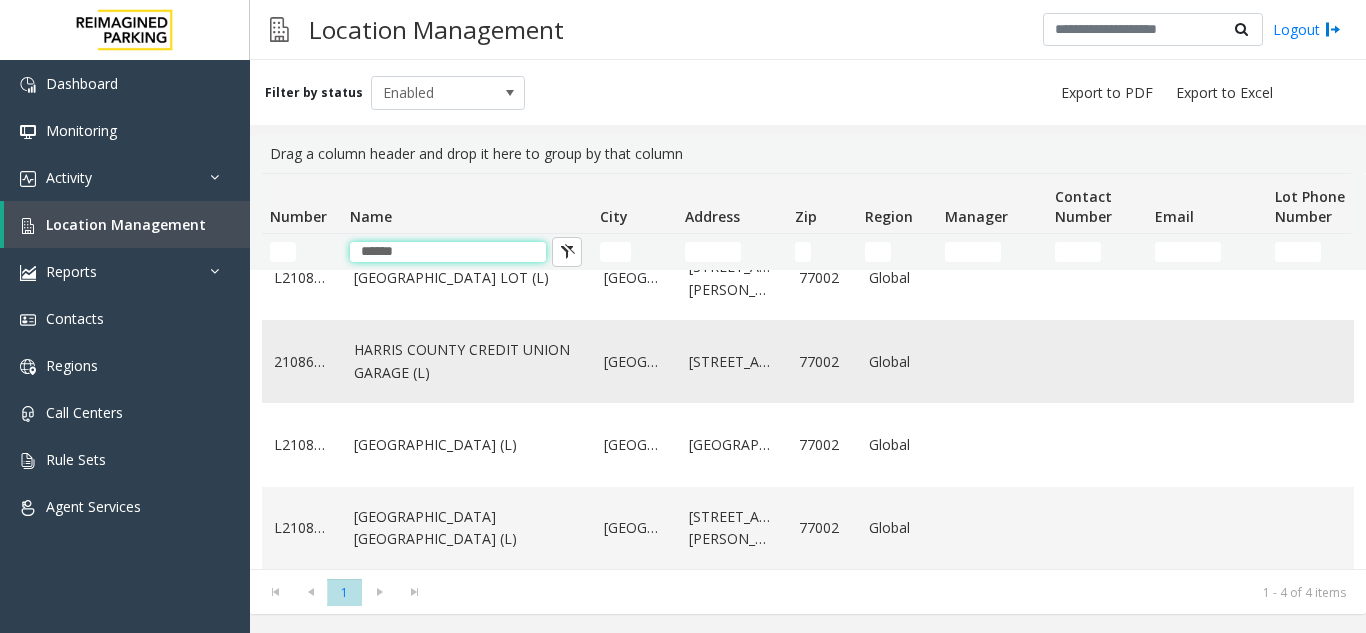 scroll, scrollTop: 51, scrollLeft: 0, axis: vertical 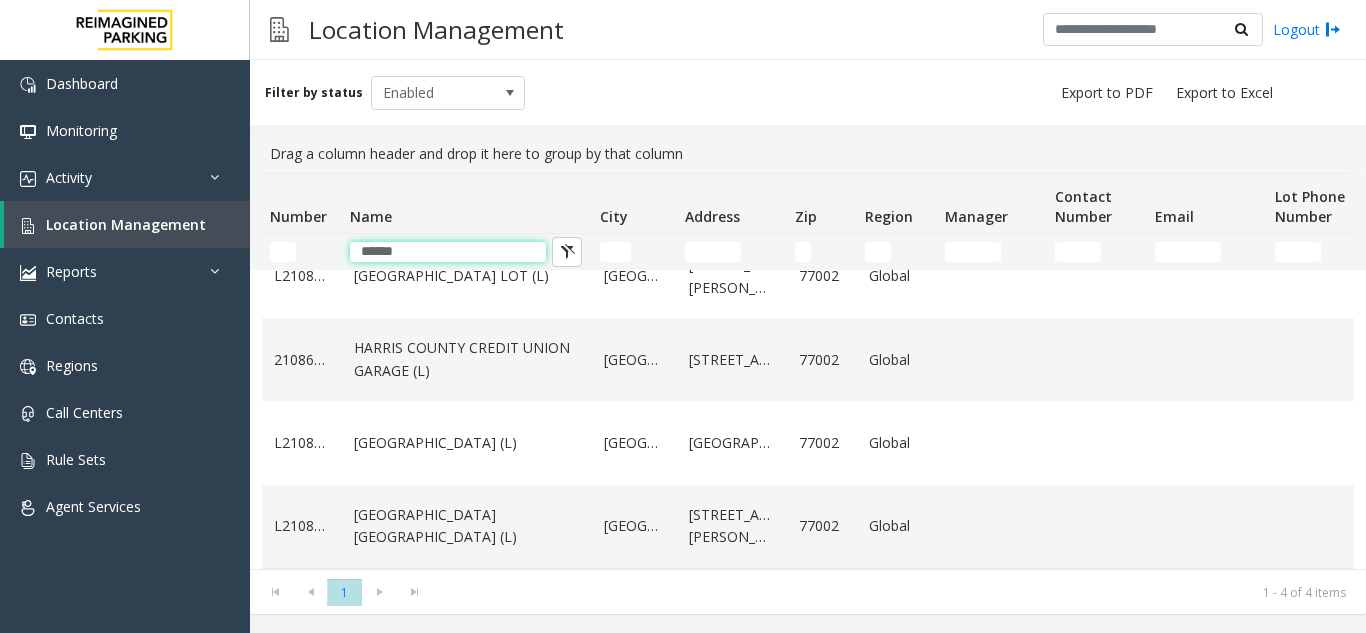 type on "******" 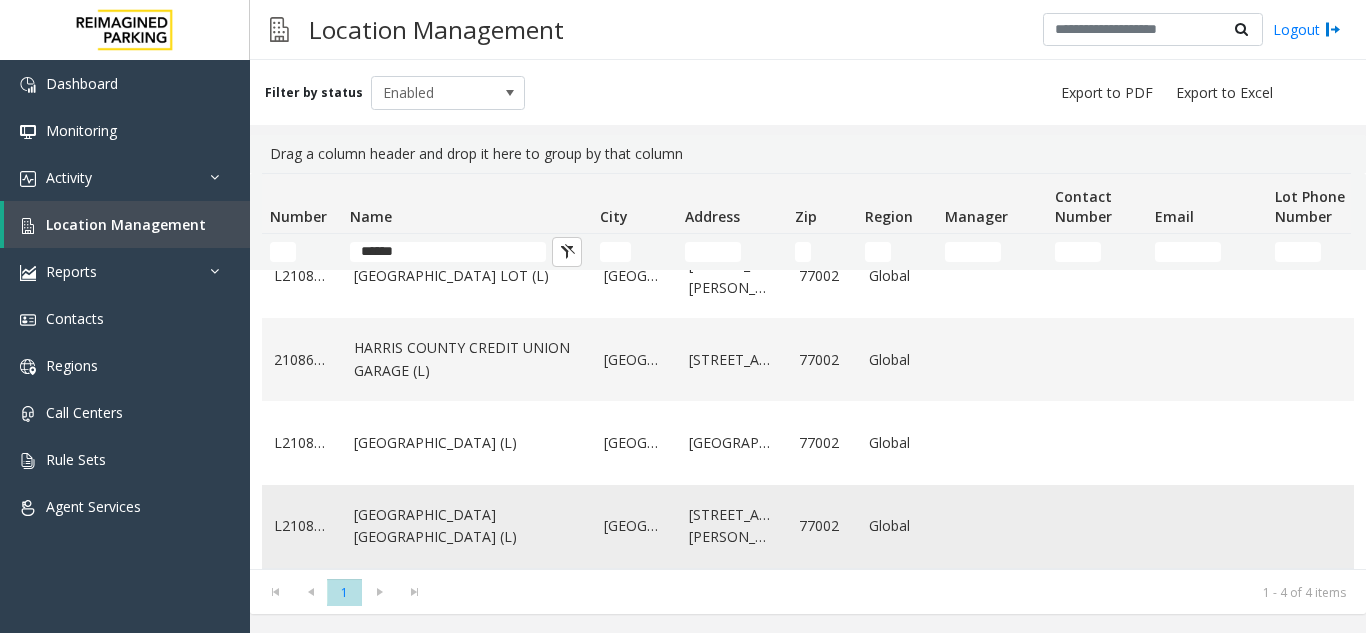 click on "[GEOGRAPHIC_DATA] [GEOGRAPHIC_DATA] (L)" 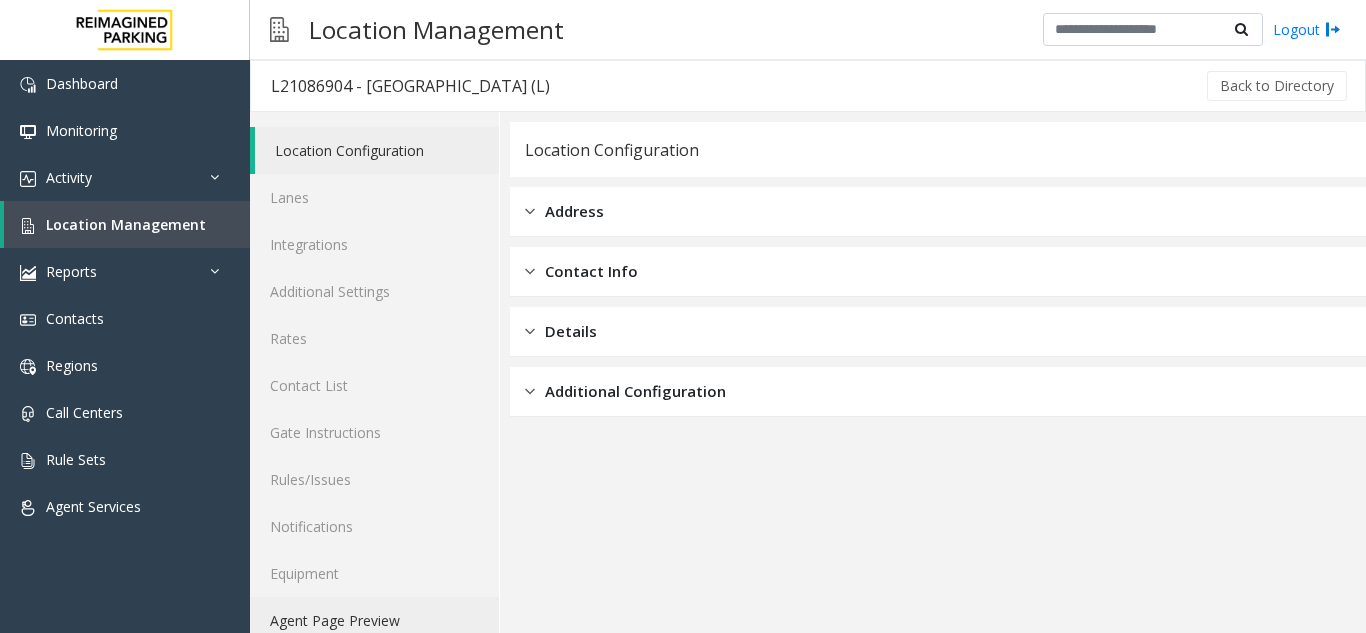 click on "Agent Page Preview" 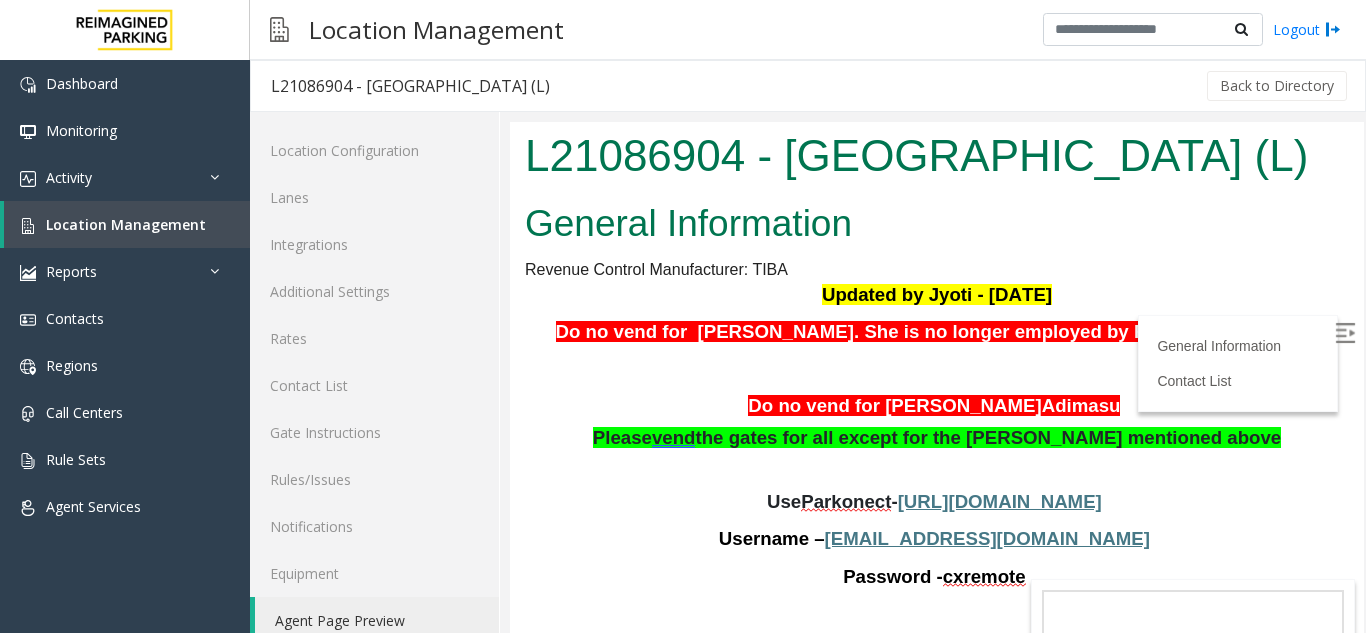 scroll, scrollTop: 0, scrollLeft: 0, axis: both 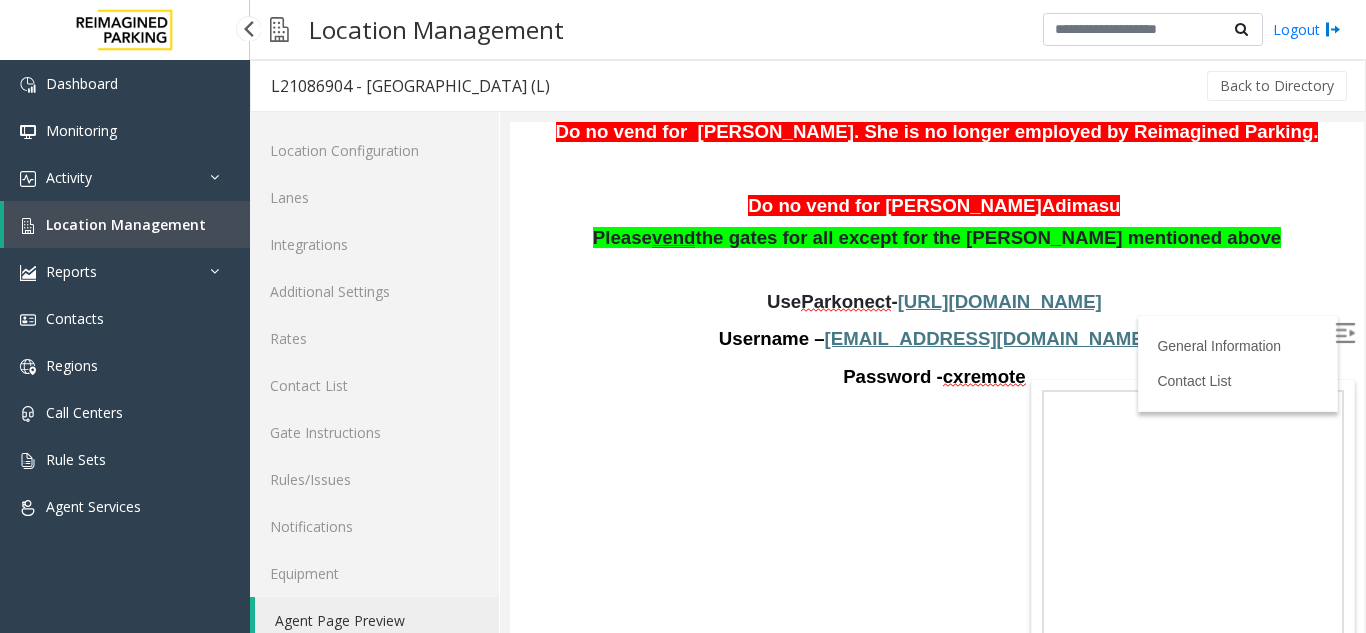 click on "Location Management" at bounding box center [126, 224] 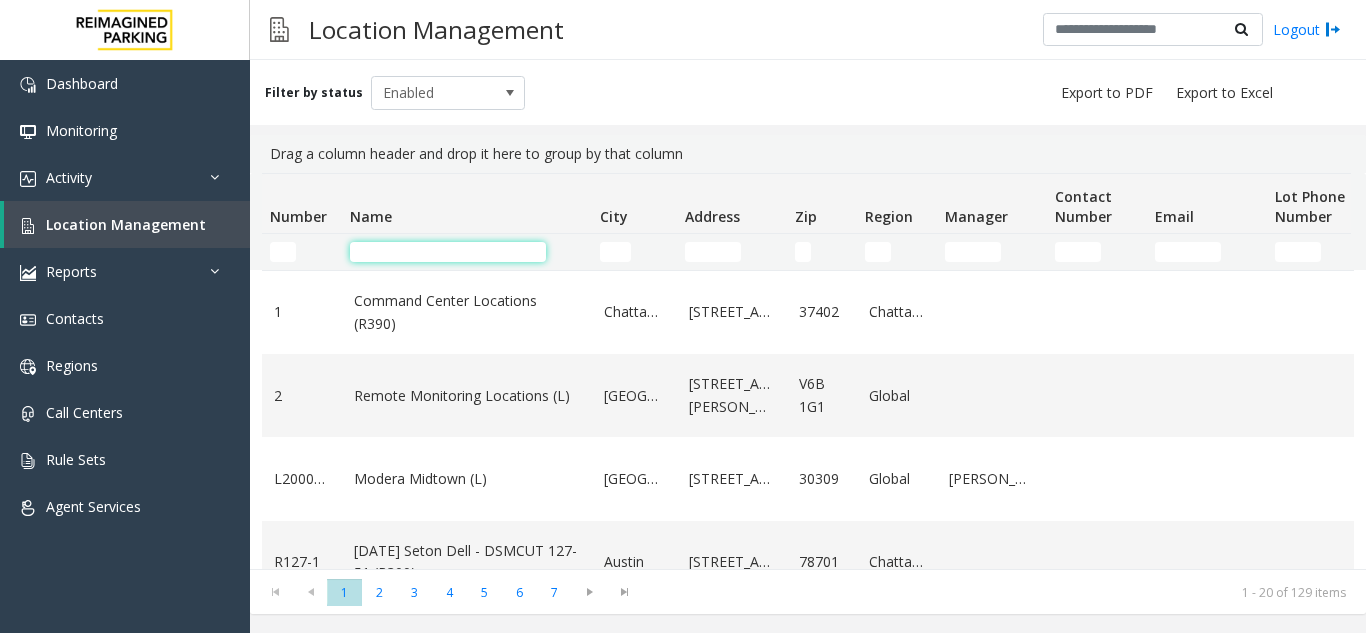 click 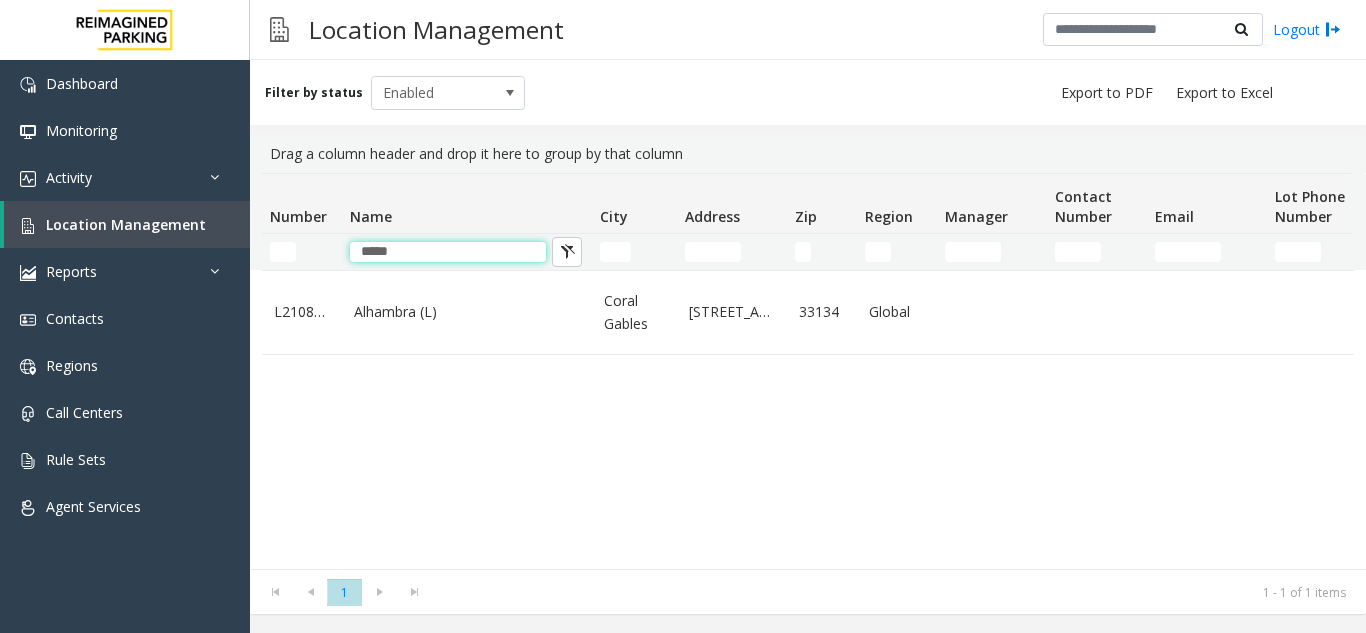 type on "*****" 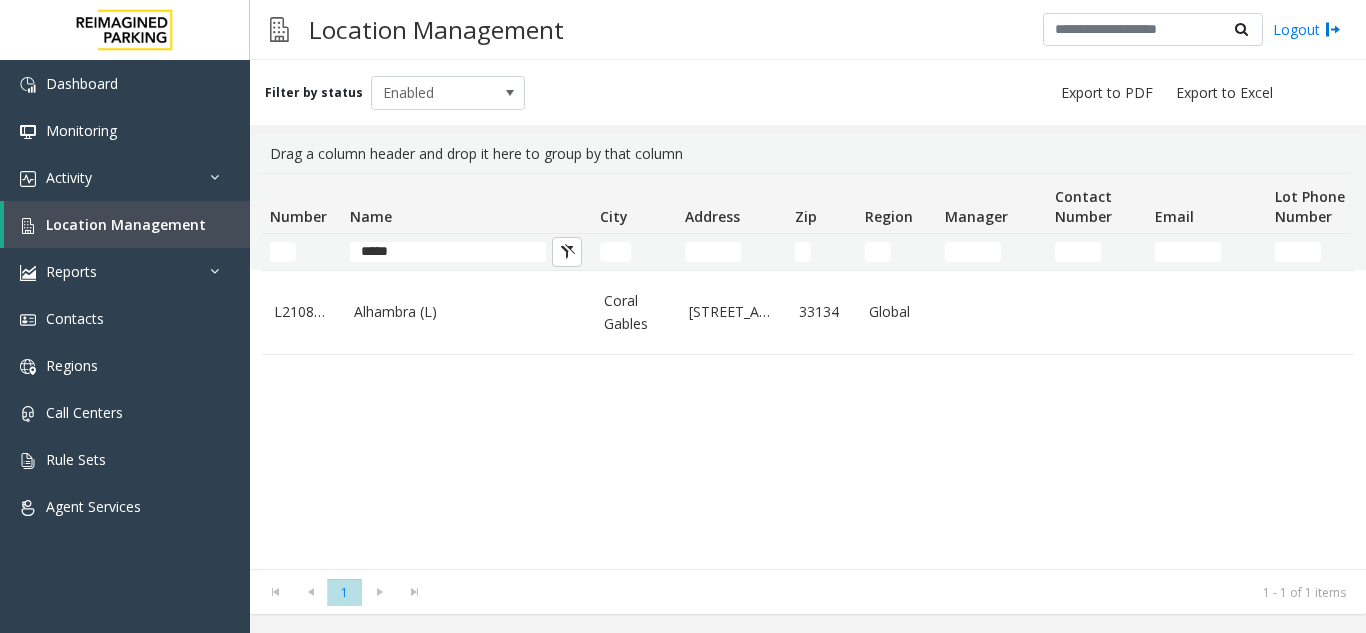click on "Alhambra (L)" 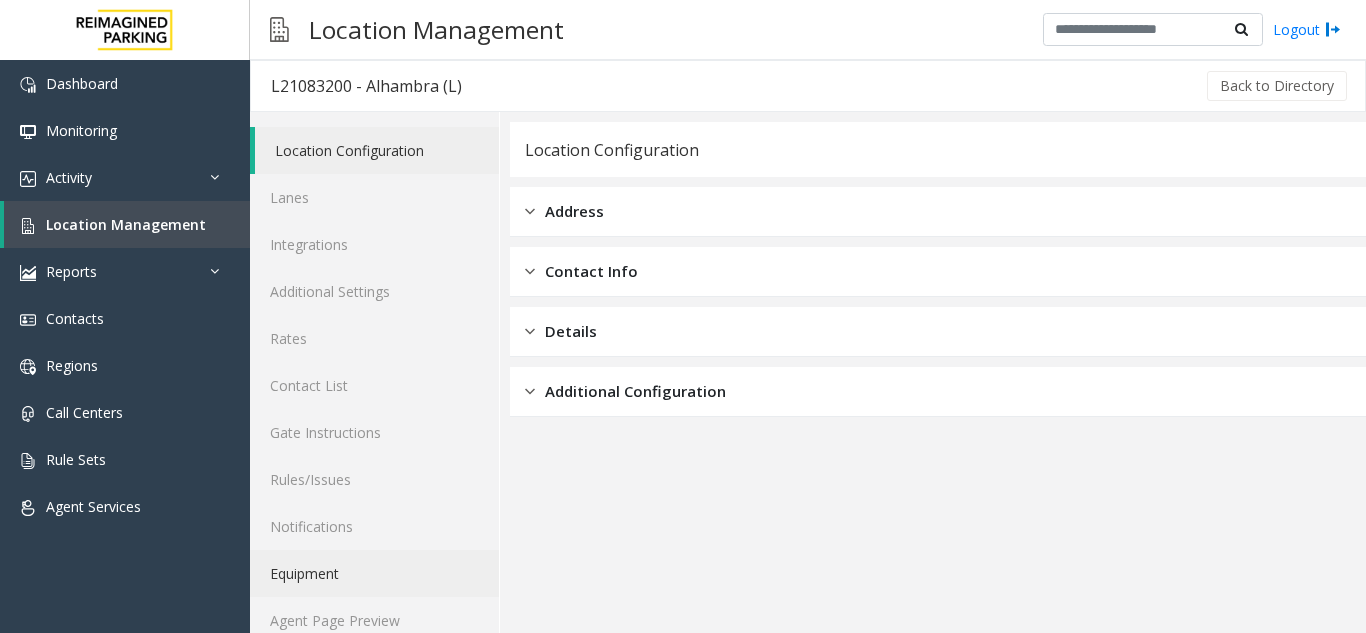click on "Equipment" 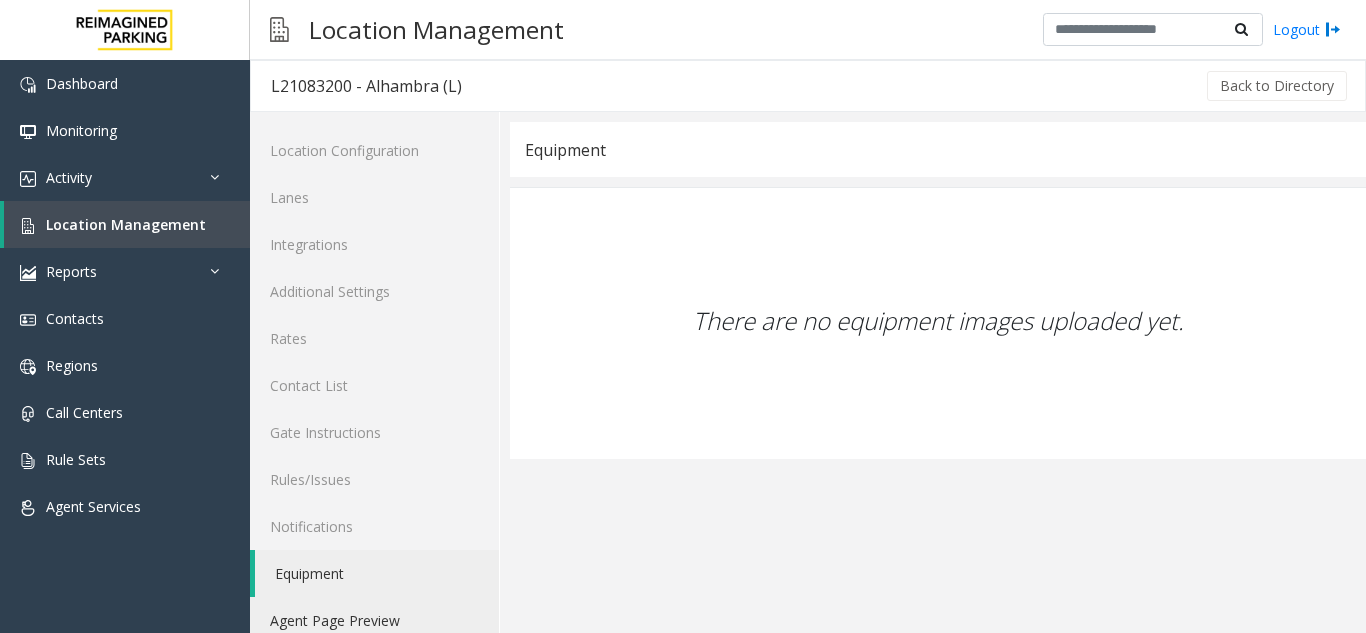 click on "Agent Page Preview" 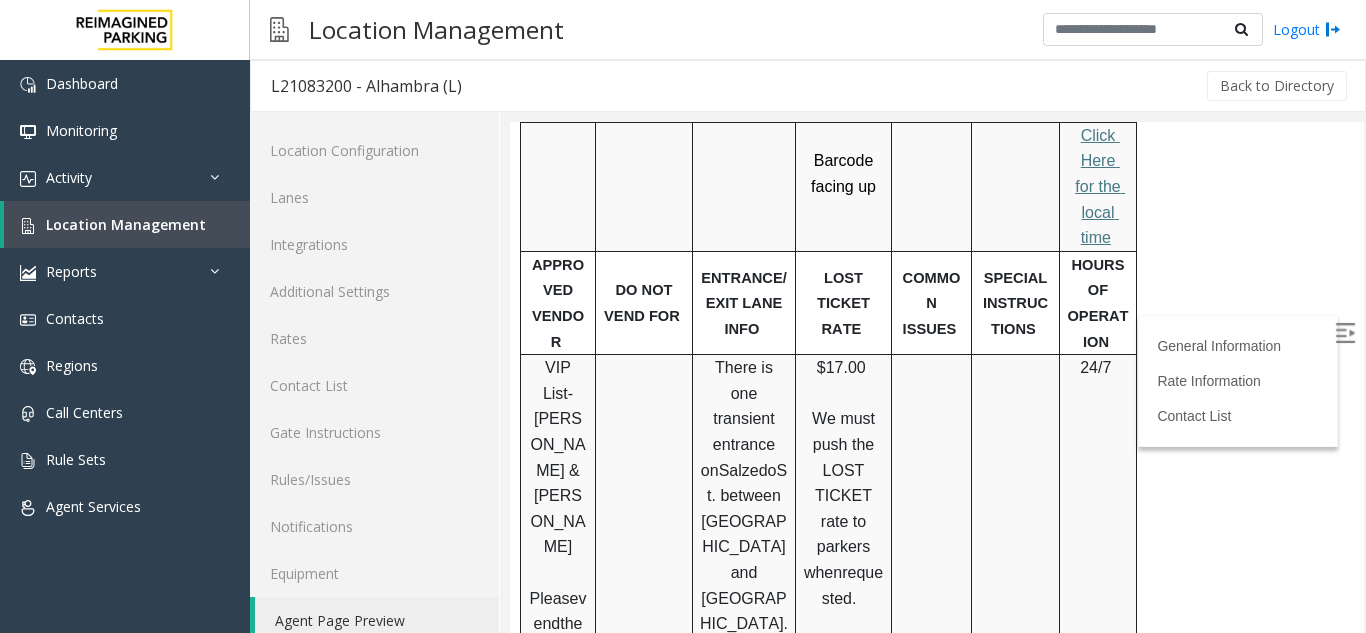 scroll, scrollTop: 1100, scrollLeft: 0, axis: vertical 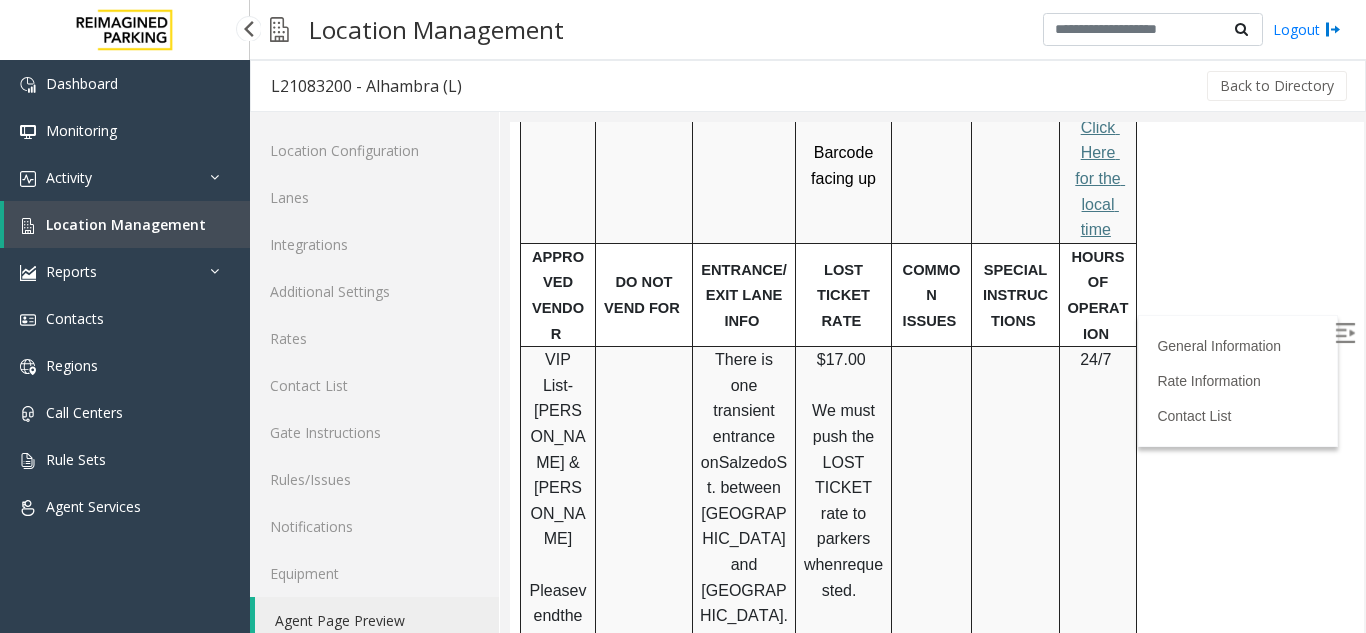click on "Location Management" at bounding box center (126, 224) 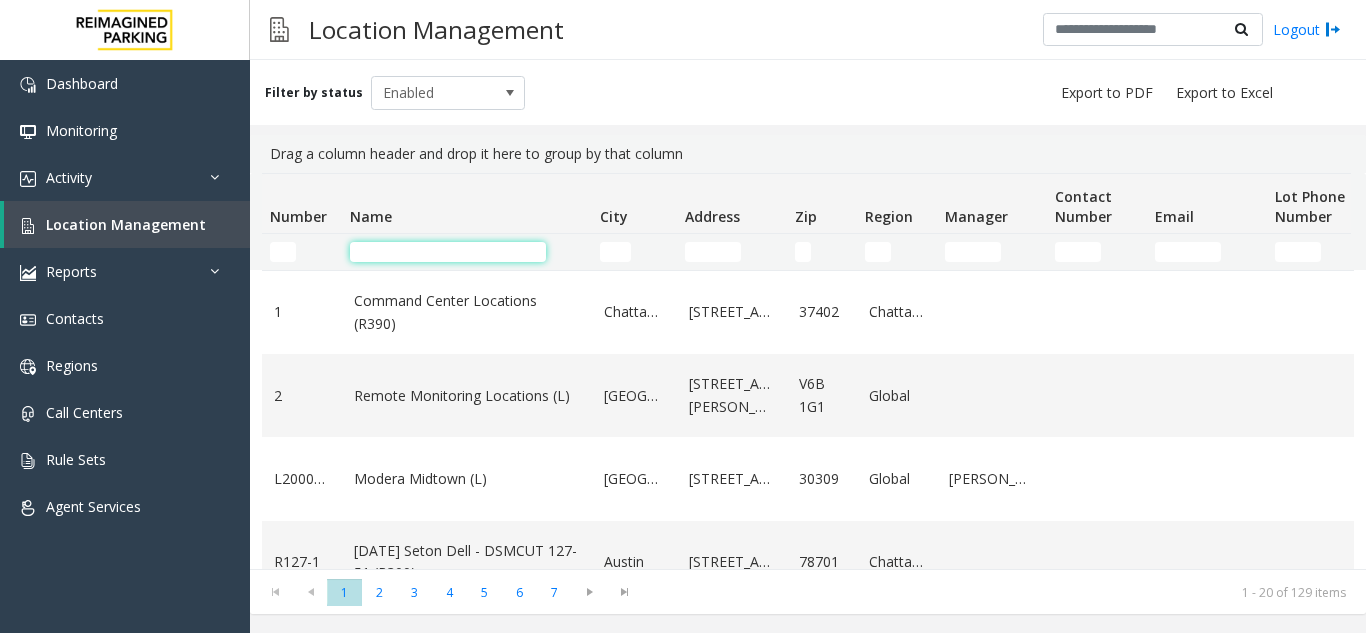click 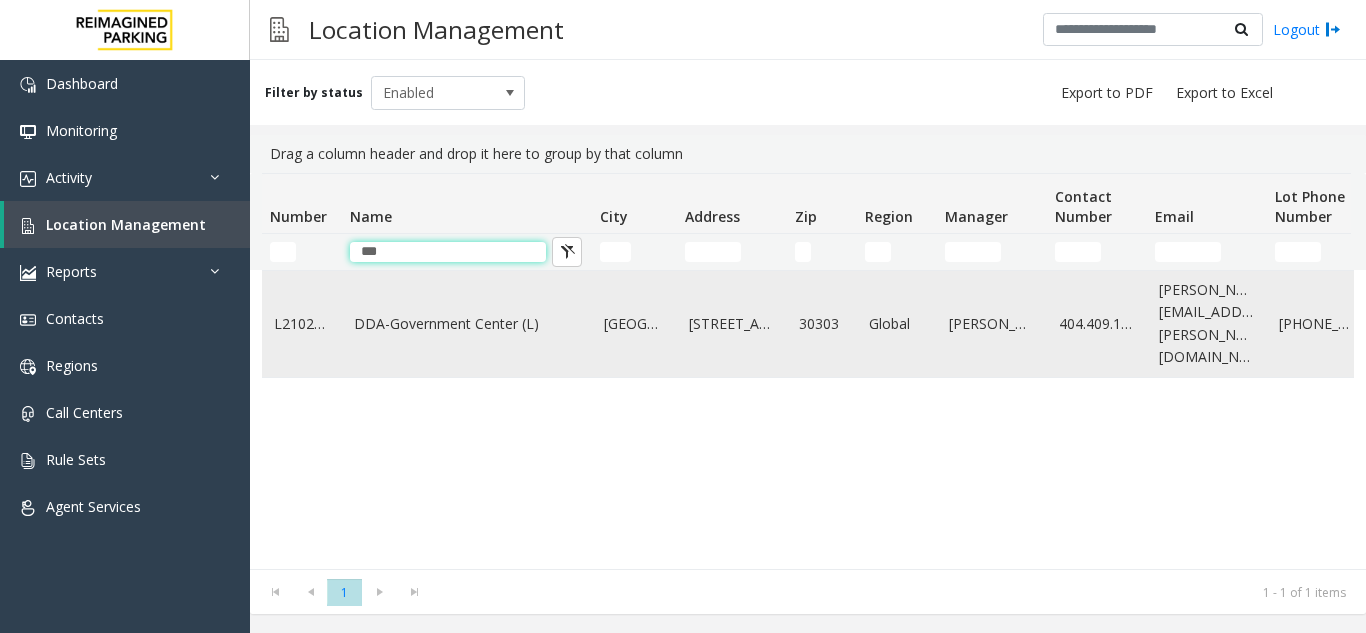 type on "***" 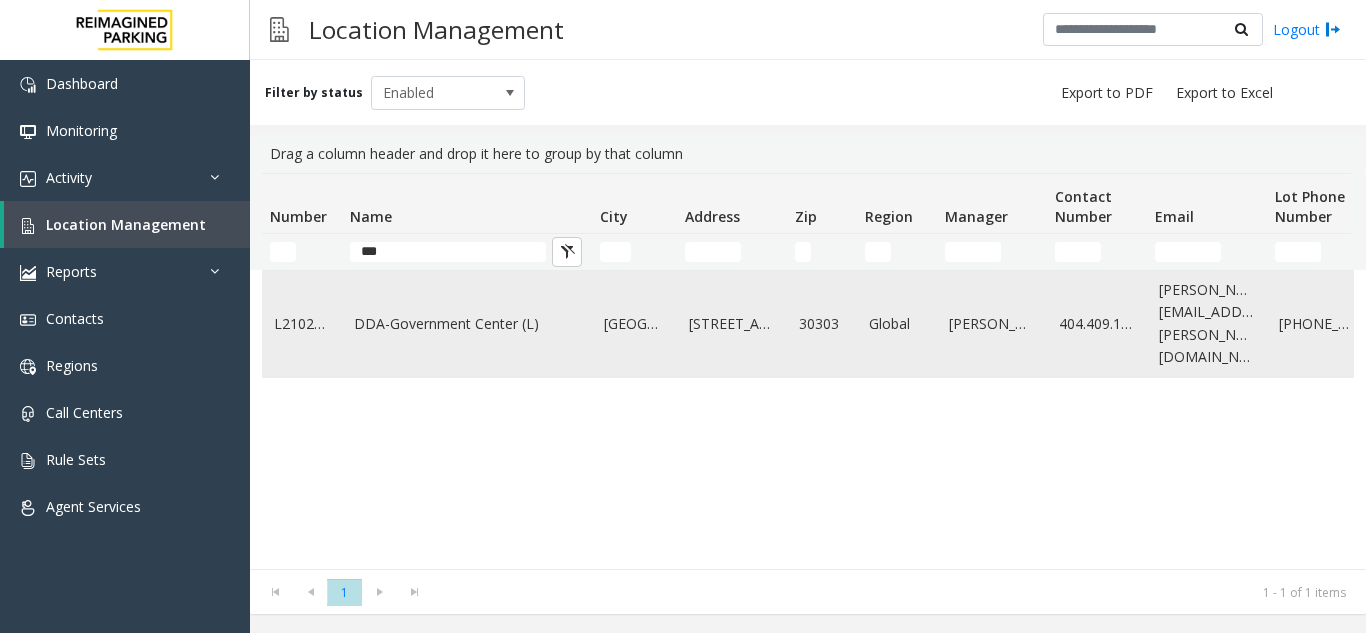 click on "DDA-Government Center (L)" 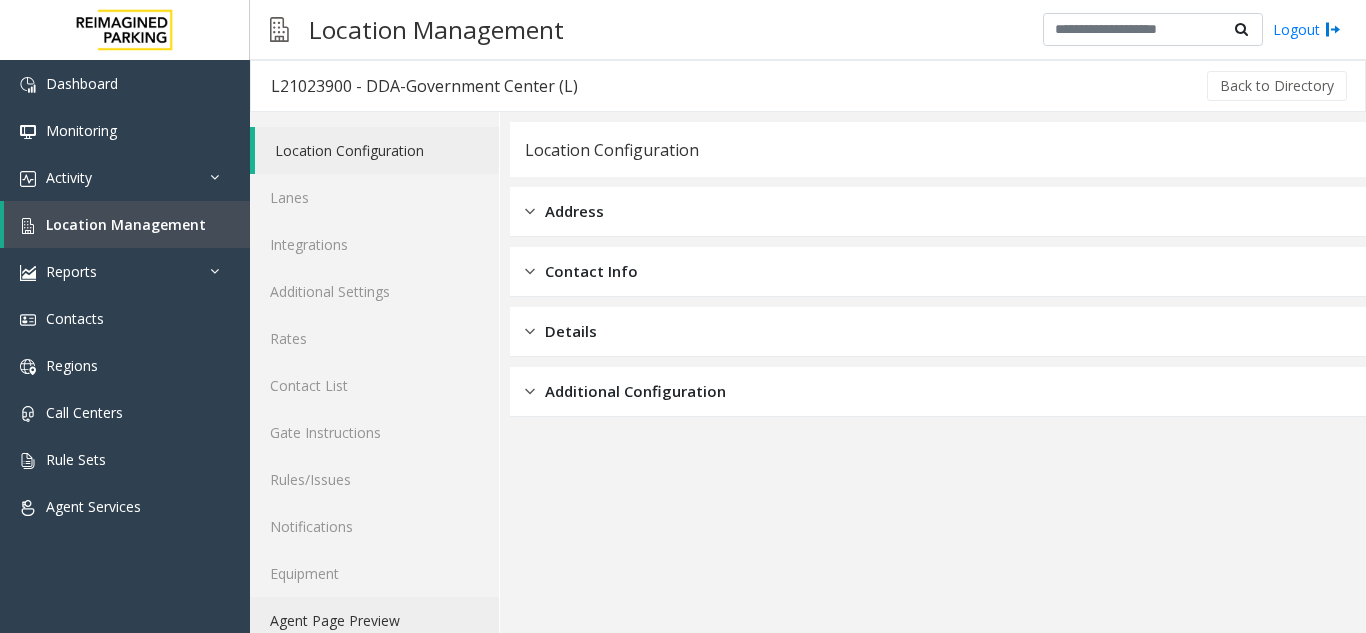 click on "Agent Page Preview" 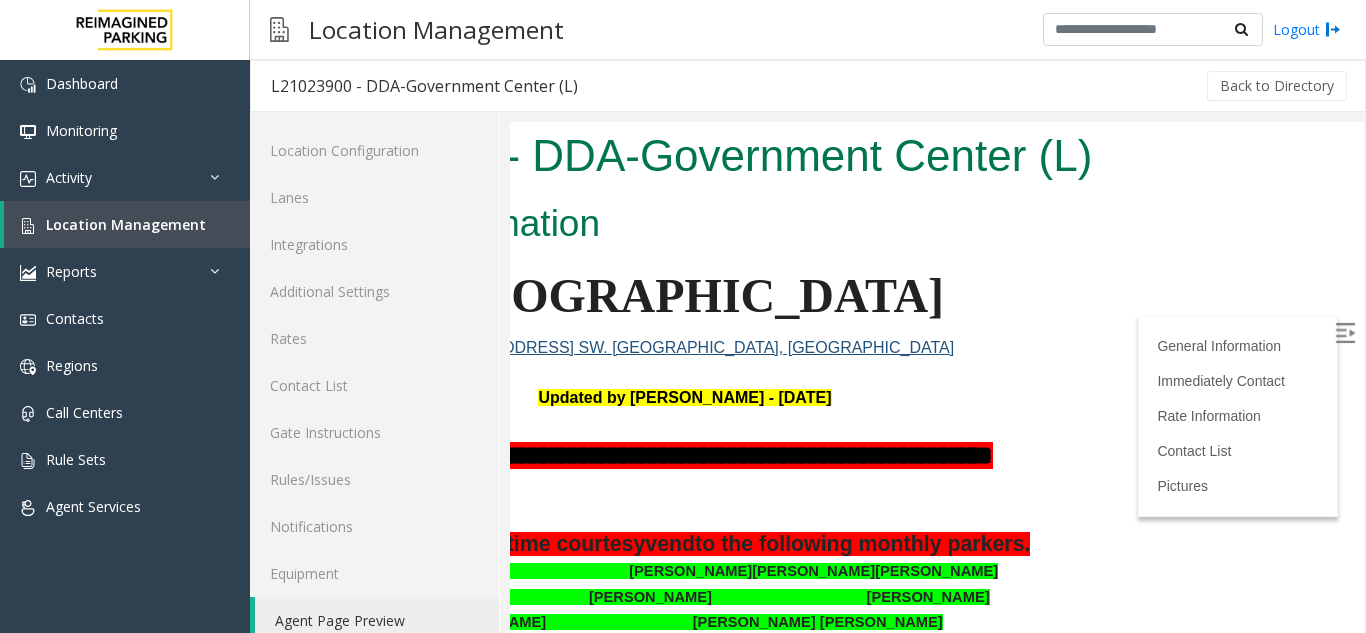 scroll, scrollTop: 0, scrollLeft: 277, axis: horizontal 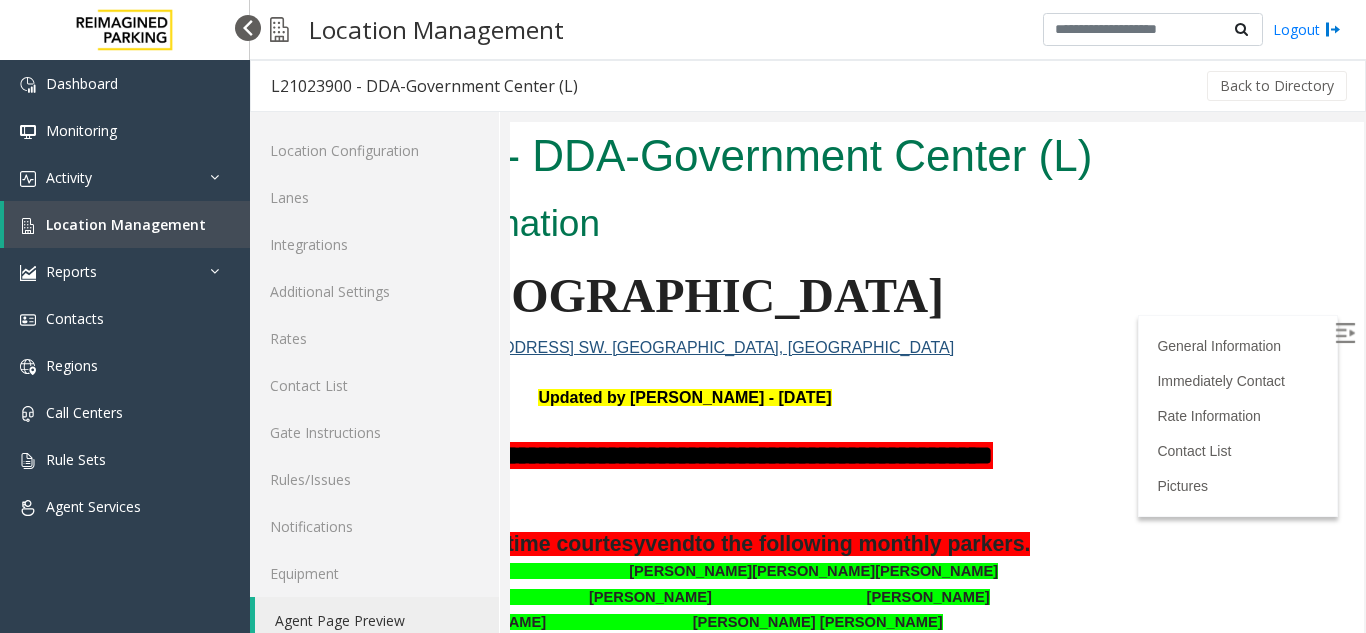 click at bounding box center (248, 28) 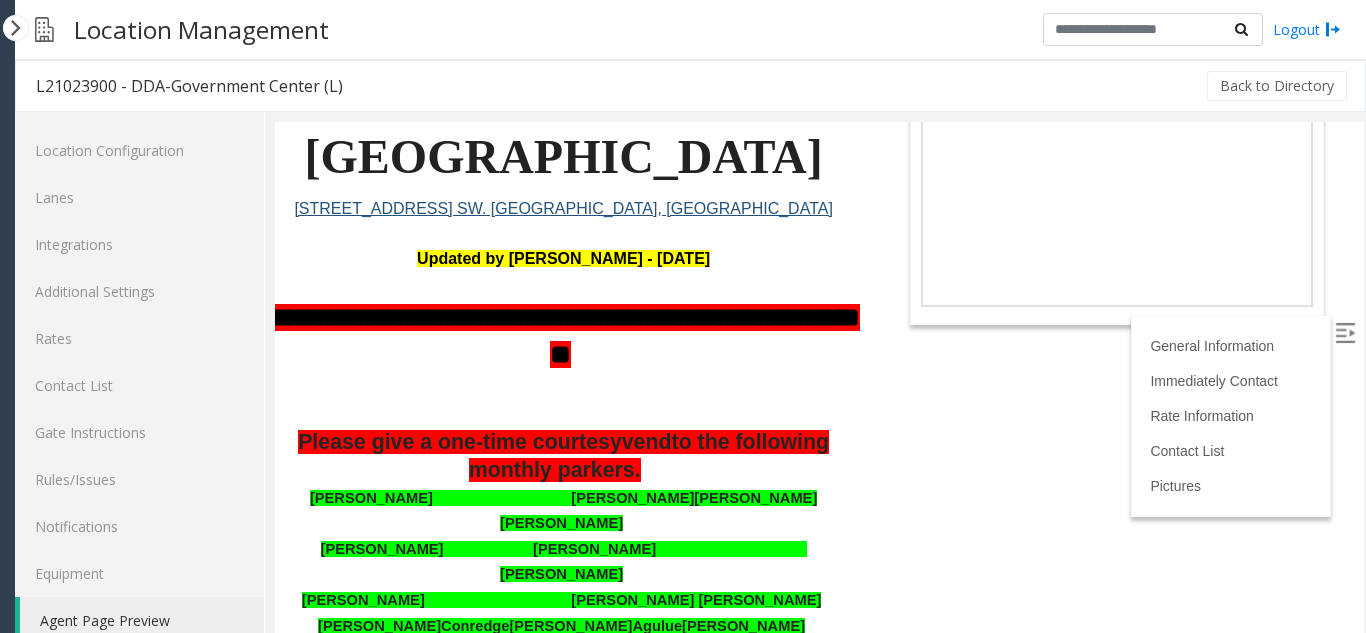 scroll, scrollTop: 300, scrollLeft: 84, axis: both 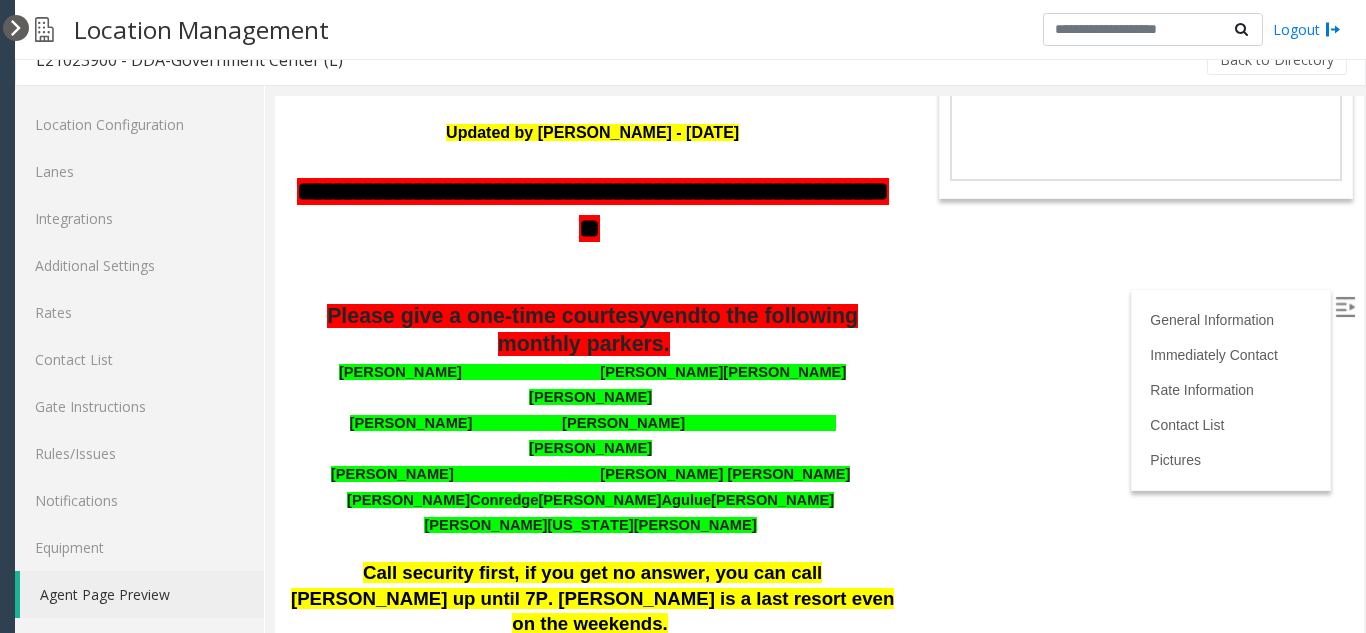 click at bounding box center [16, 28] 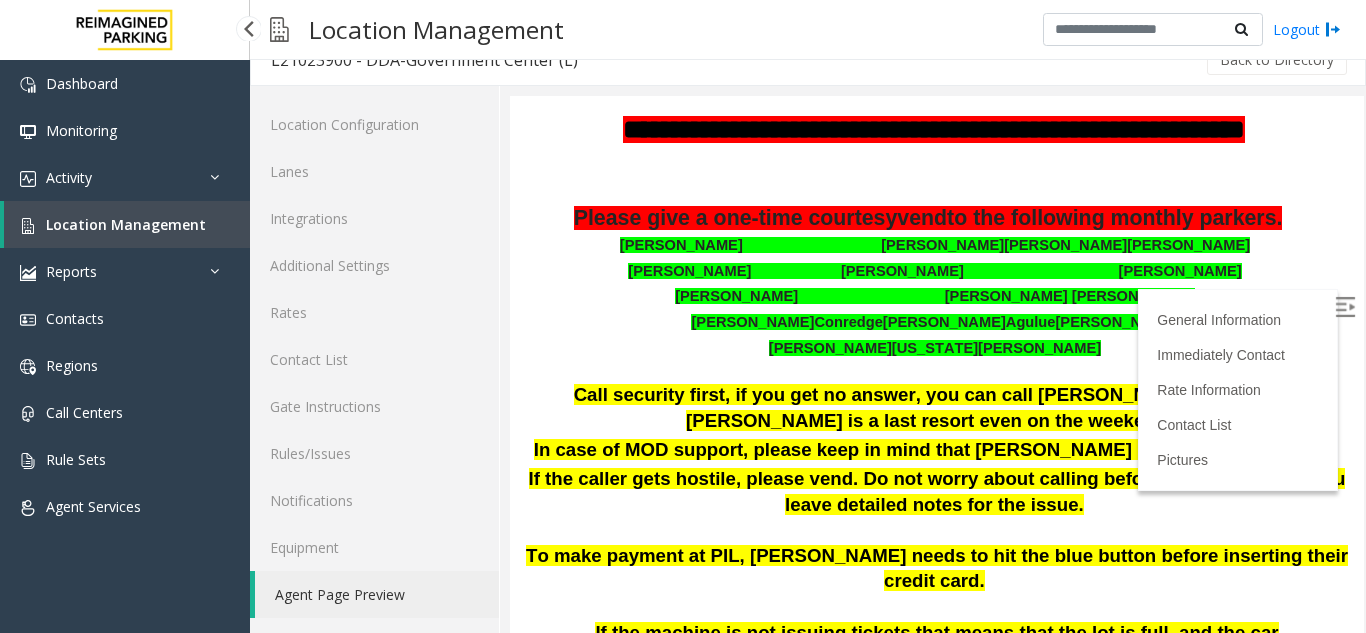 scroll, scrollTop: 361, scrollLeft: 0, axis: vertical 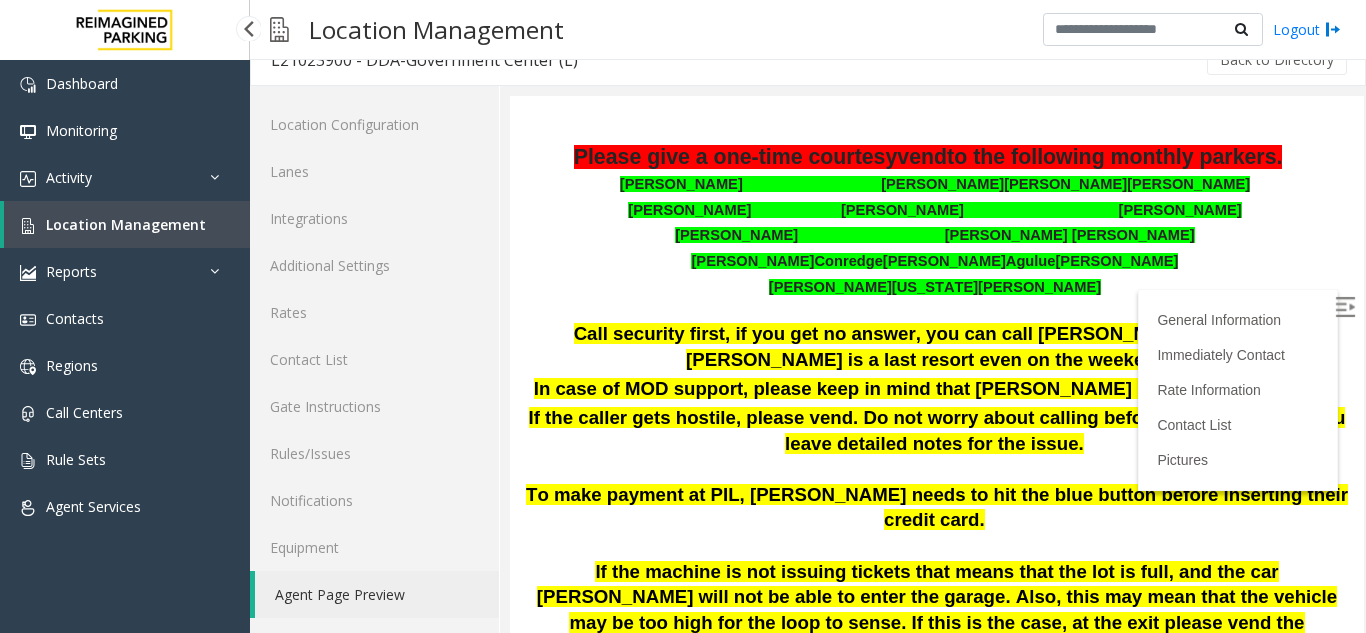 click on "Location Management" at bounding box center [127, 224] 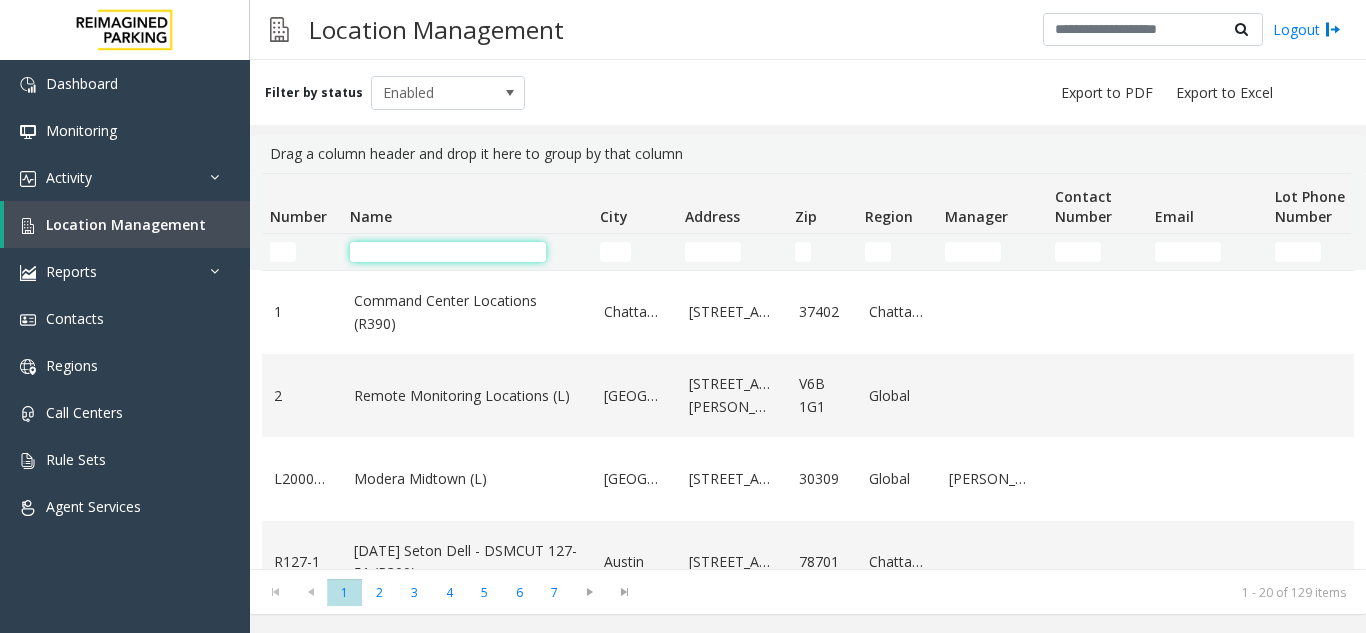 click 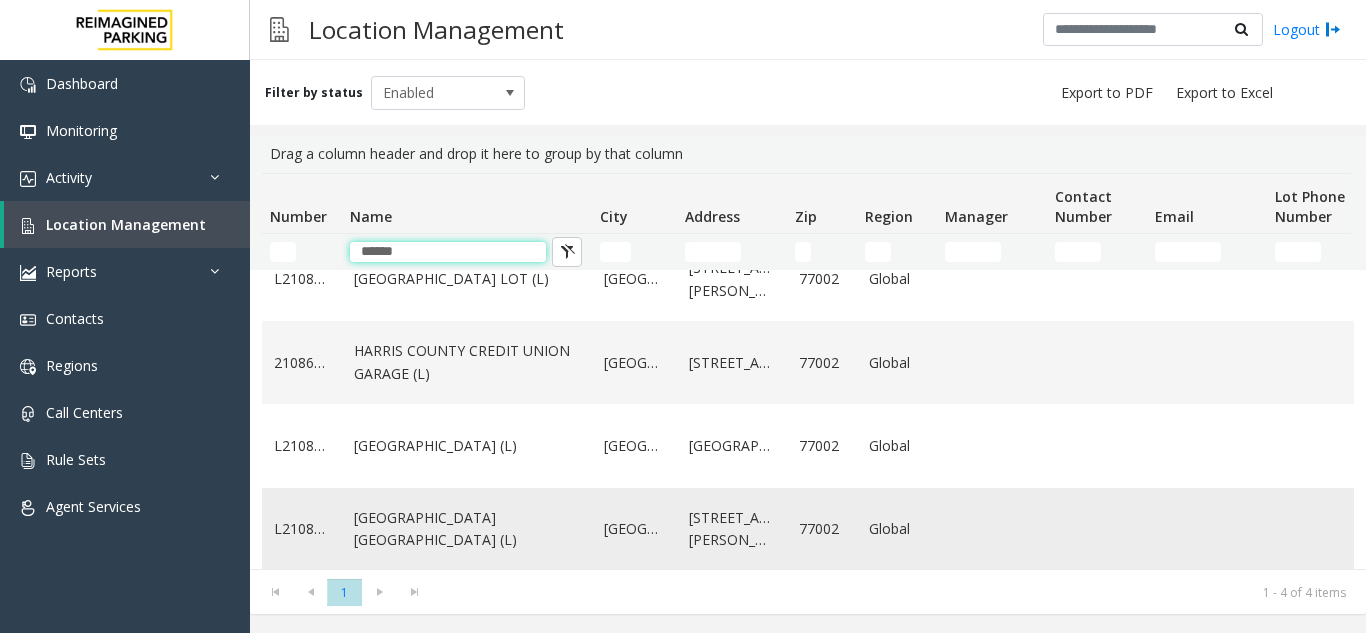 scroll, scrollTop: 51, scrollLeft: 0, axis: vertical 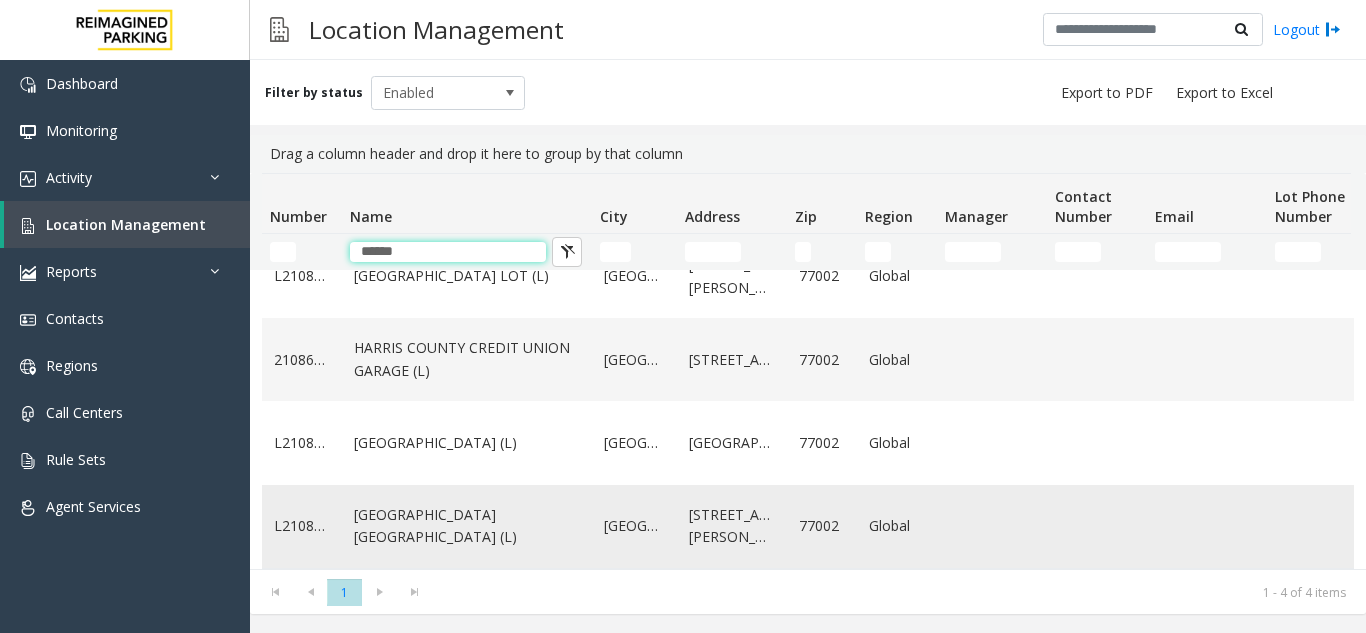 type on "******" 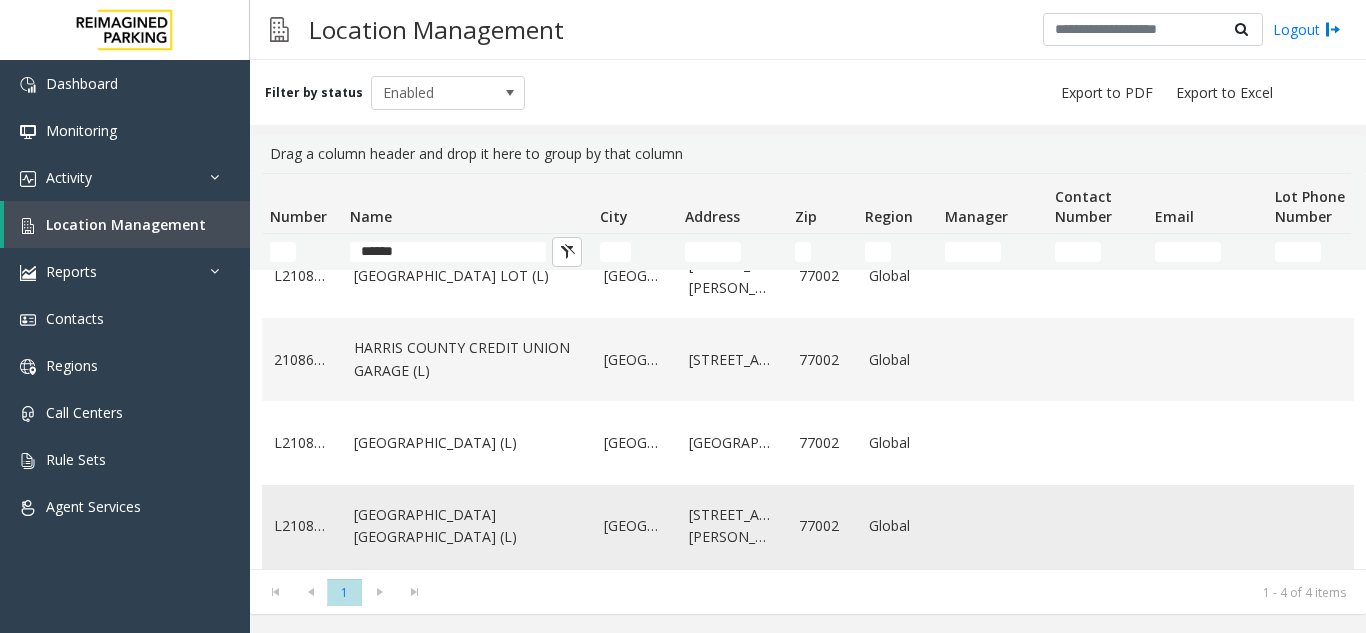 click on "[GEOGRAPHIC_DATA] [GEOGRAPHIC_DATA] (L)" 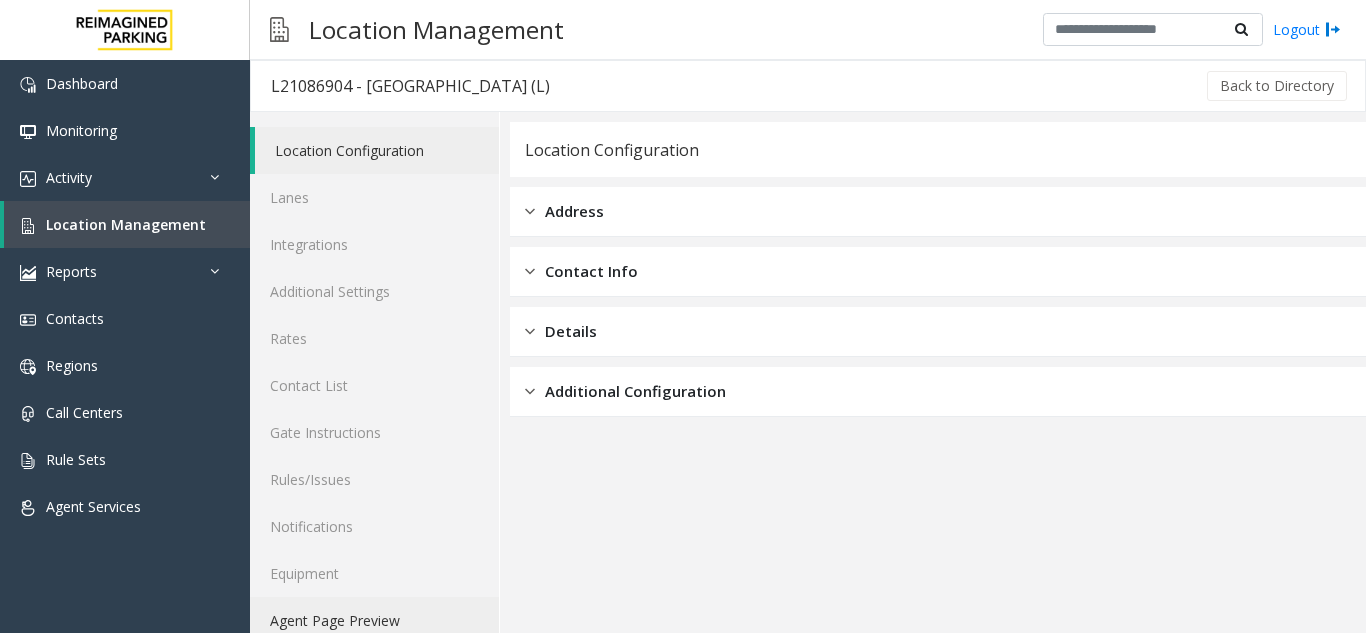 click on "Agent Page Preview" 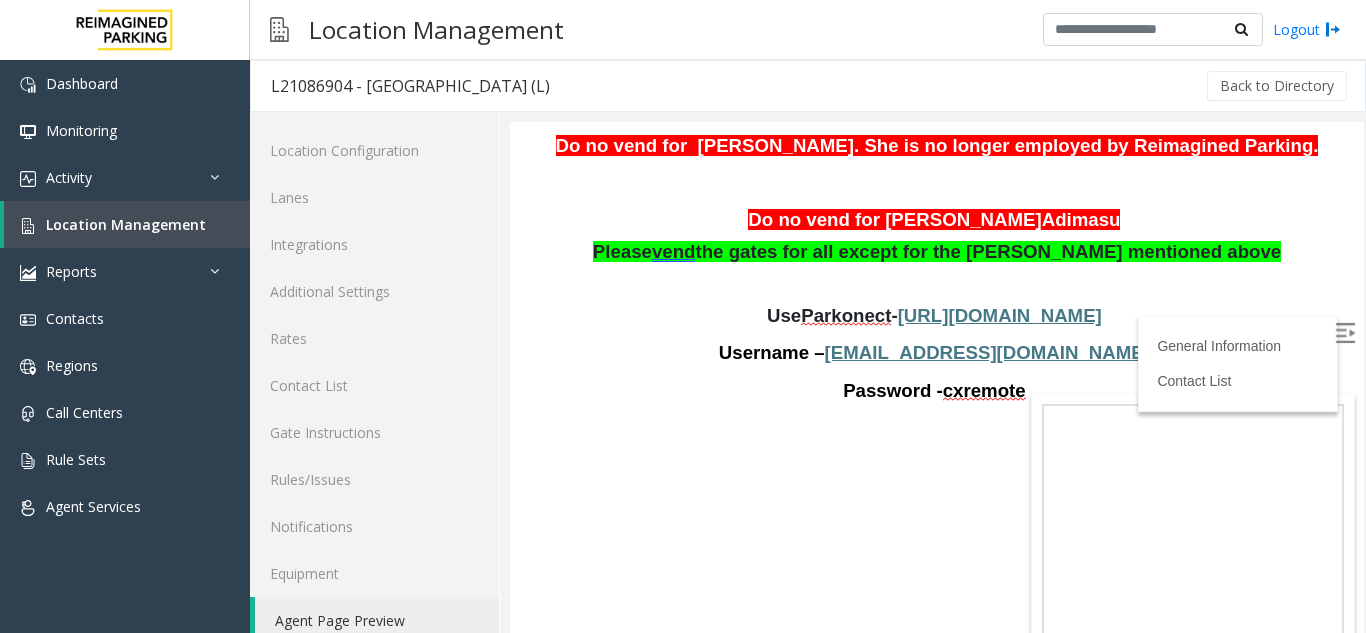scroll, scrollTop: 200, scrollLeft: 0, axis: vertical 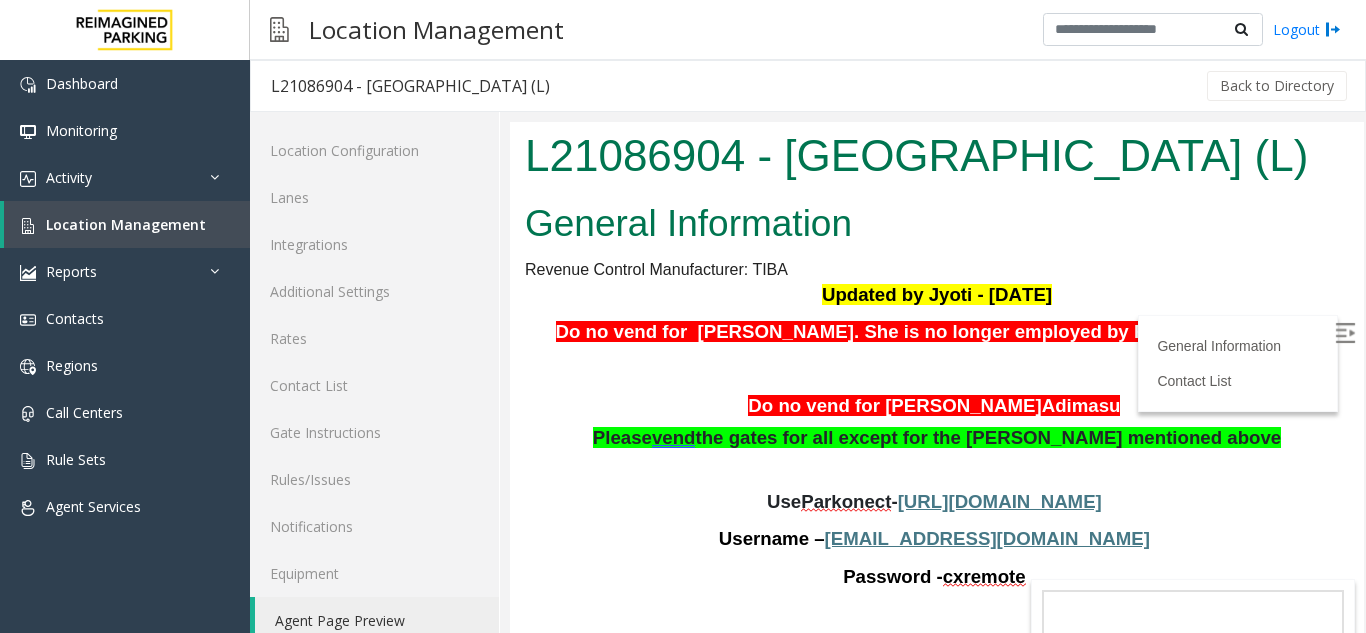 click at bounding box center [1345, 333] 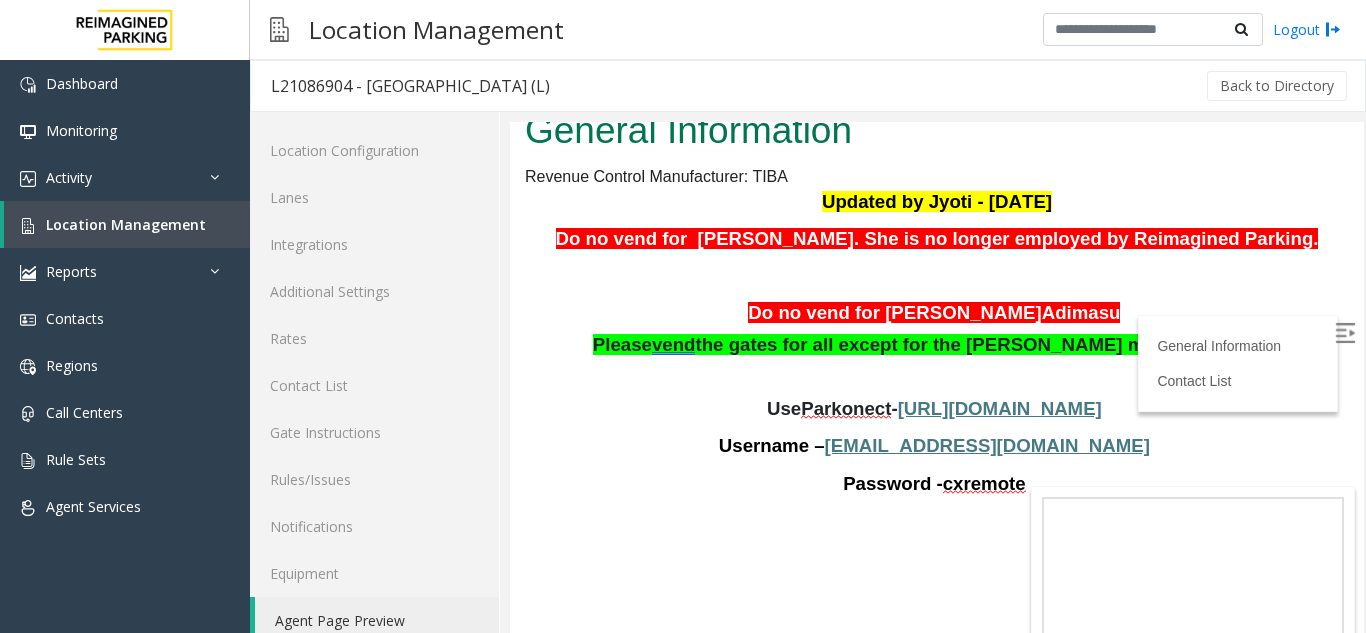 scroll, scrollTop: 200, scrollLeft: 0, axis: vertical 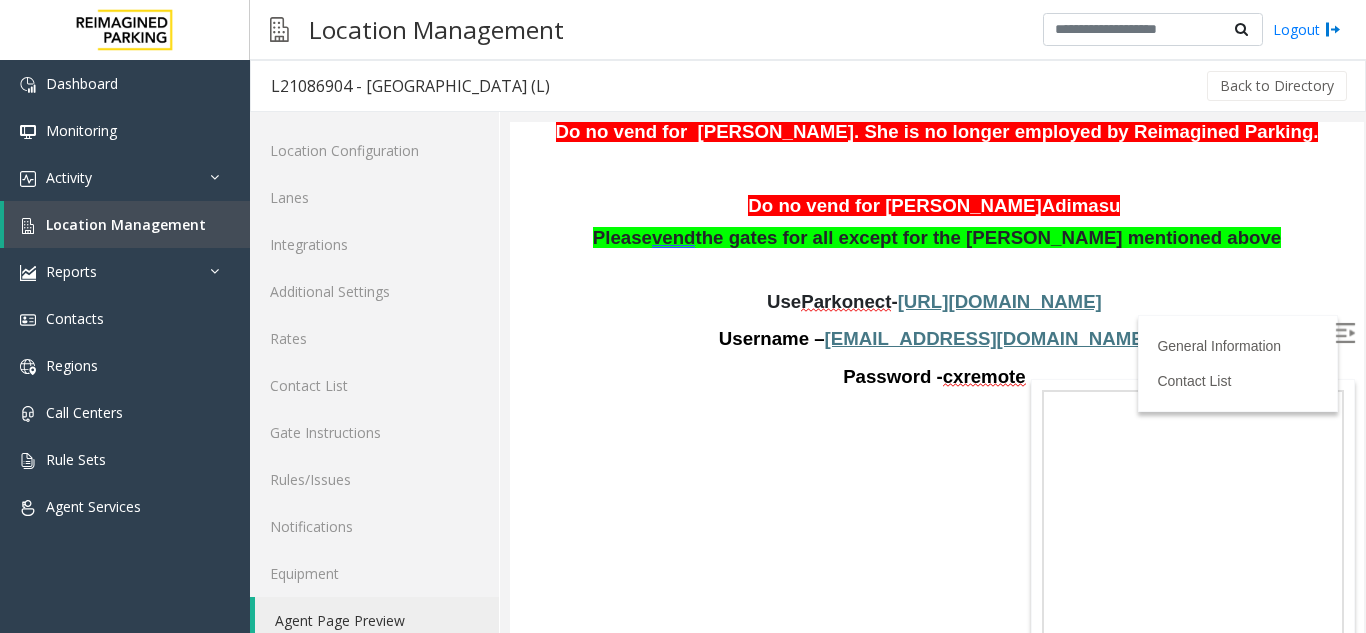 click on "Password -  cxremote" at bounding box center [937, 377] 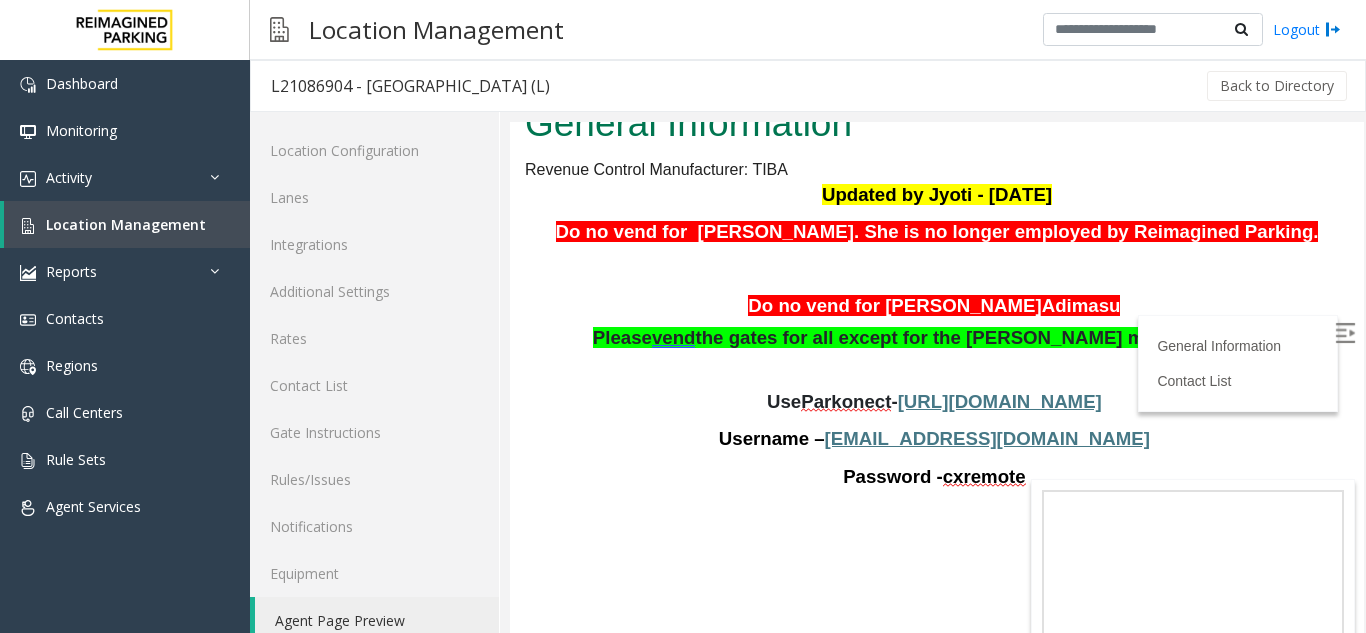 scroll, scrollTop: 0, scrollLeft: 0, axis: both 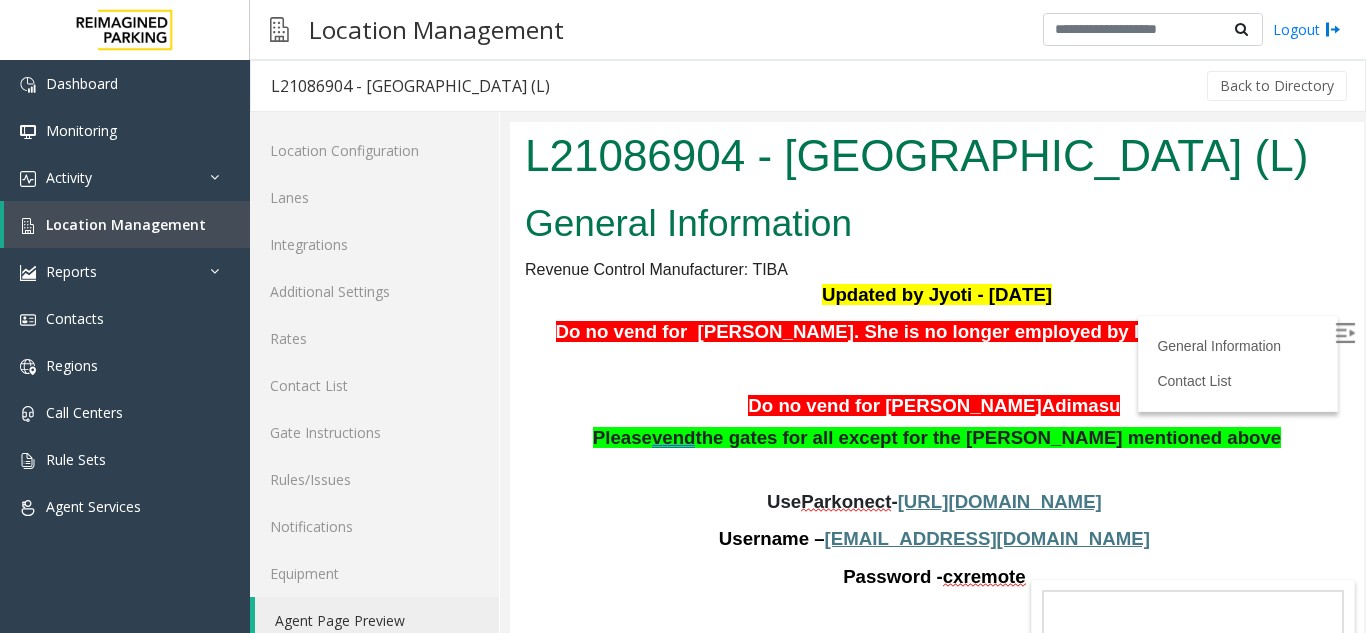click on "L21086904 - [GEOGRAPHIC_DATA] (L)" at bounding box center (937, 158) 